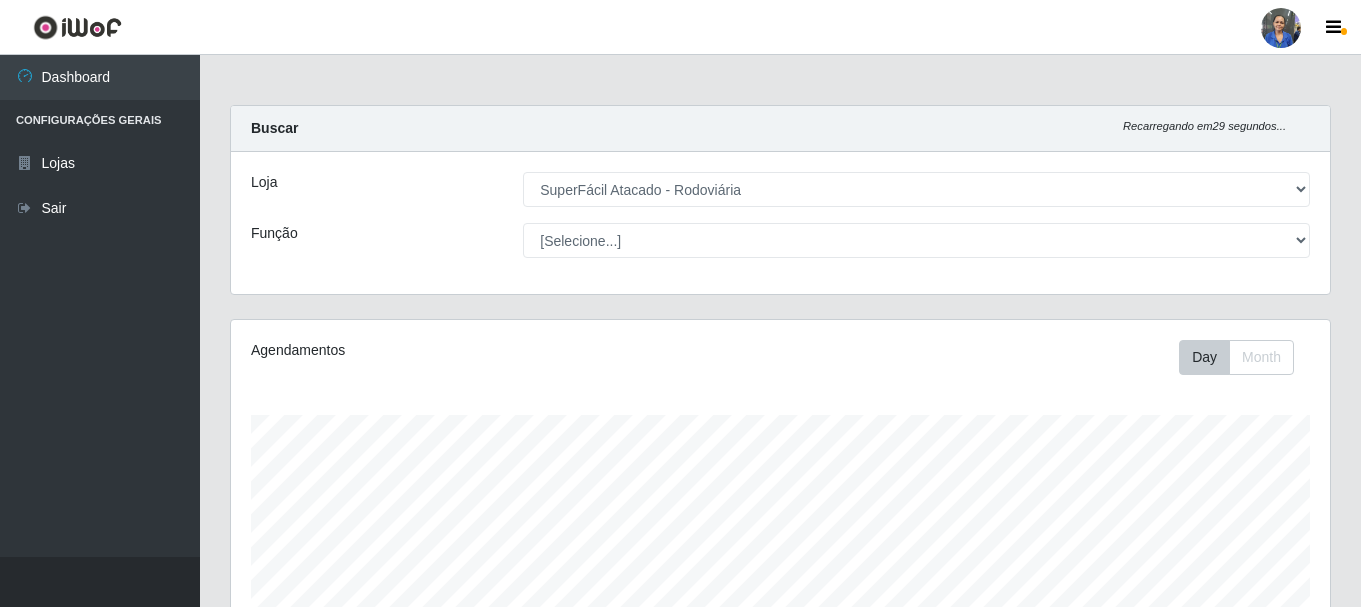 select on "400" 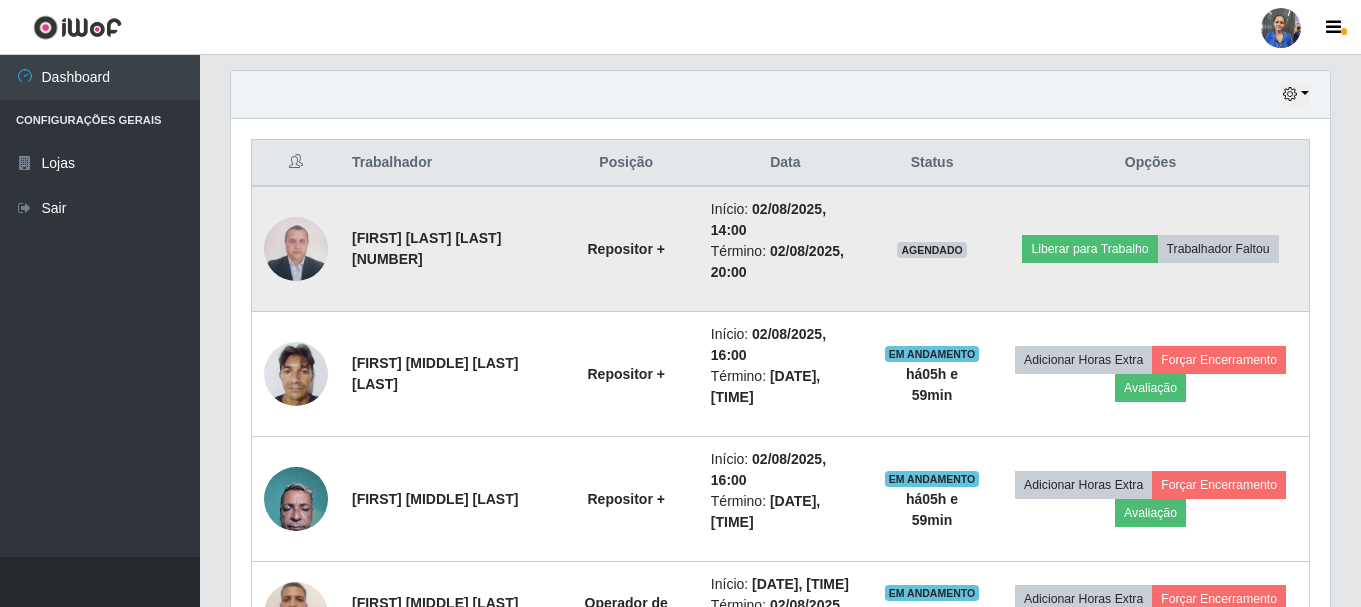 scroll, scrollTop: 999585, scrollLeft: 998901, axis: both 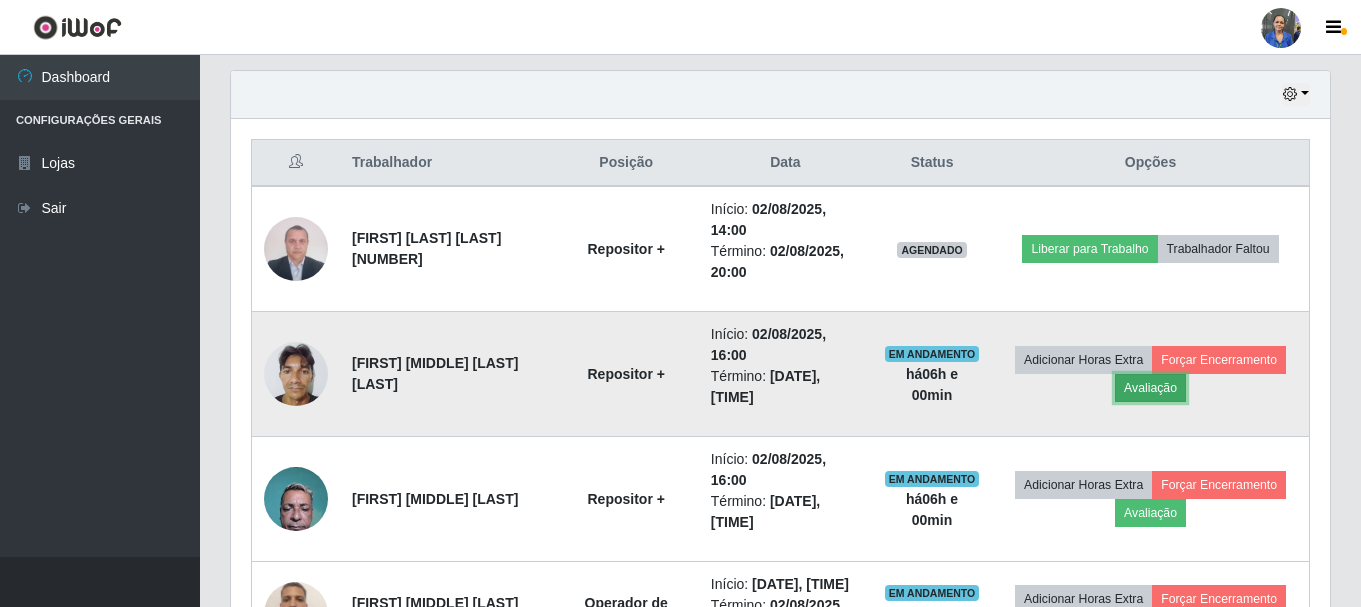 click on "Avaliação" at bounding box center (1150, 388) 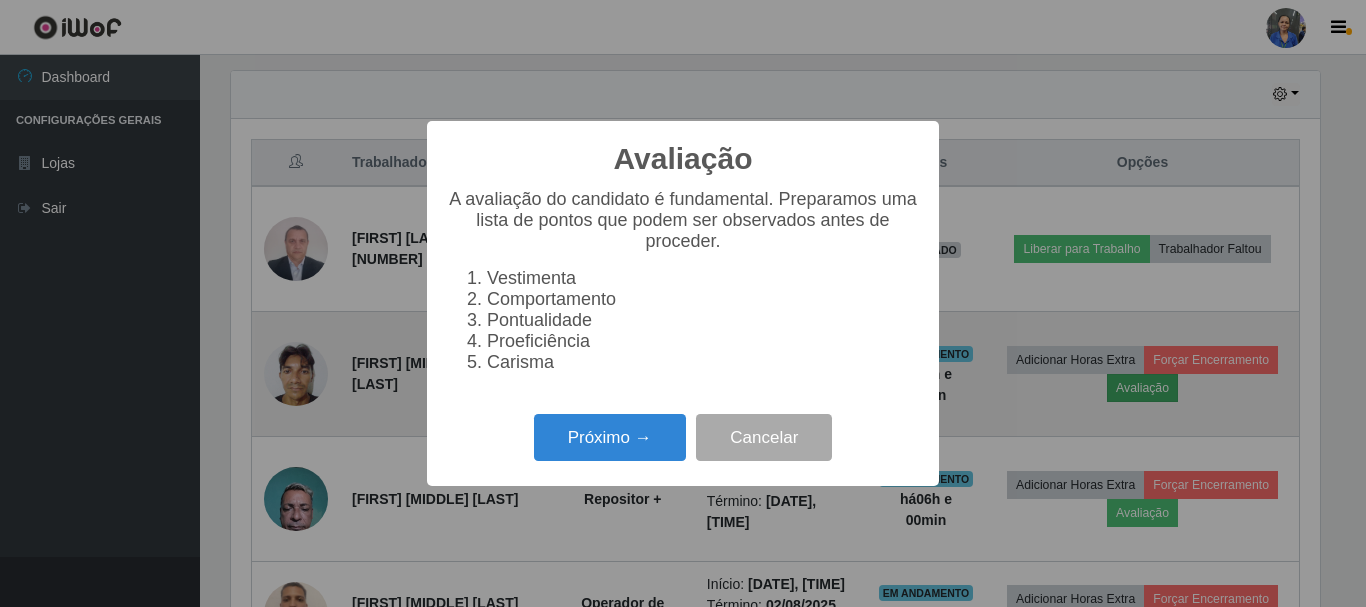 scroll, scrollTop: 999585, scrollLeft: 998911, axis: both 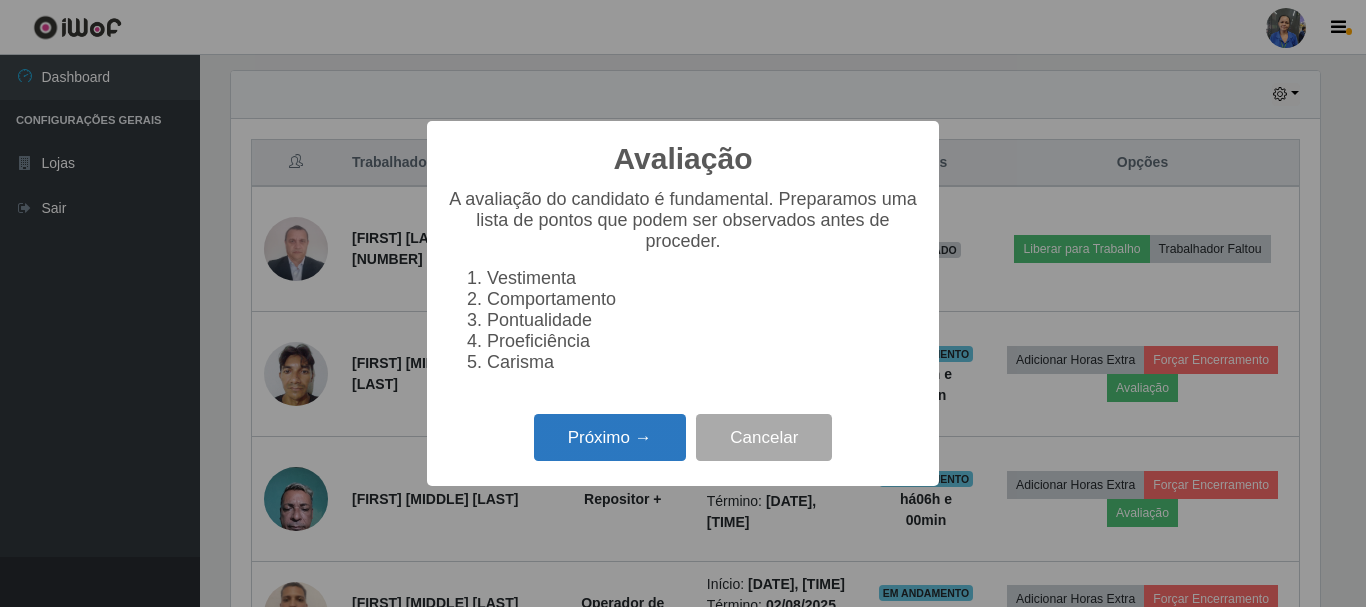click on "Próximo →" at bounding box center [610, 437] 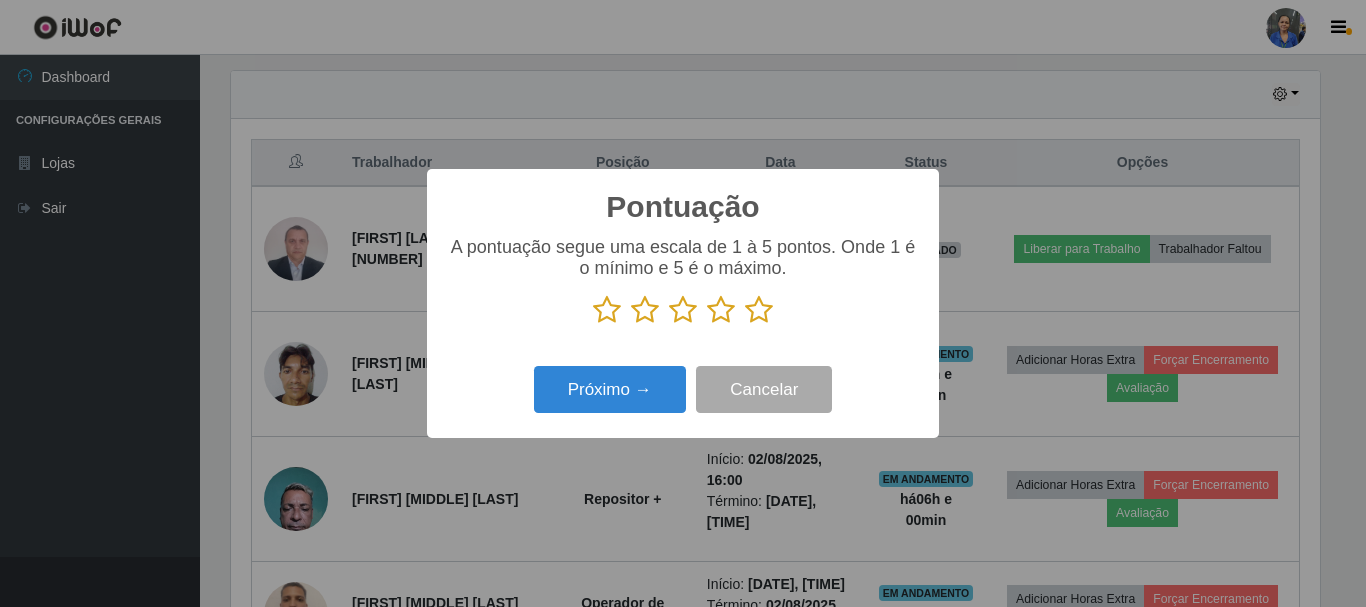 scroll, scrollTop: 999585, scrollLeft: 998911, axis: both 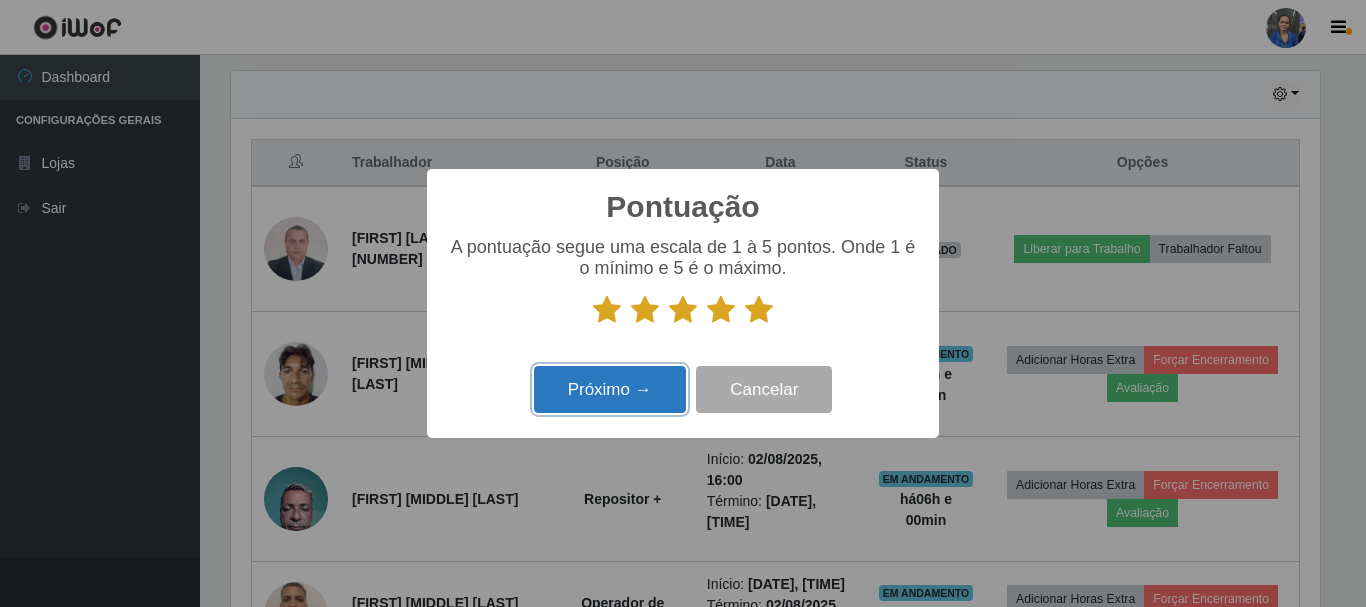 click on "Próximo →" at bounding box center (610, 389) 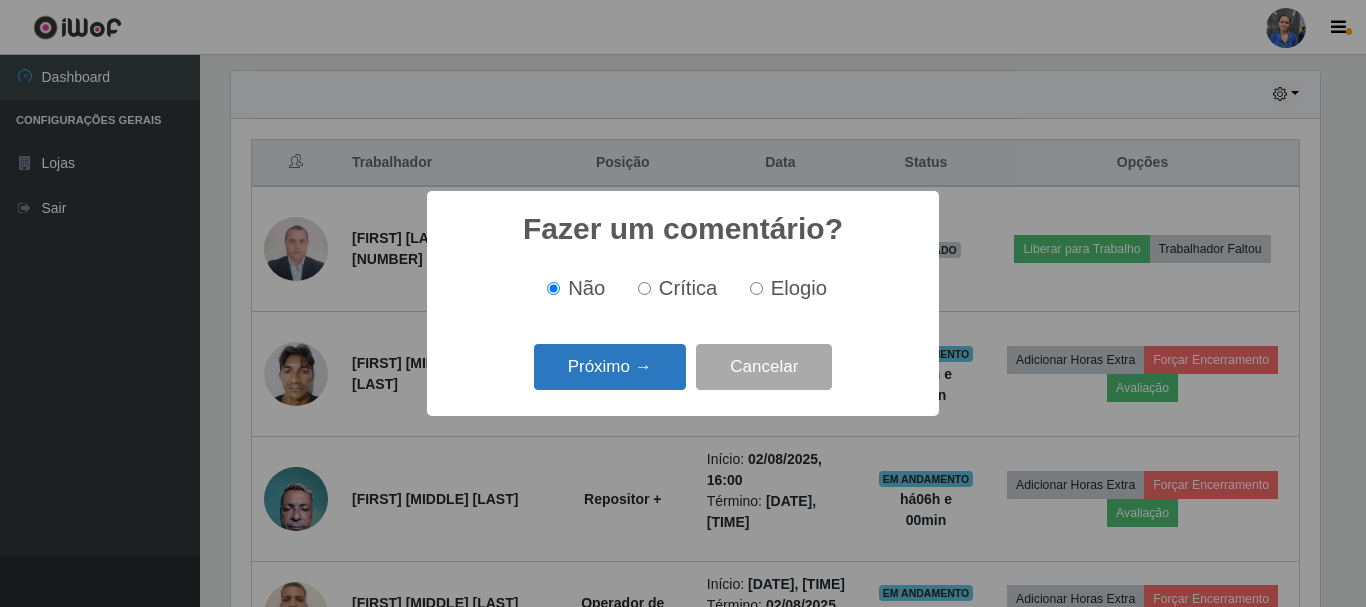 click on "Próximo →" at bounding box center [610, 367] 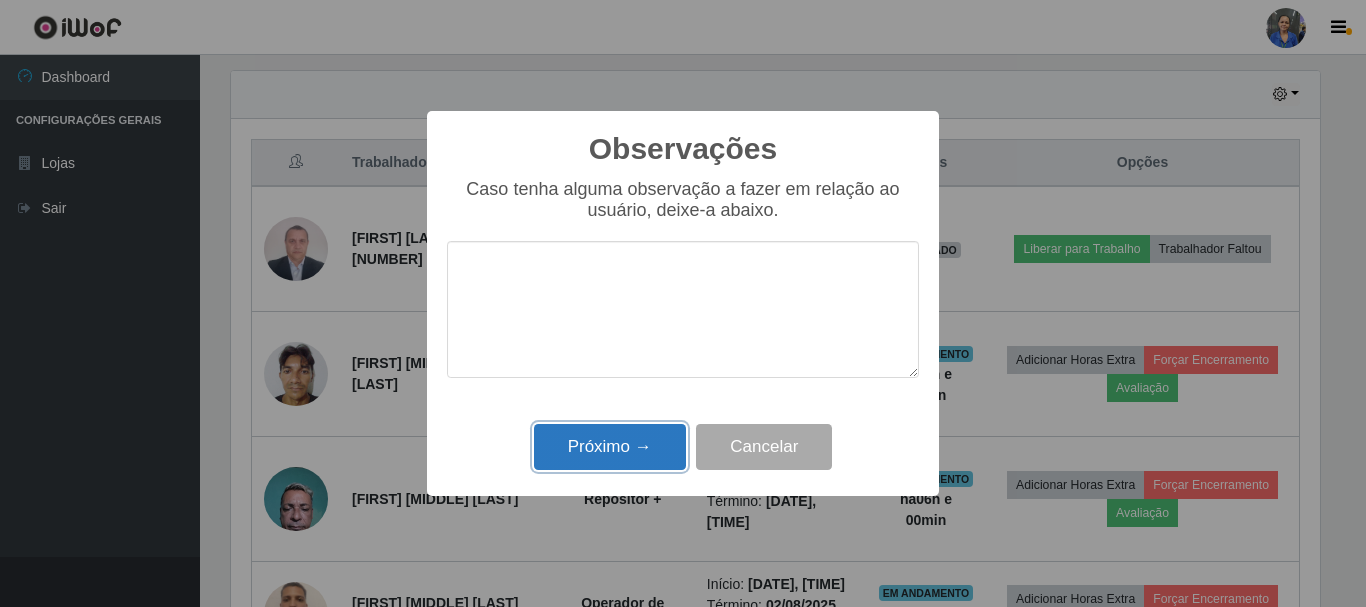 click on "Próximo →" at bounding box center [610, 447] 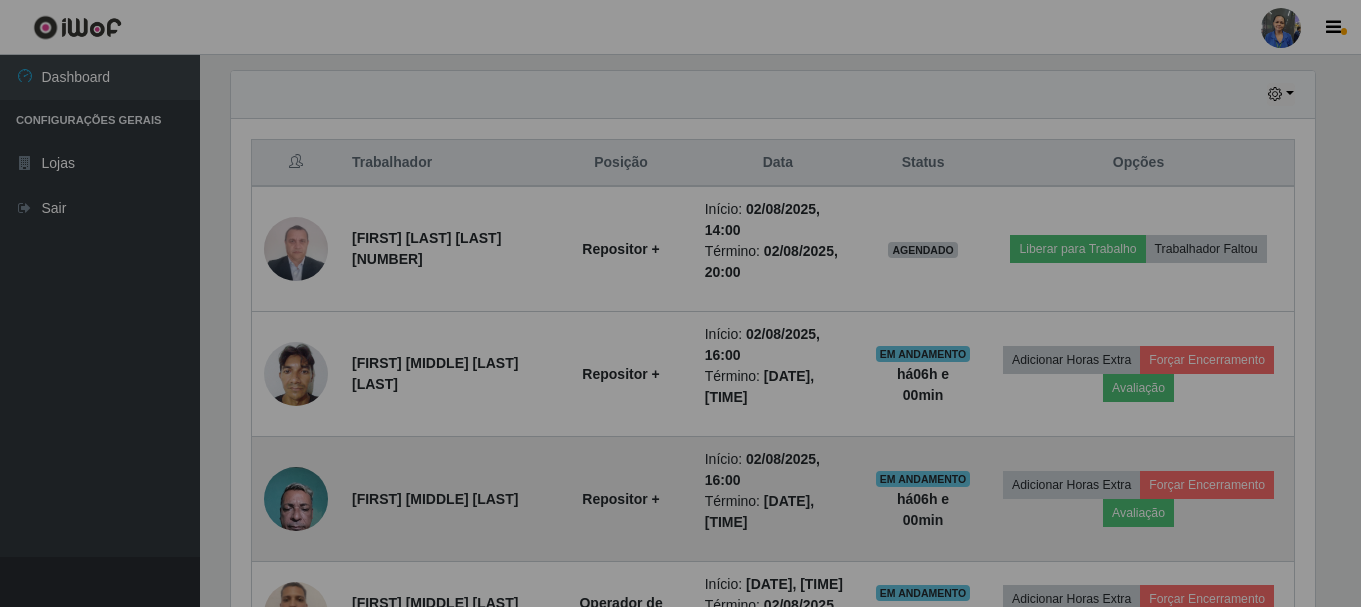 scroll, scrollTop: 999585, scrollLeft: 998901, axis: both 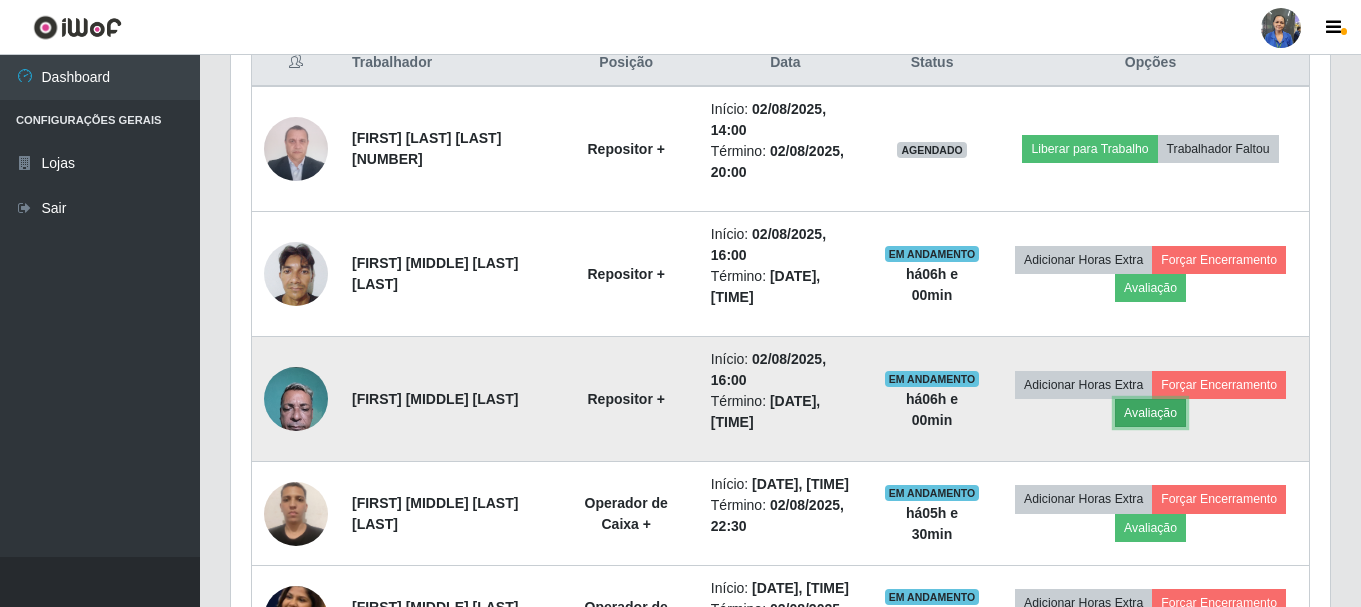 click on "Avaliação" at bounding box center [1150, 413] 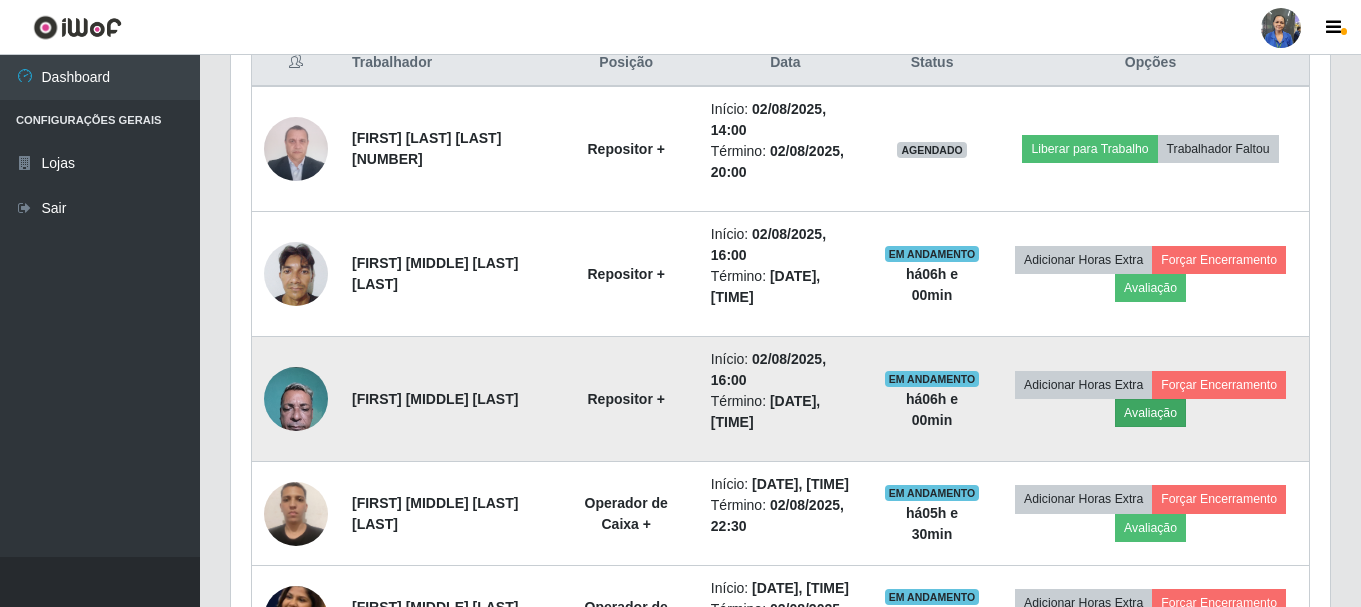 scroll, scrollTop: 999585, scrollLeft: 998911, axis: both 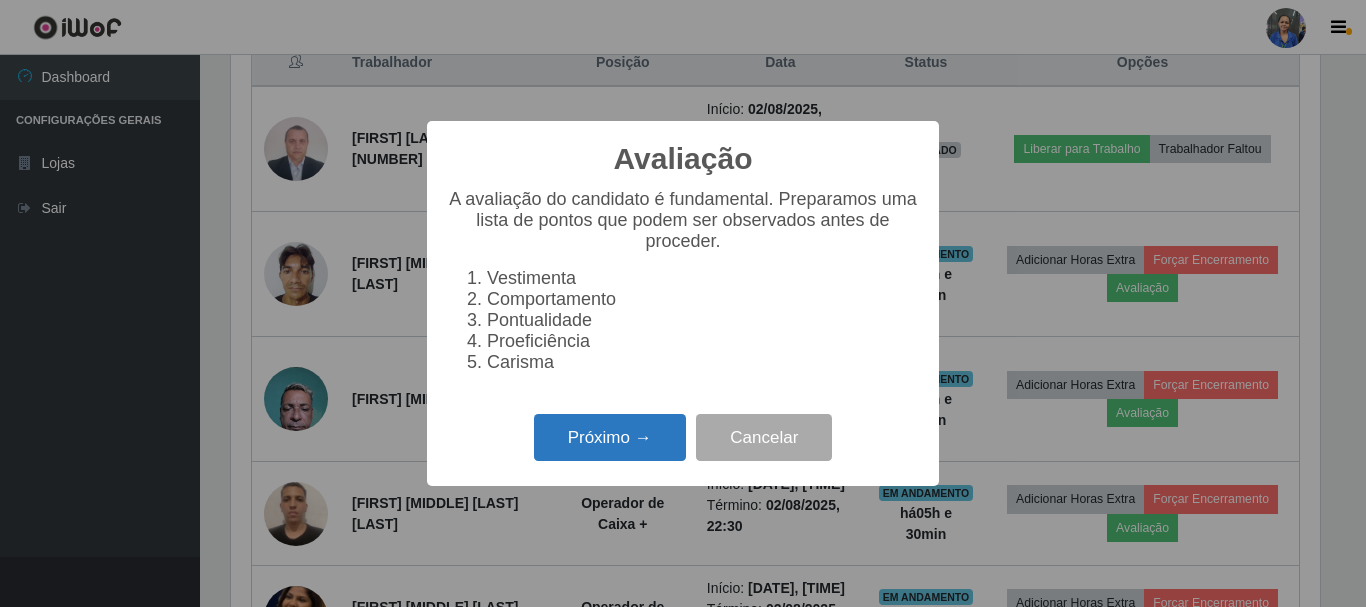click on "Próximo →" at bounding box center [610, 437] 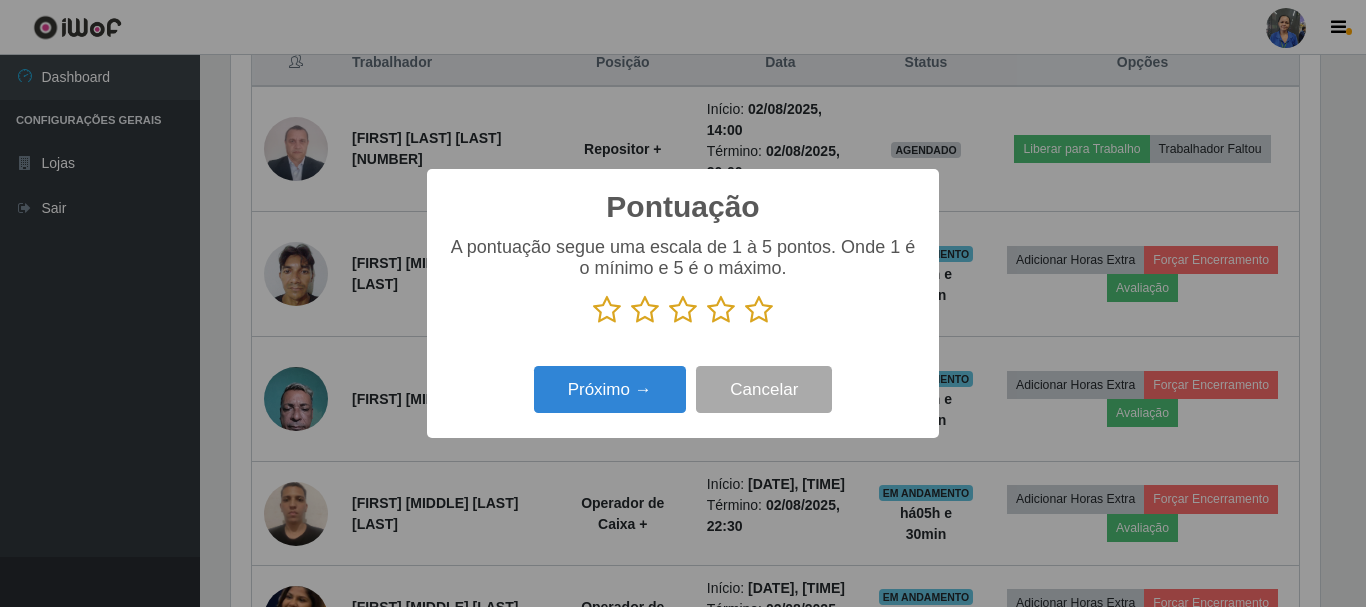click at bounding box center (759, 310) 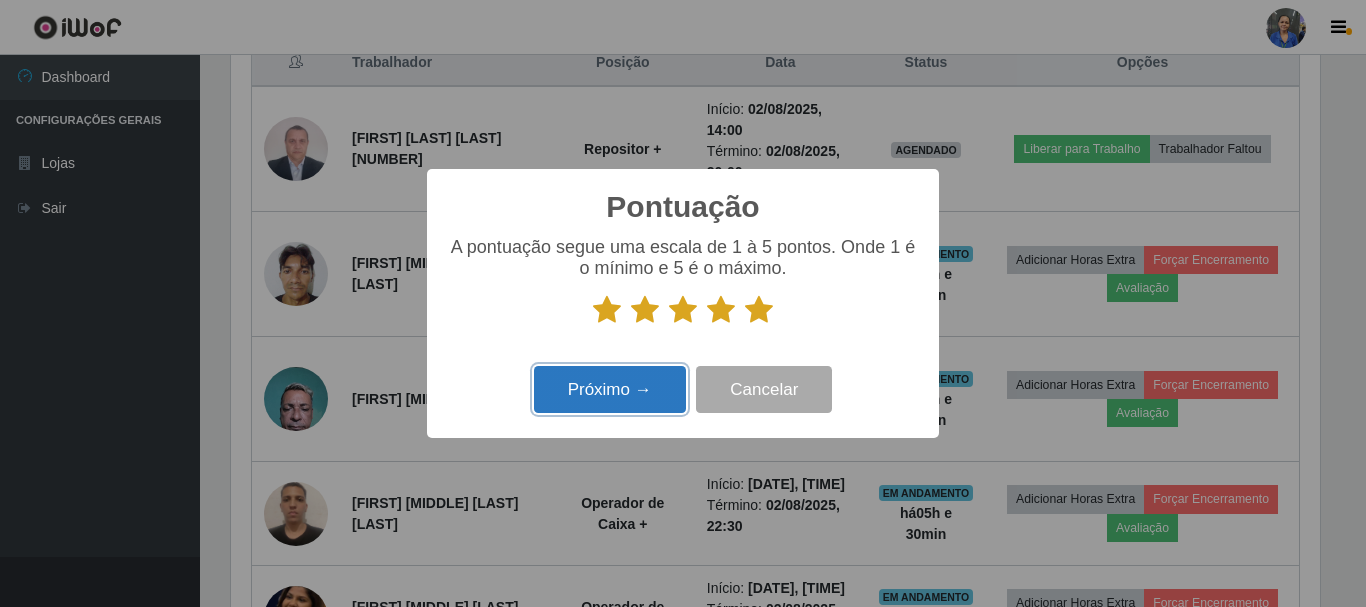click on "Próximo →" at bounding box center (610, 389) 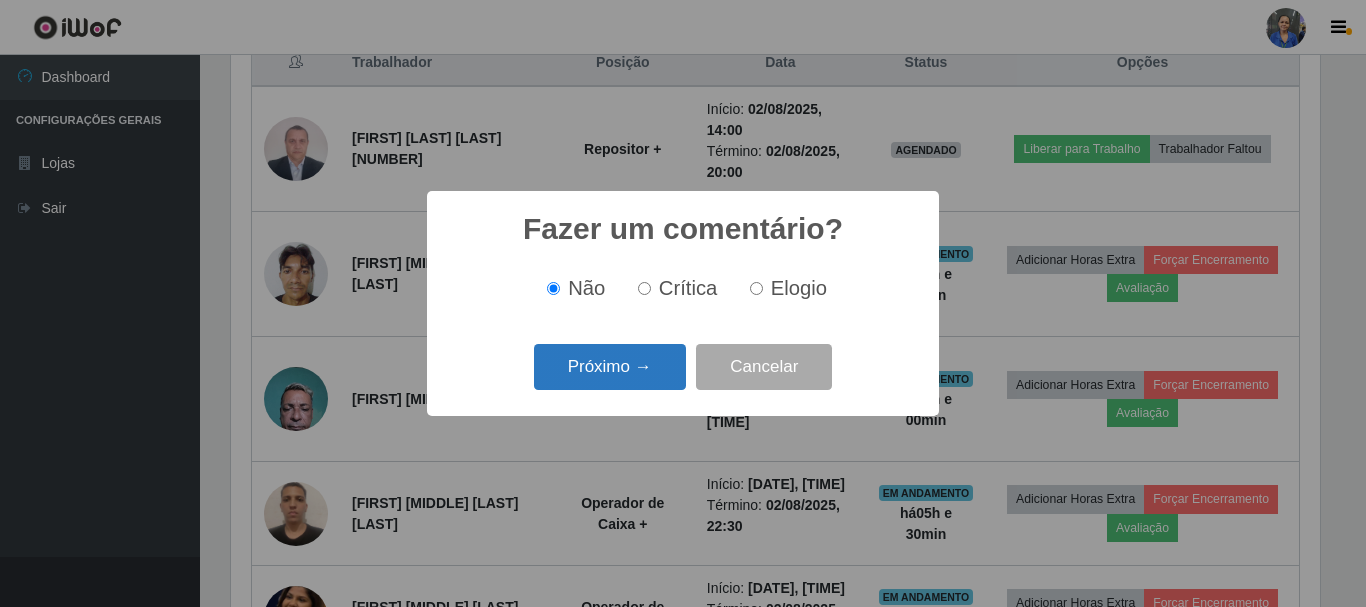 click on "Próximo →" at bounding box center [610, 367] 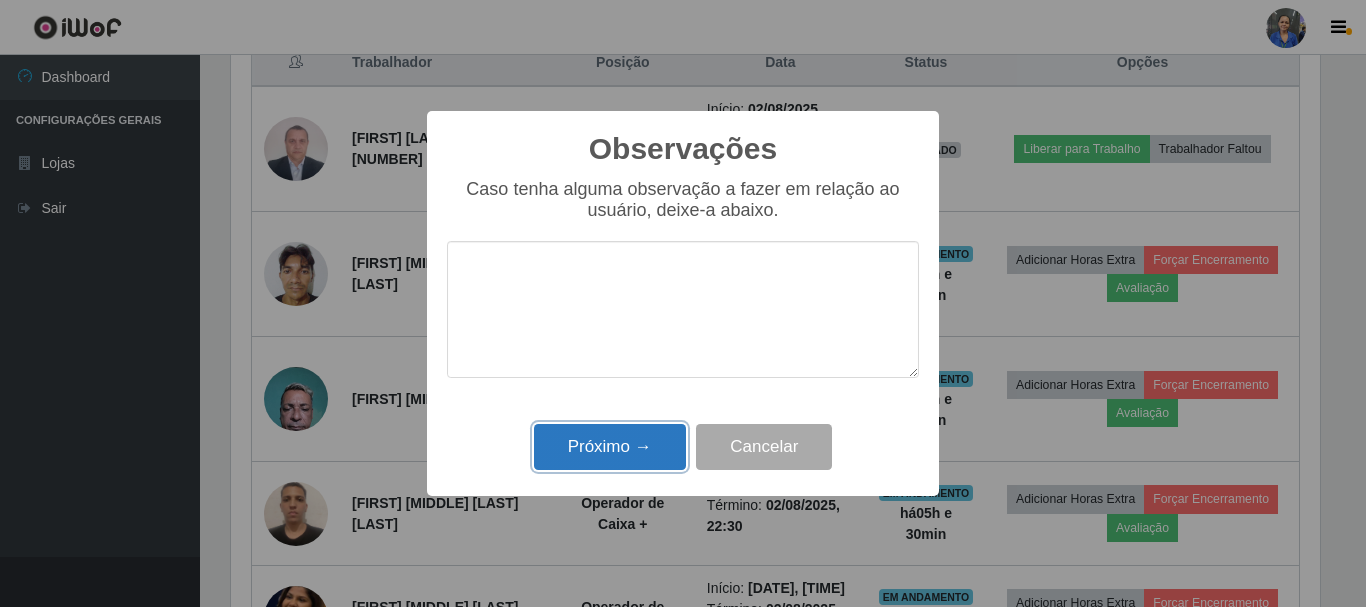 click on "Próximo →" at bounding box center [610, 447] 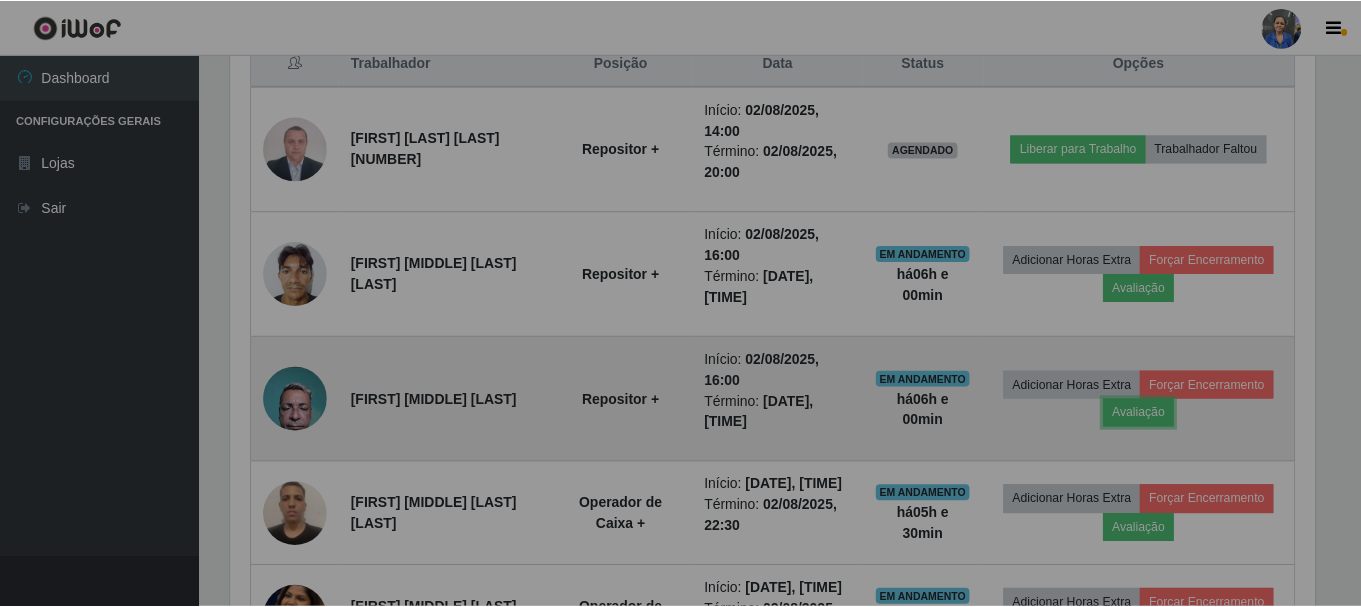 scroll, scrollTop: 999585, scrollLeft: 998901, axis: both 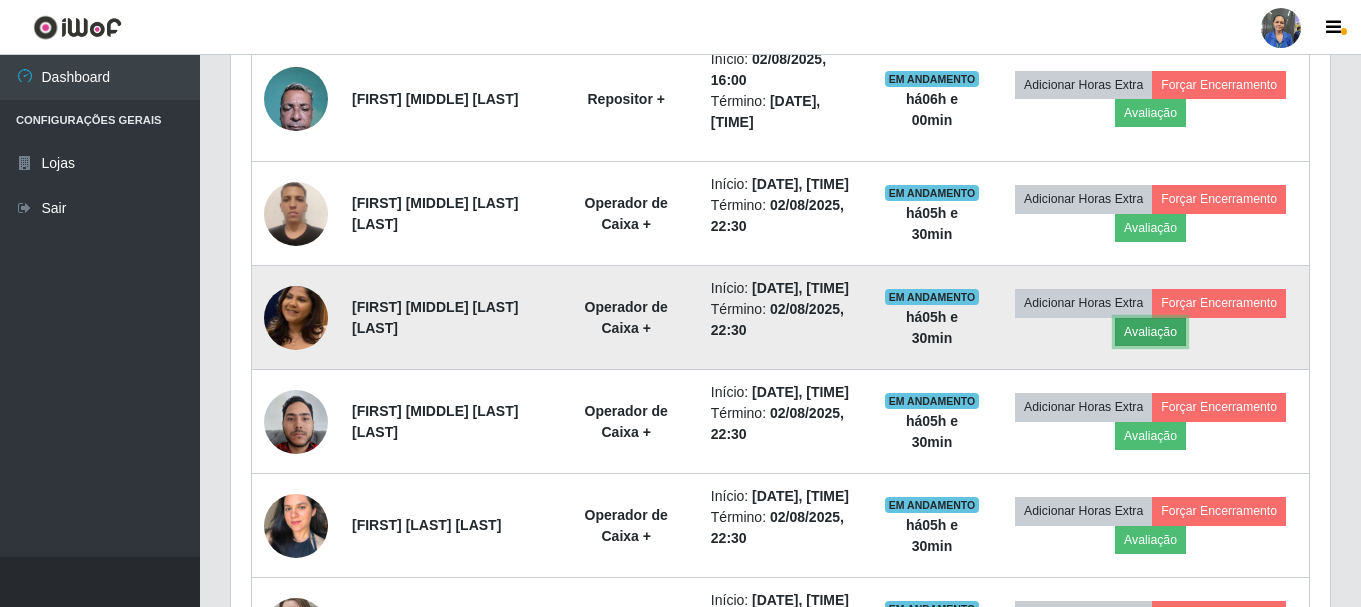 click on "Avaliação" at bounding box center [1150, 332] 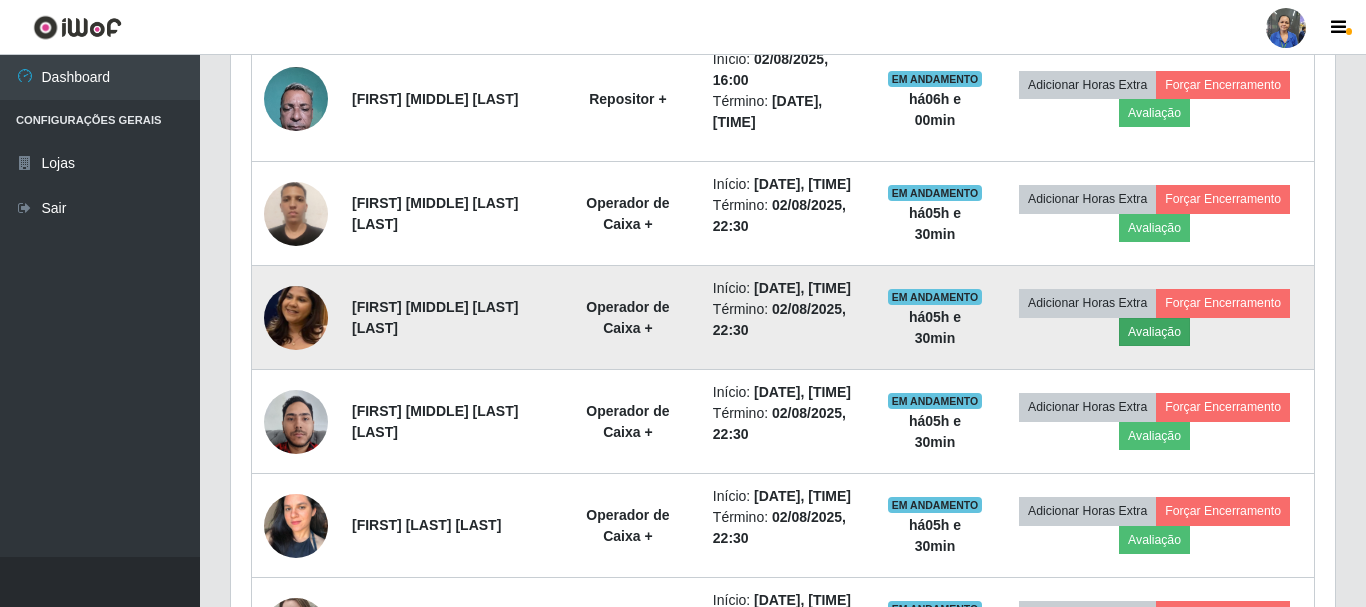 scroll, scrollTop: 999585, scrollLeft: 998911, axis: both 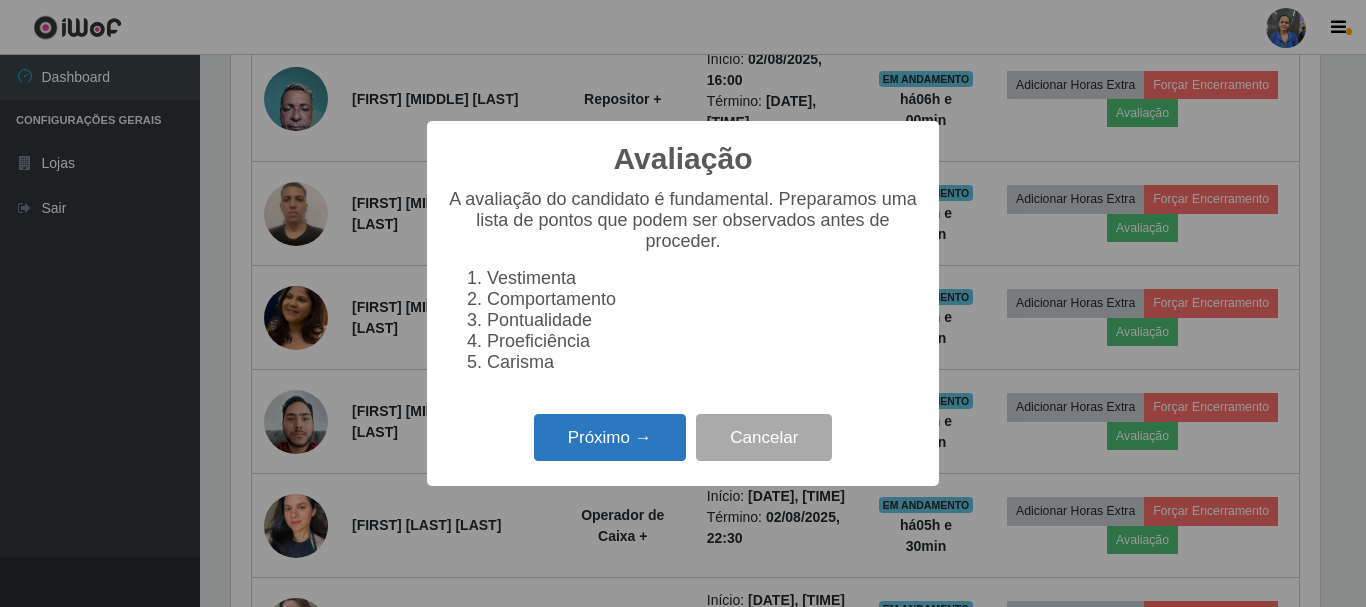 click on "Próximo →" at bounding box center (610, 437) 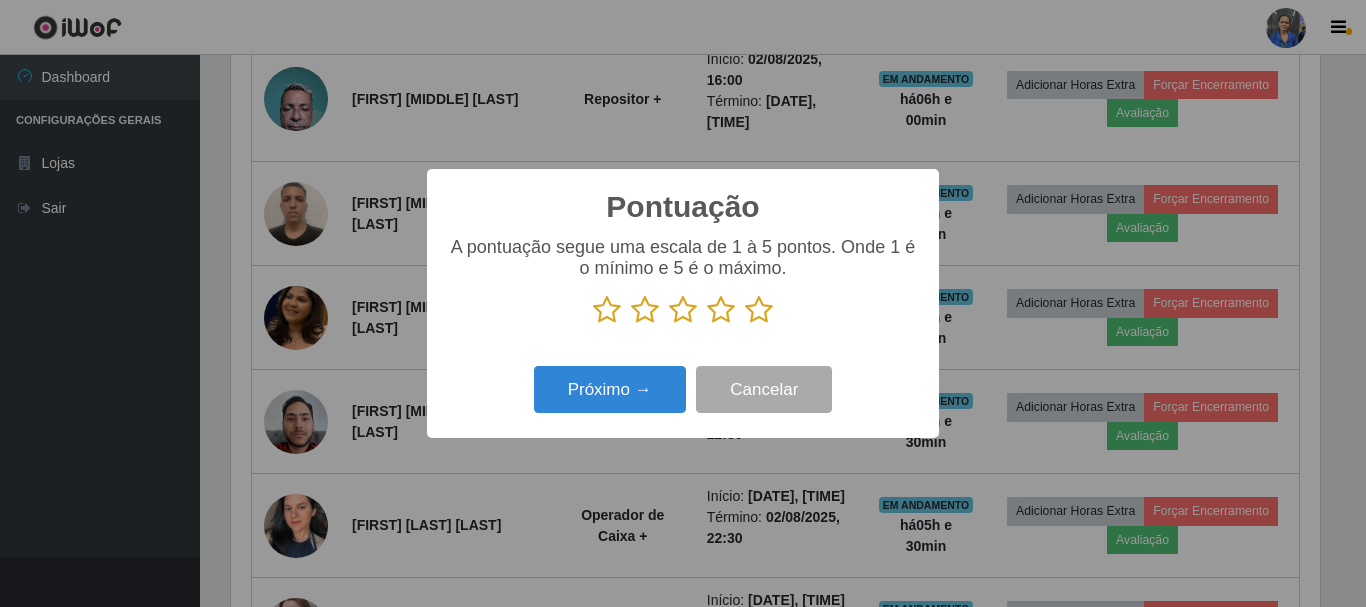 click at bounding box center [759, 310] 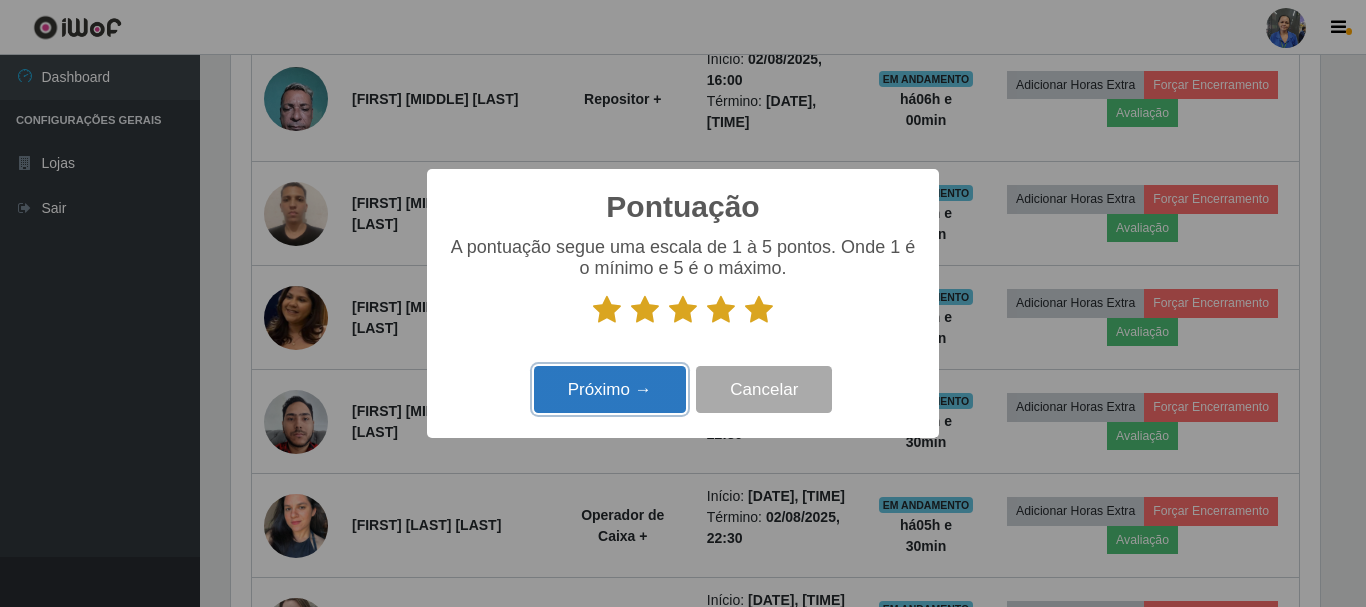 click on "Próximo →" at bounding box center [610, 389] 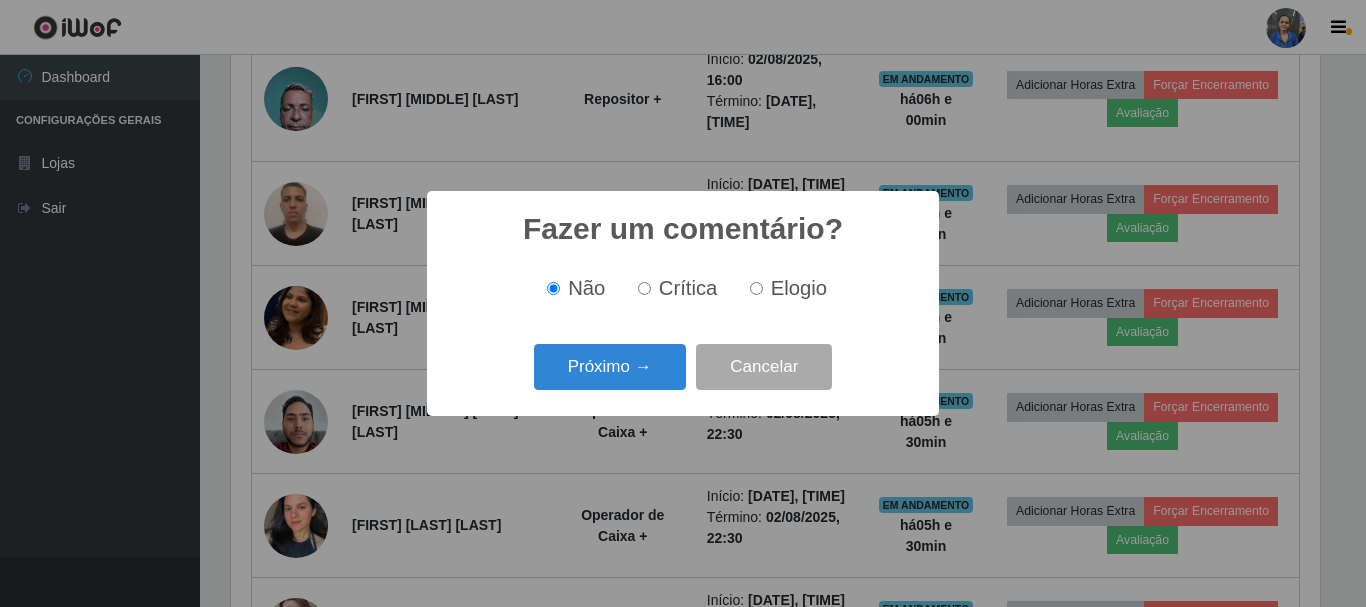 click on "Próximo →" at bounding box center [610, 367] 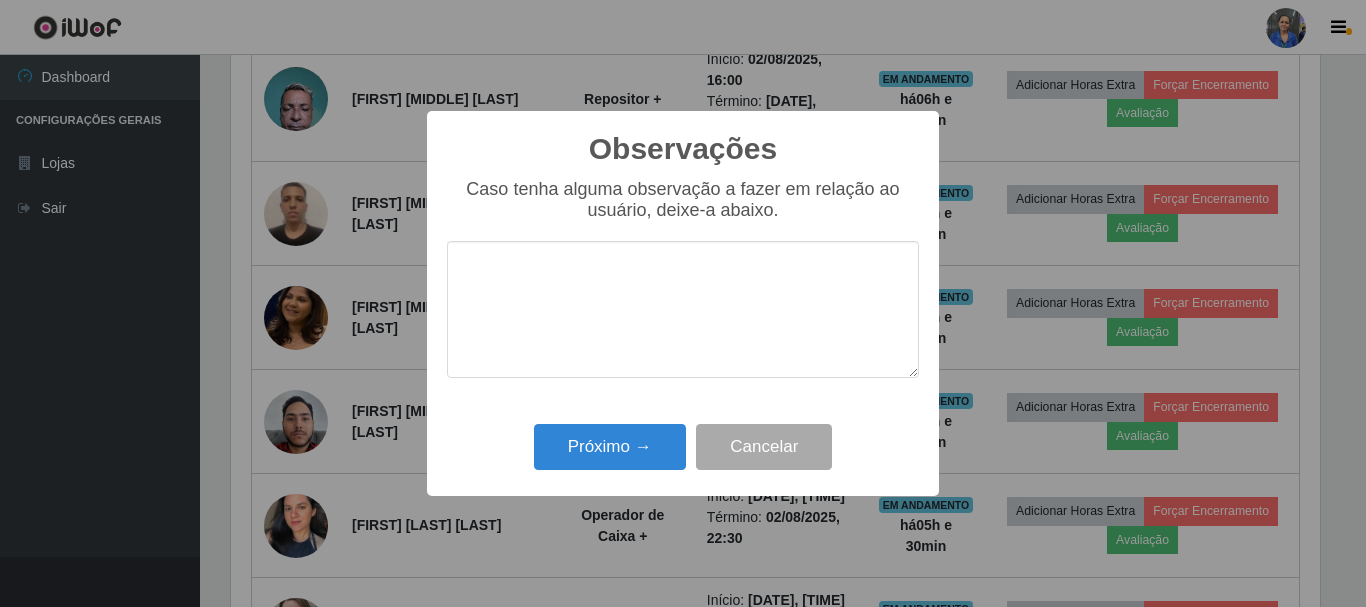 scroll, scrollTop: 999585, scrollLeft: 998911, axis: both 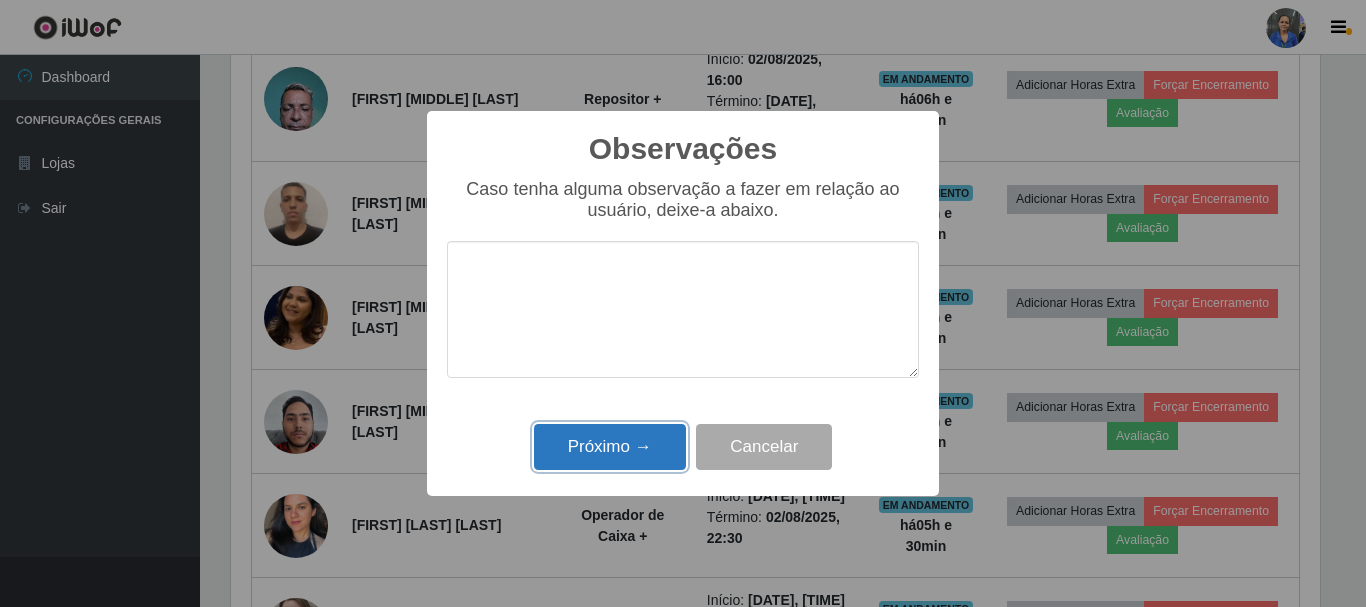 click on "Próximo →" at bounding box center [610, 447] 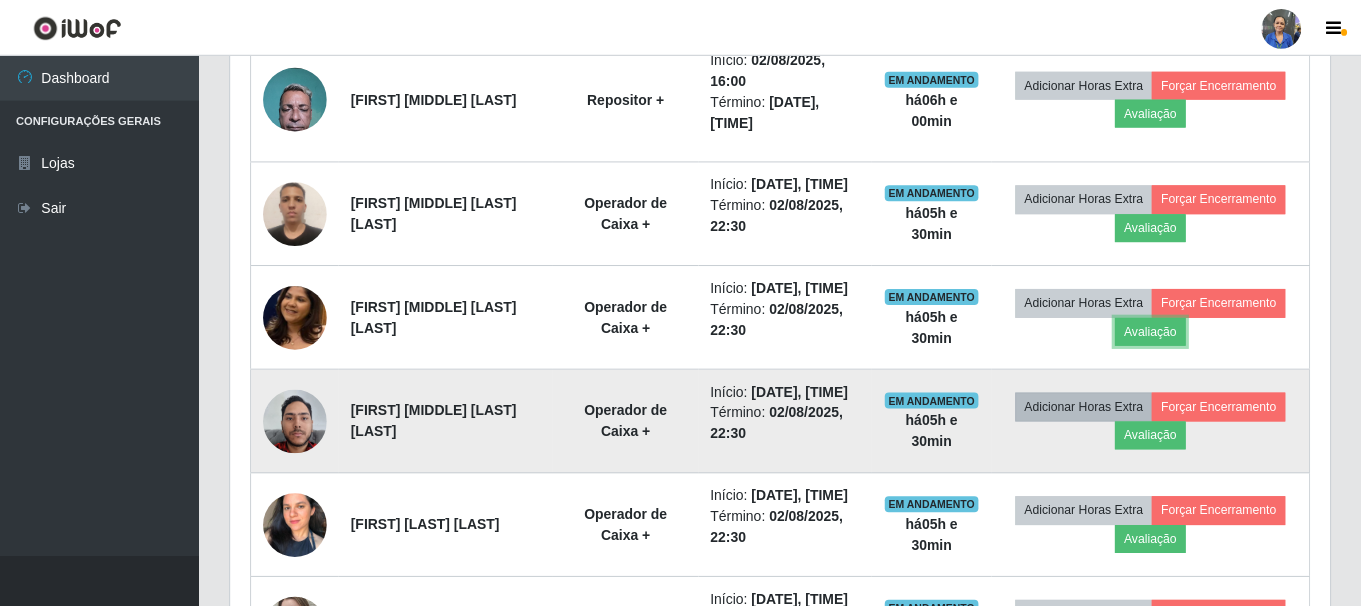 scroll, scrollTop: 1175, scrollLeft: 0, axis: vertical 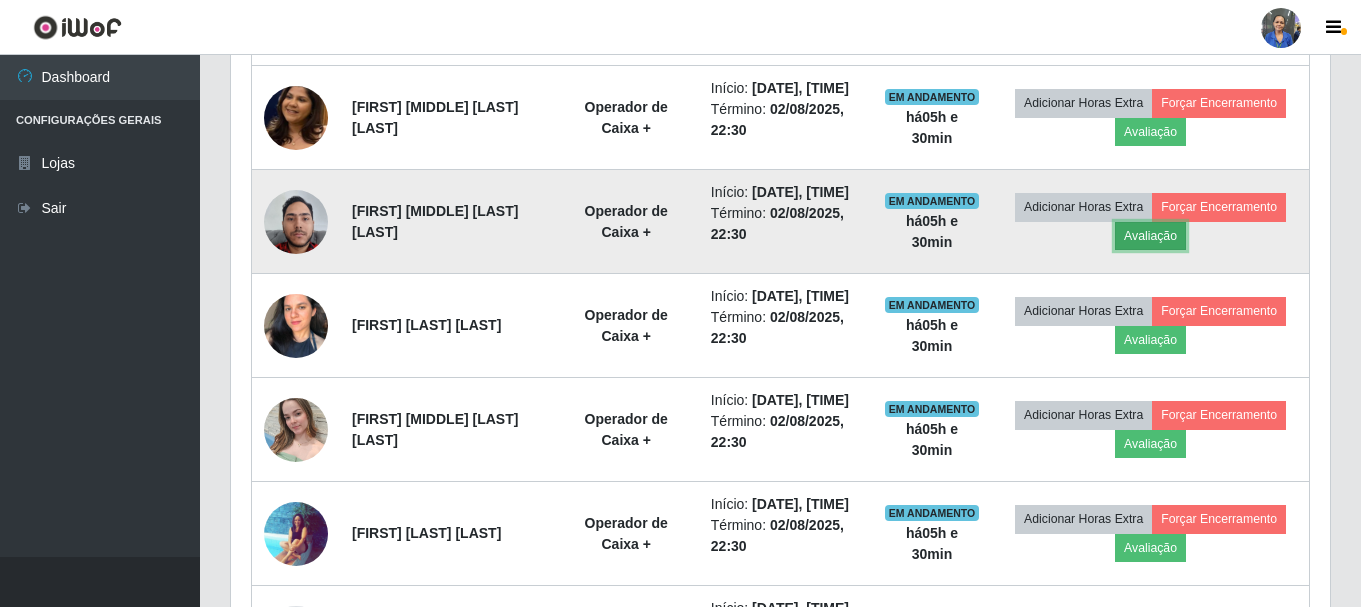 click on "Avaliação" at bounding box center [1150, 236] 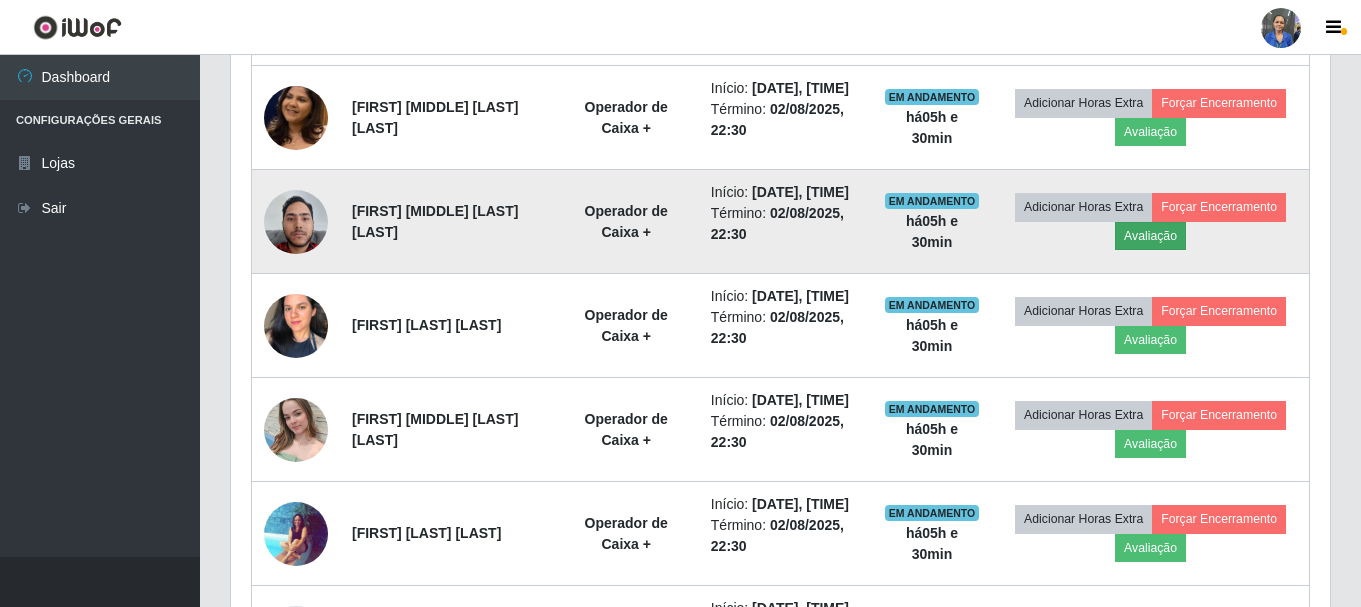 scroll, scrollTop: 999585, scrollLeft: 998911, axis: both 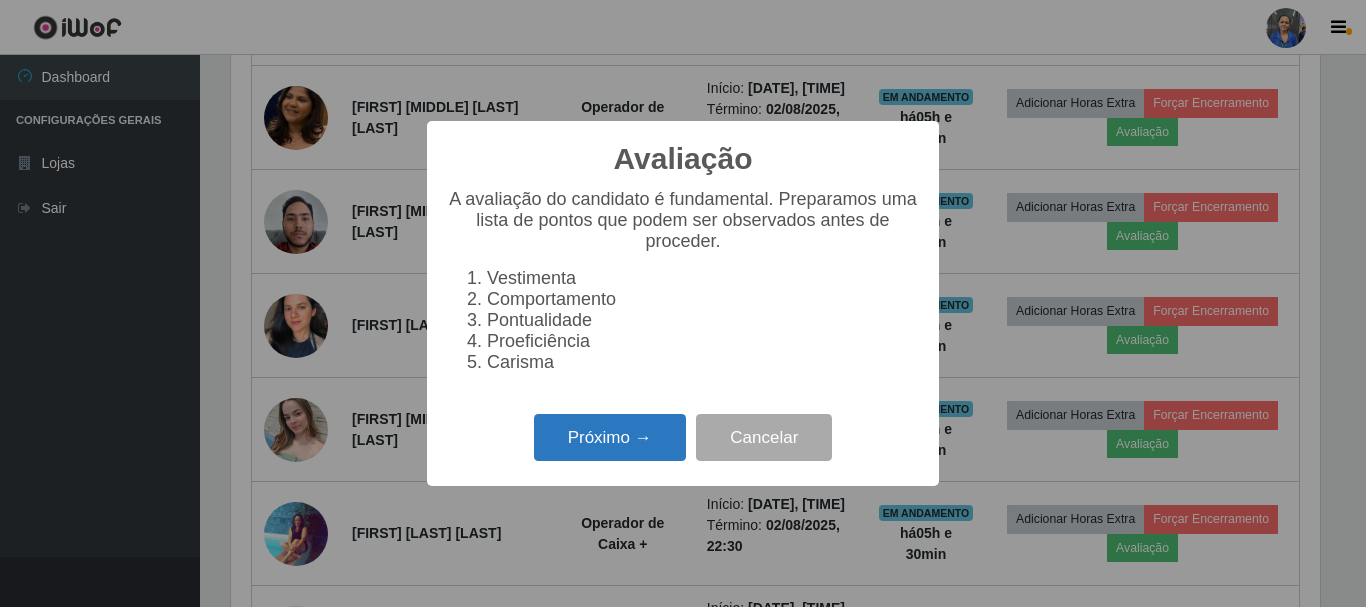 click on "Próximo →" at bounding box center (610, 437) 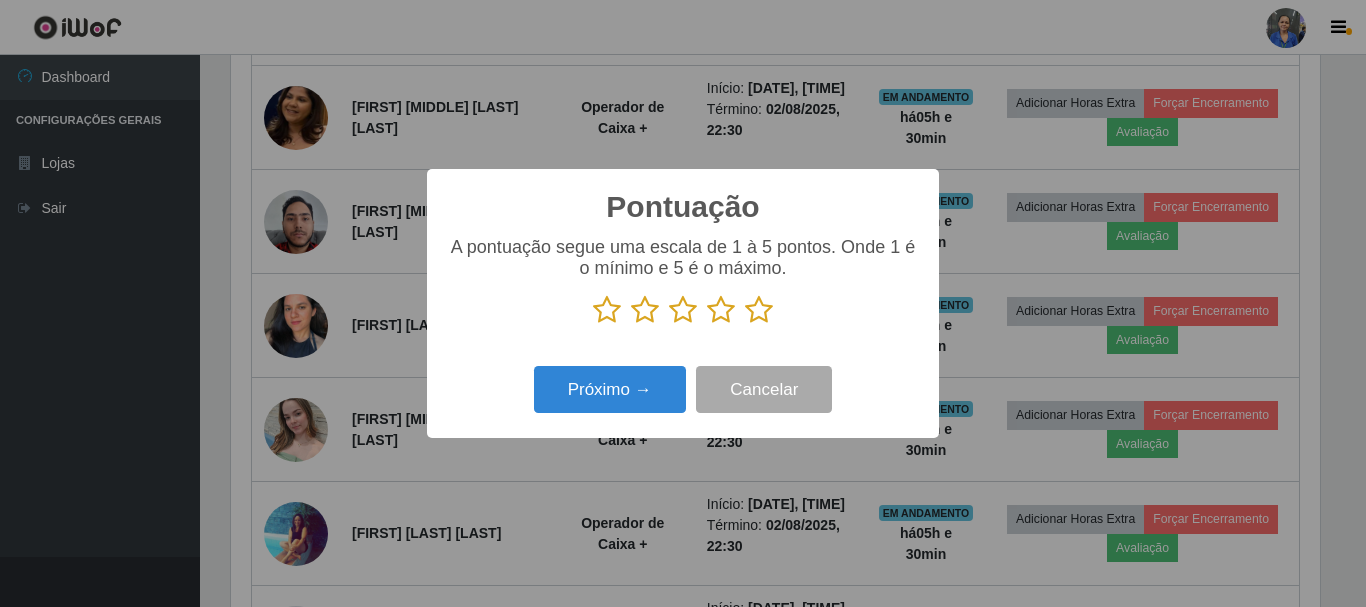 click at bounding box center (759, 310) 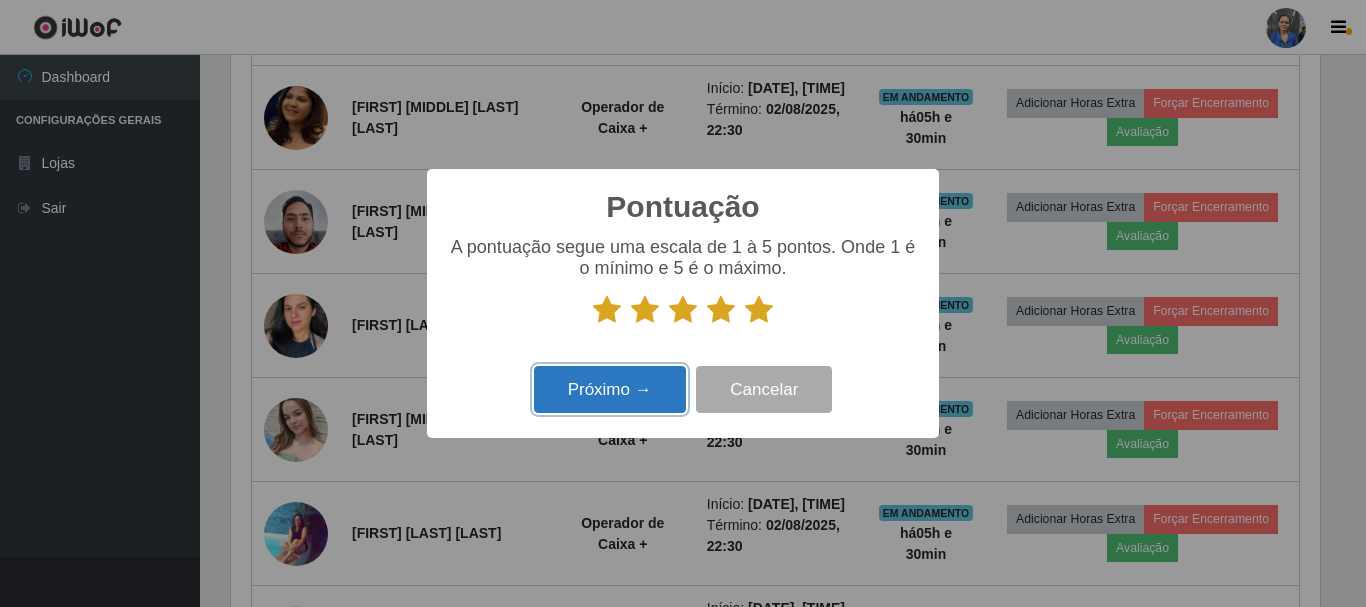 click on "Próximo →" at bounding box center (610, 389) 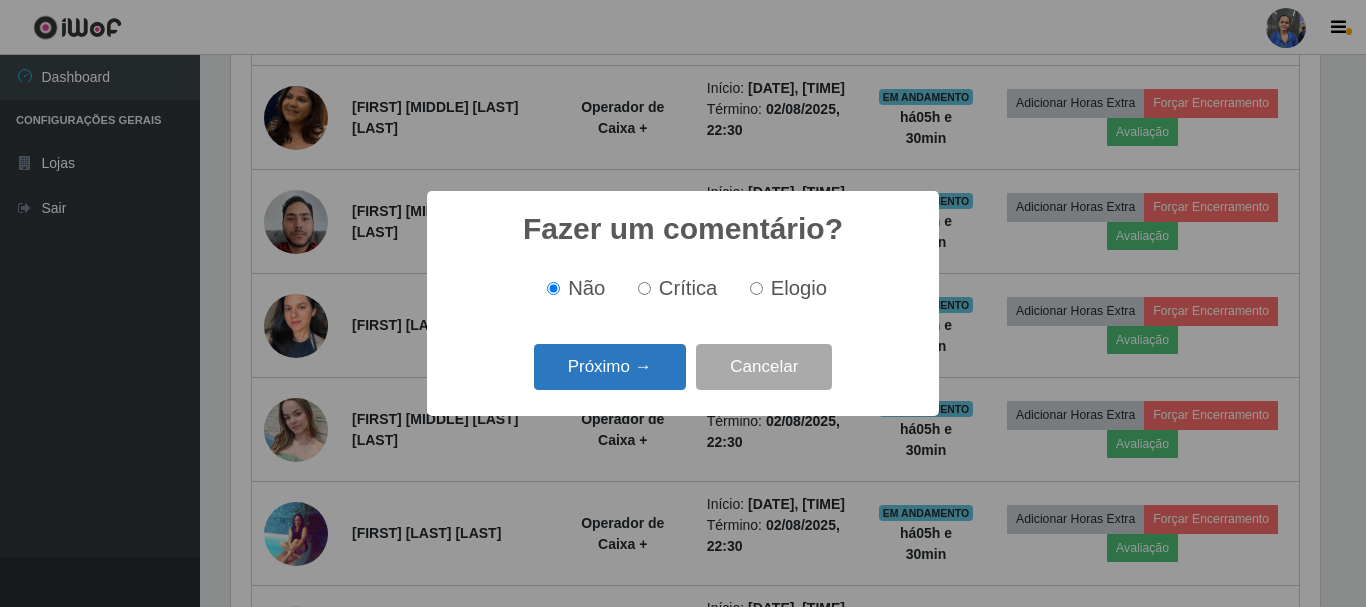 click on "Próximo →" at bounding box center [610, 367] 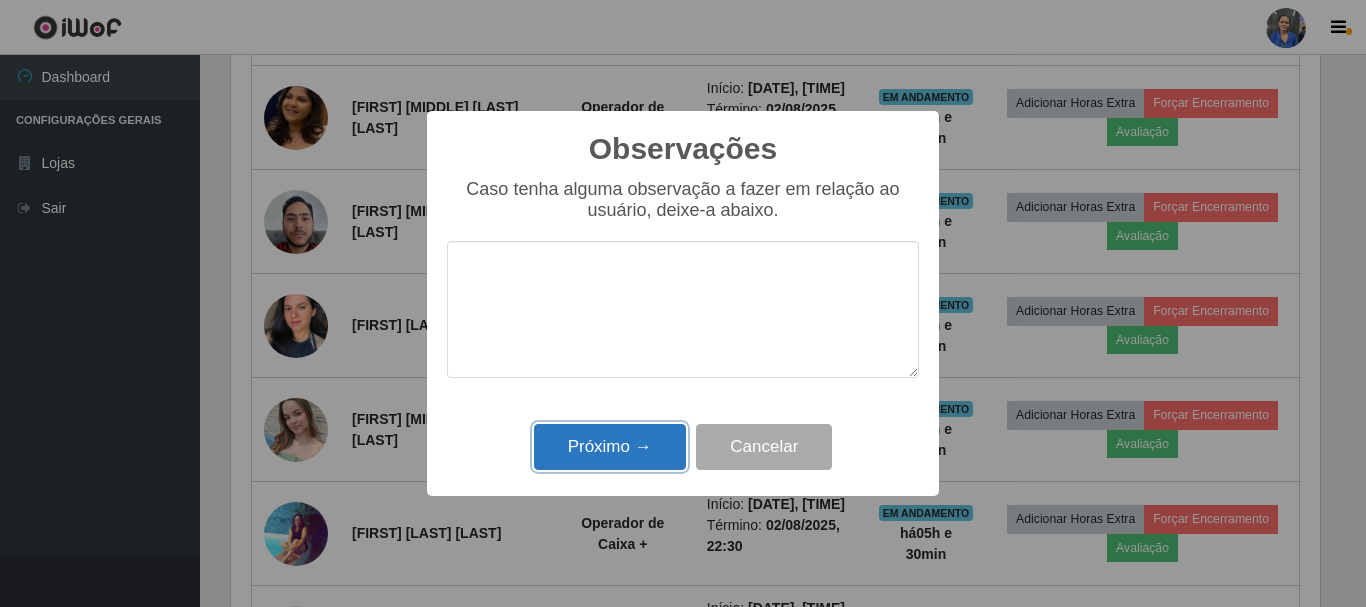 click on "Próximo →" at bounding box center (610, 447) 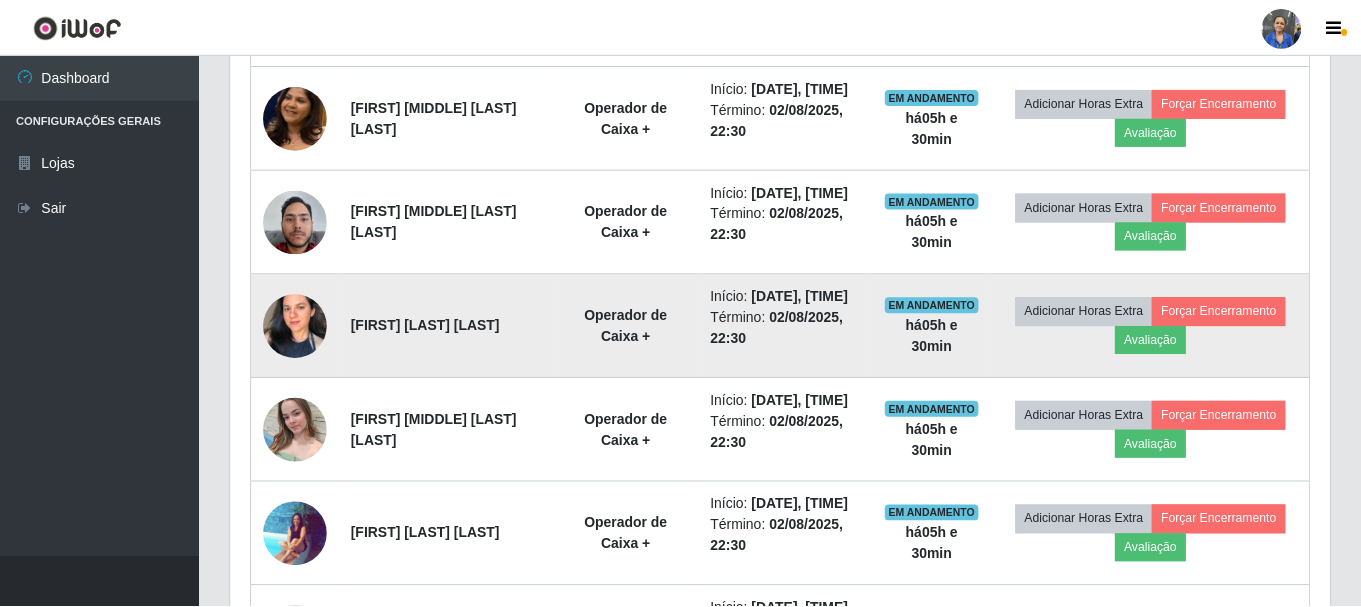 scroll, scrollTop: 999585, scrollLeft: 998901, axis: both 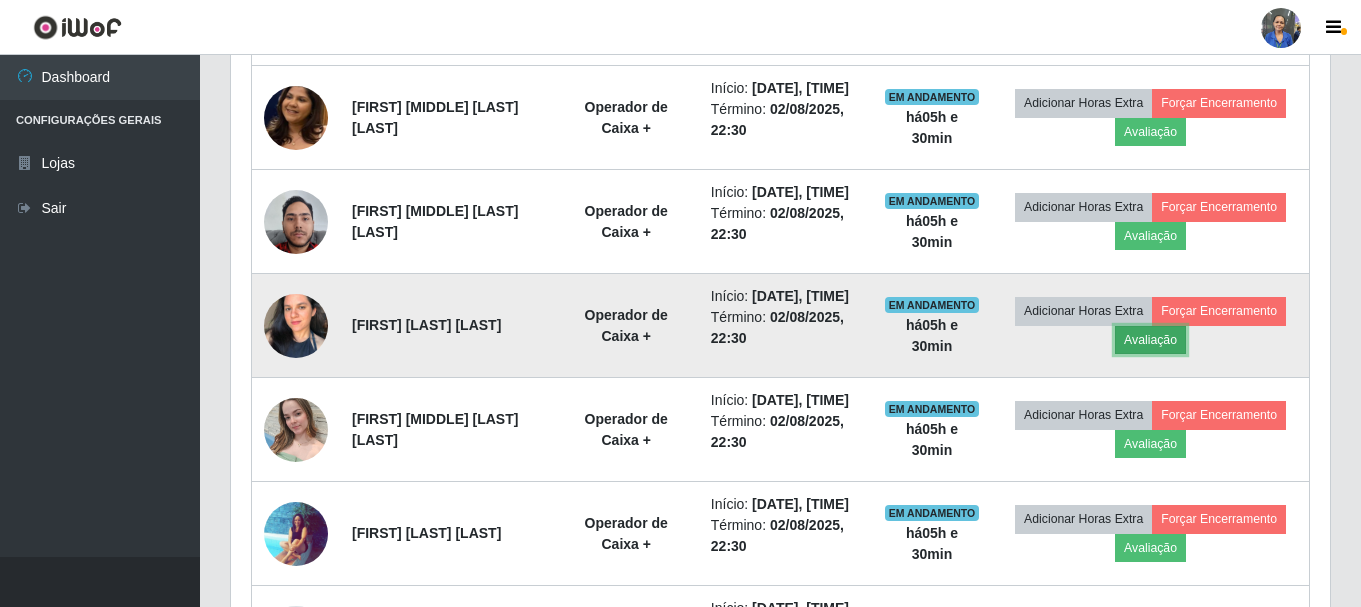 click on "Avaliação" at bounding box center [1150, 340] 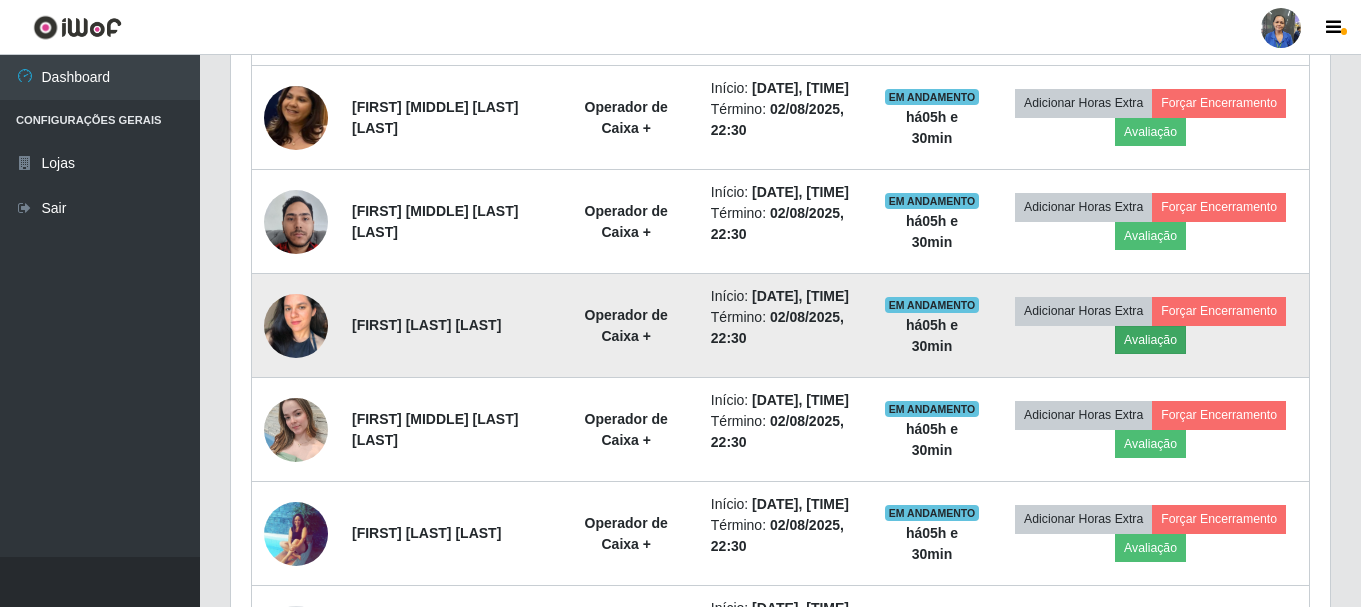 scroll, scrollTop: 999585, scrollLeft: 998911, axis: both 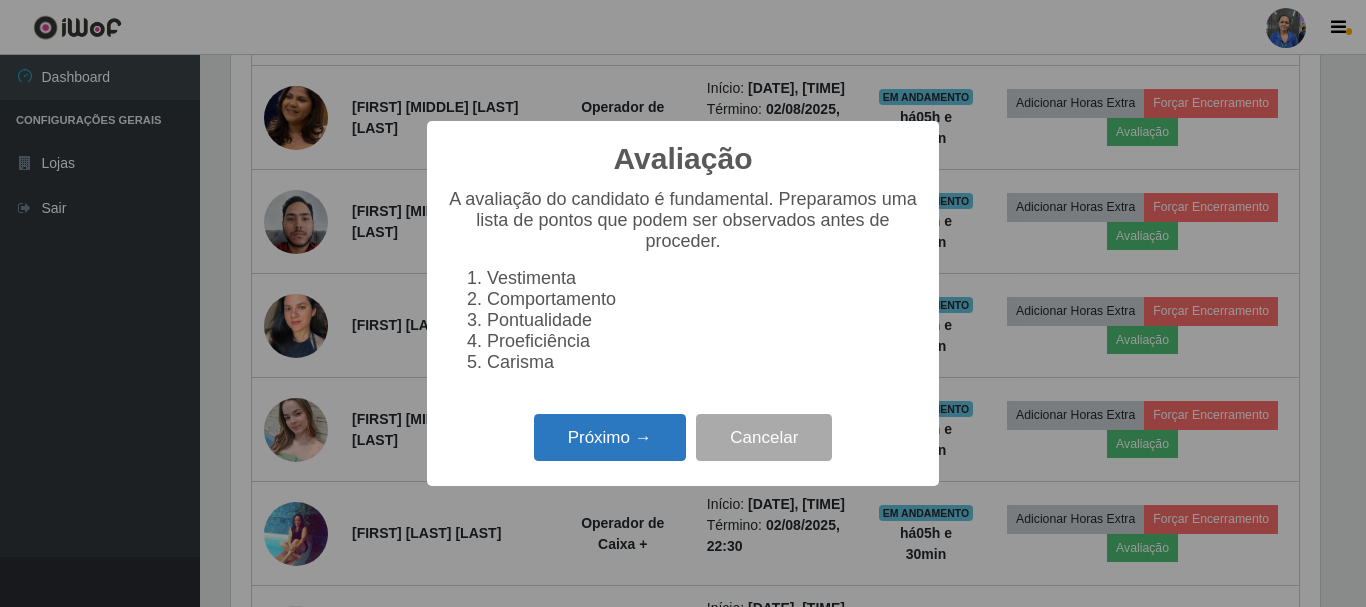click on "Próximo →" at bounding box center (610, 437) 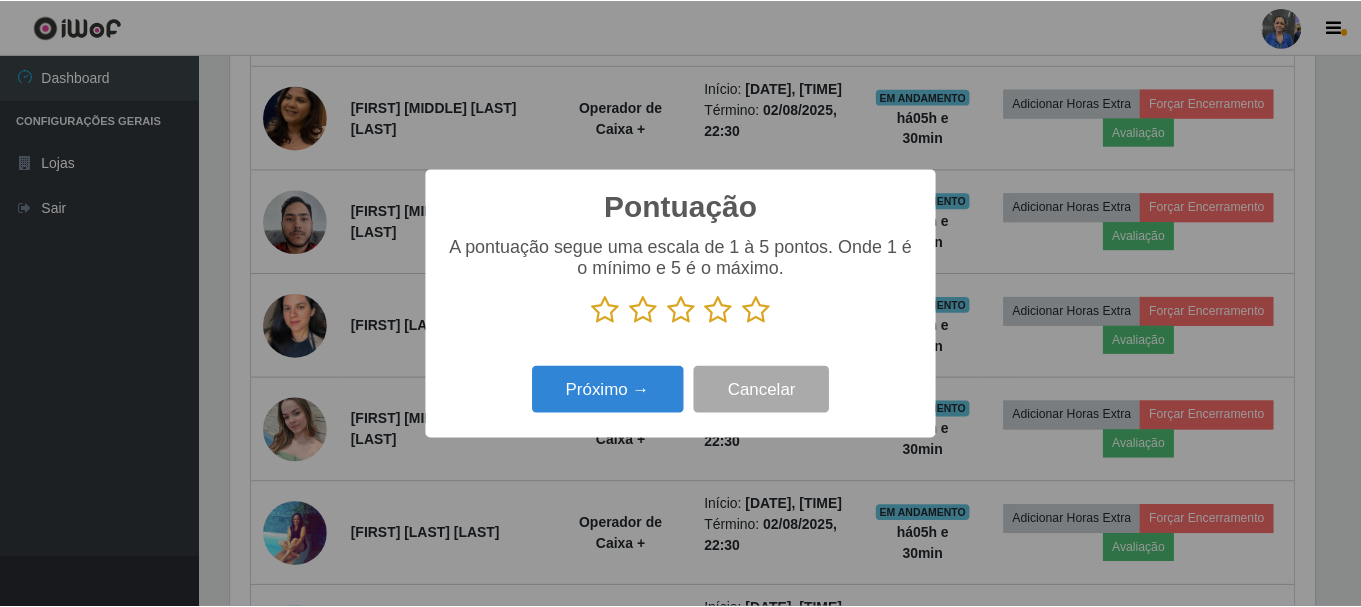 scroll 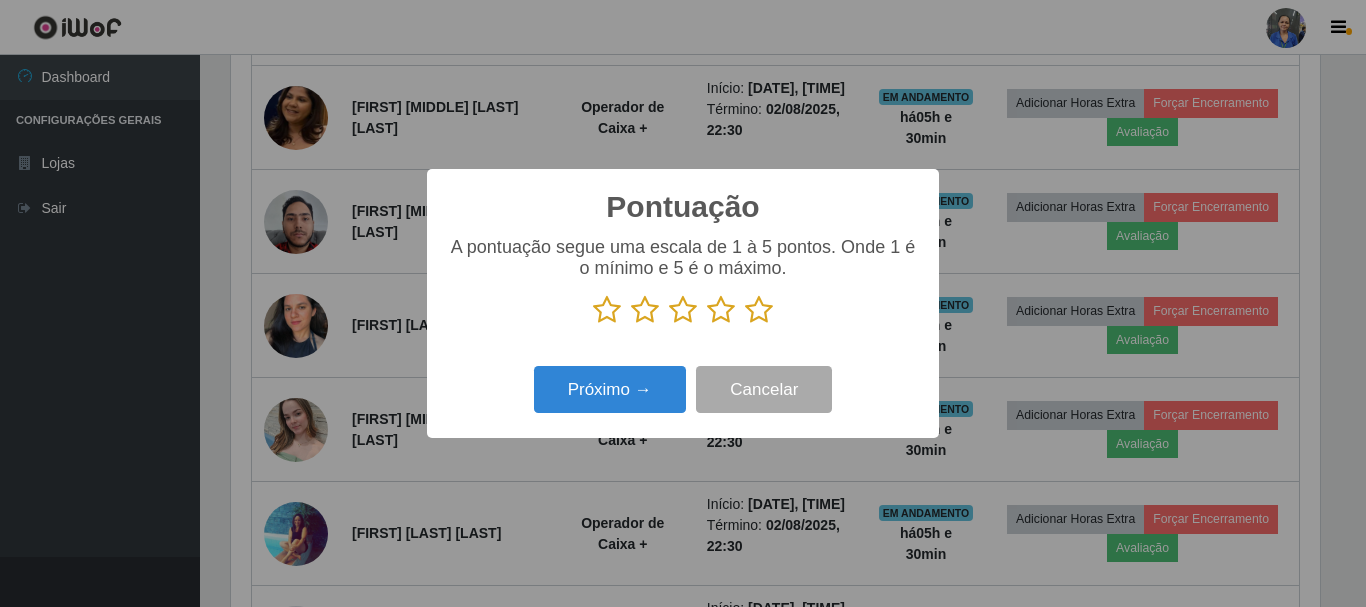 click at bounding box center [759, 310] 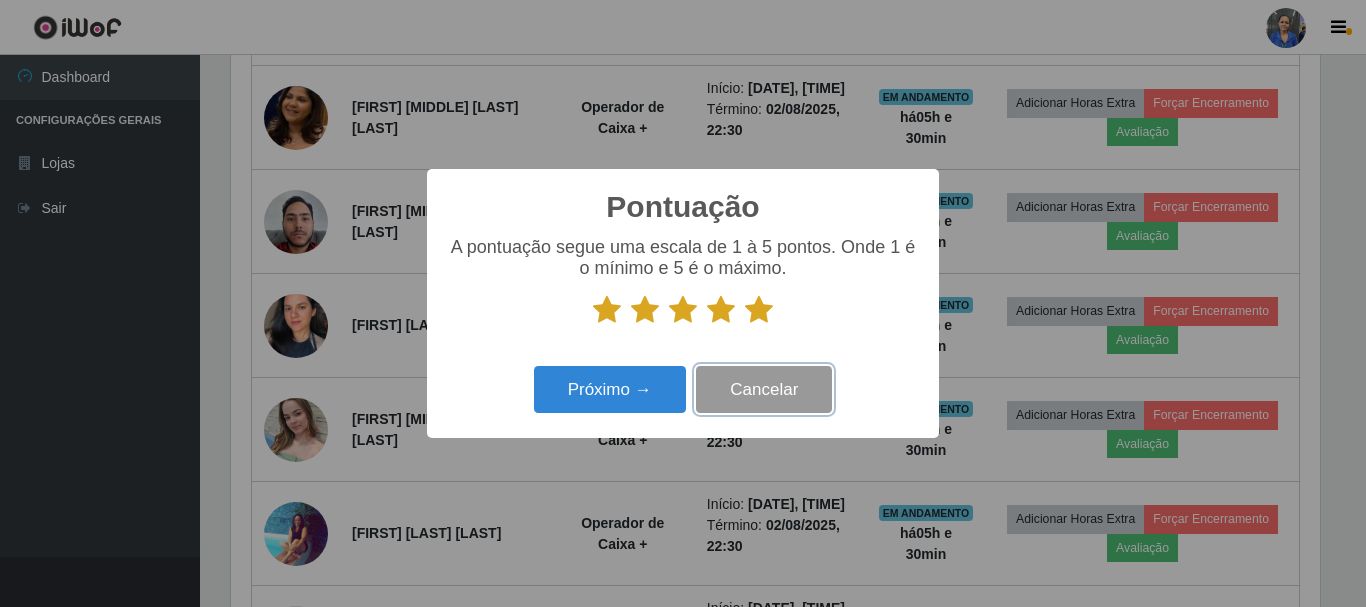 click on "Cancelar" at bounding box center [764, 389] 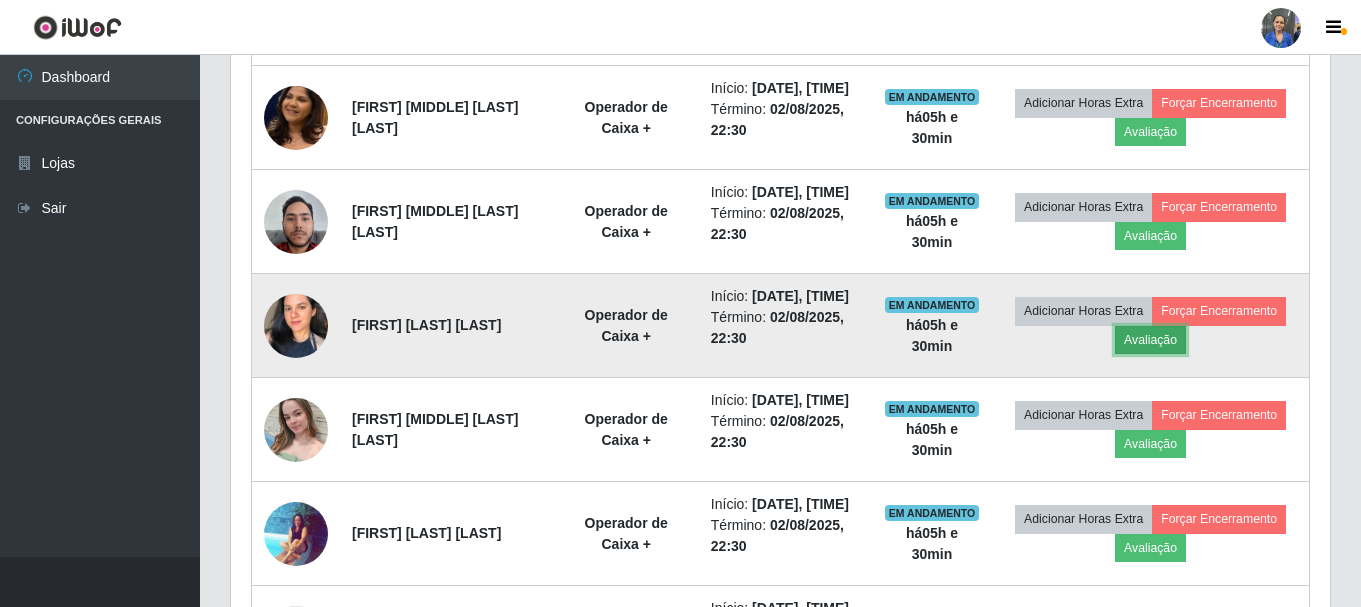 click on "Avaliação" at bounding box center [1150, 340] 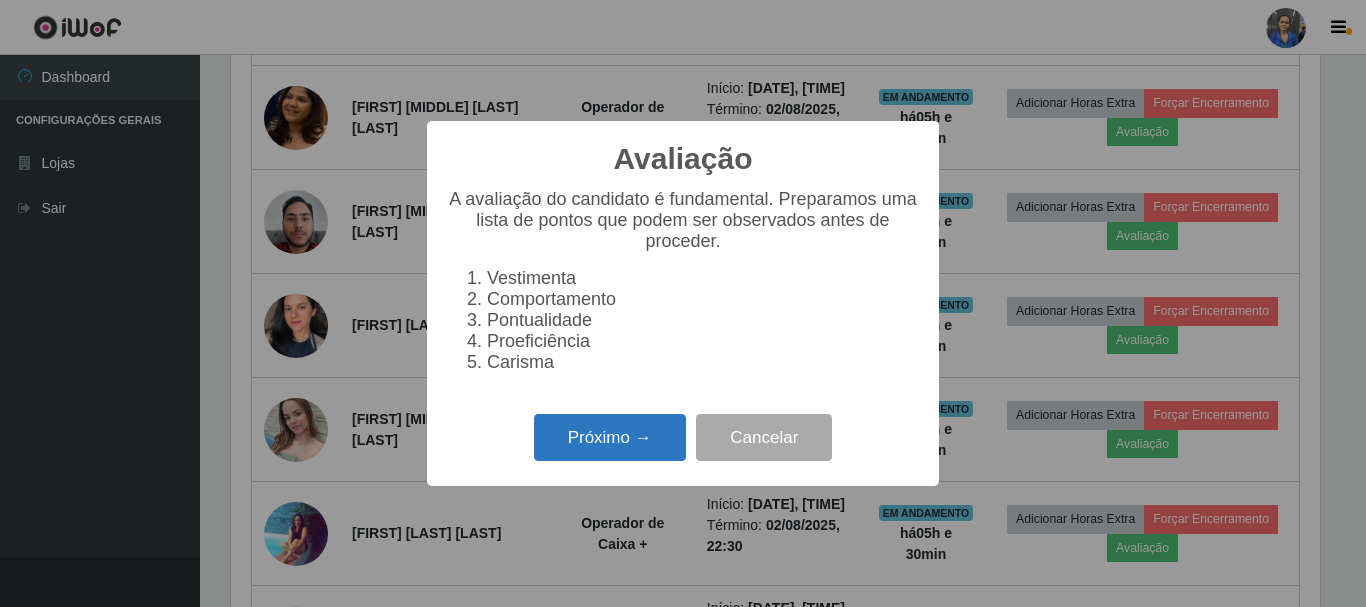 click on "Próximo →" at bounding box center [610, 437] 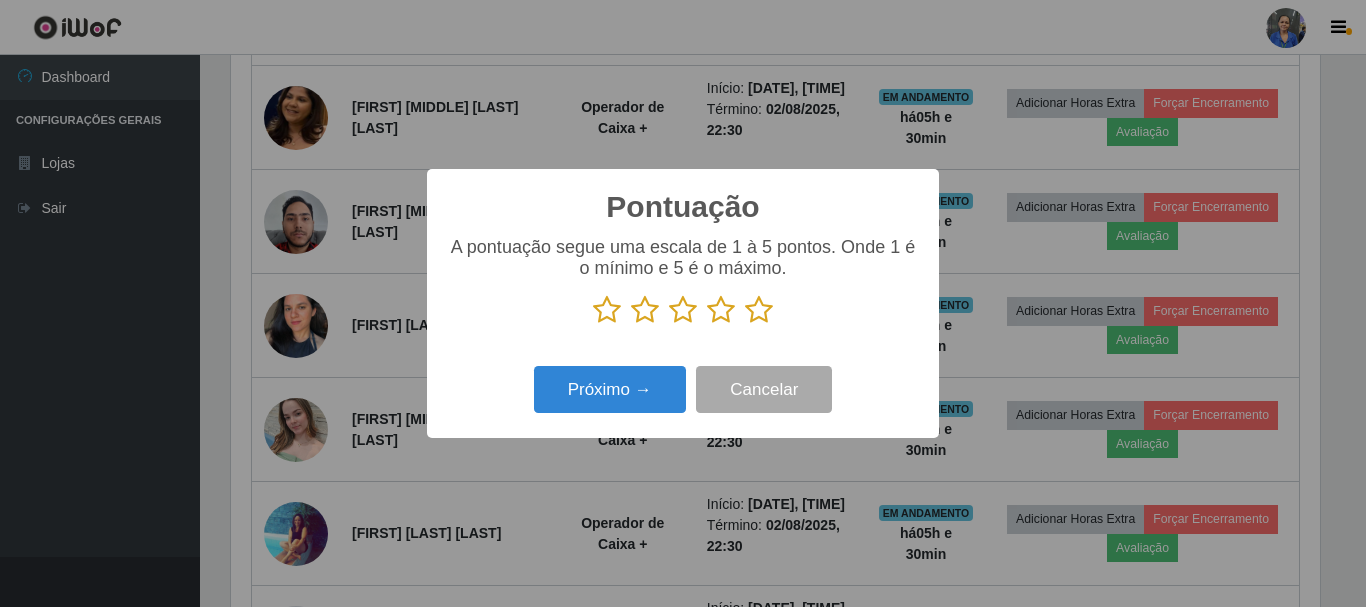 click at bounding box center (759, 310) 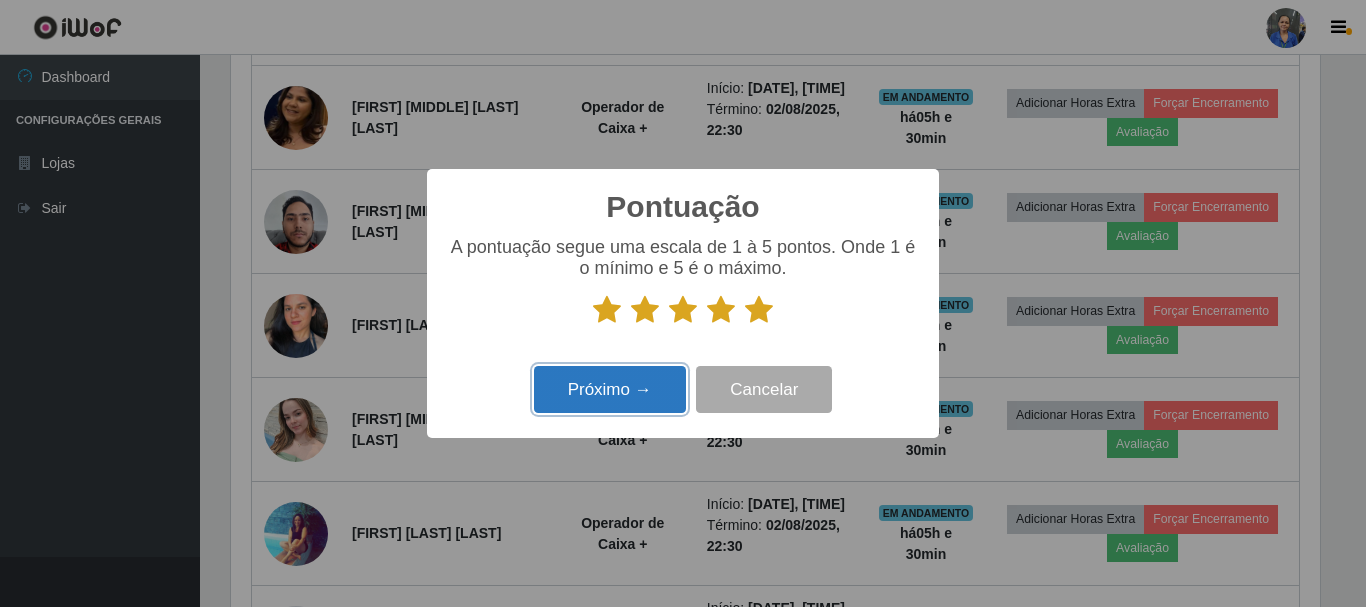 click on "Próximo →" at bounding box center (610, 389) 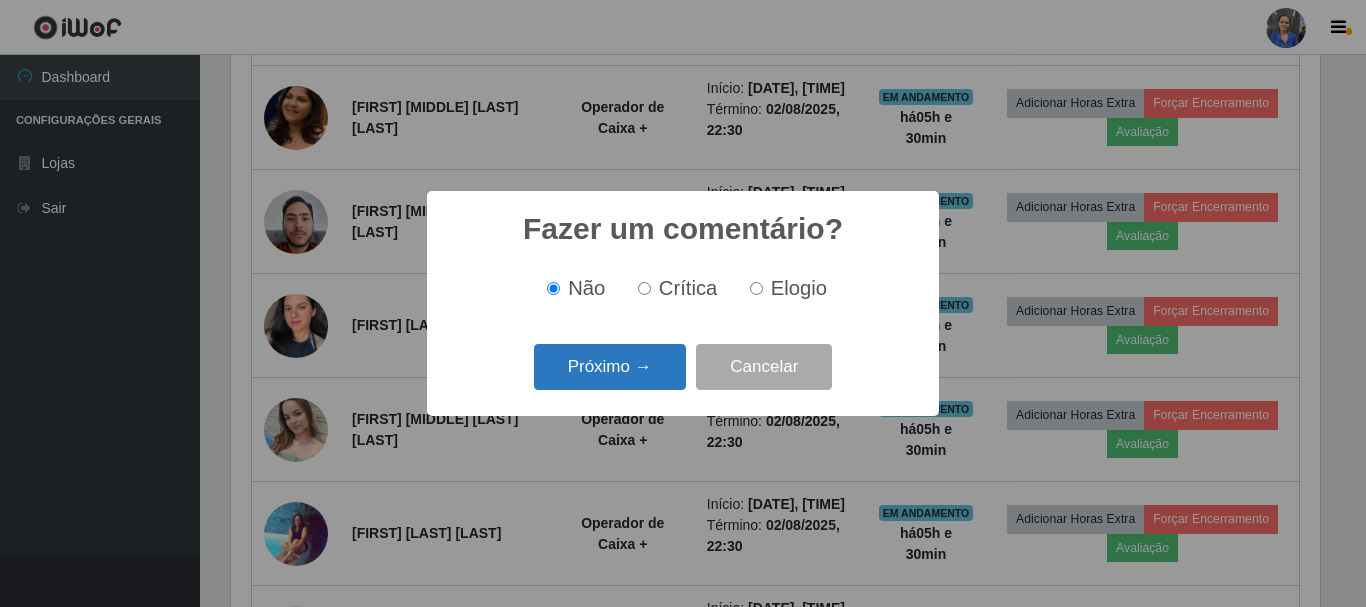 click on "Próximo →" at bounding box center [610, 367] 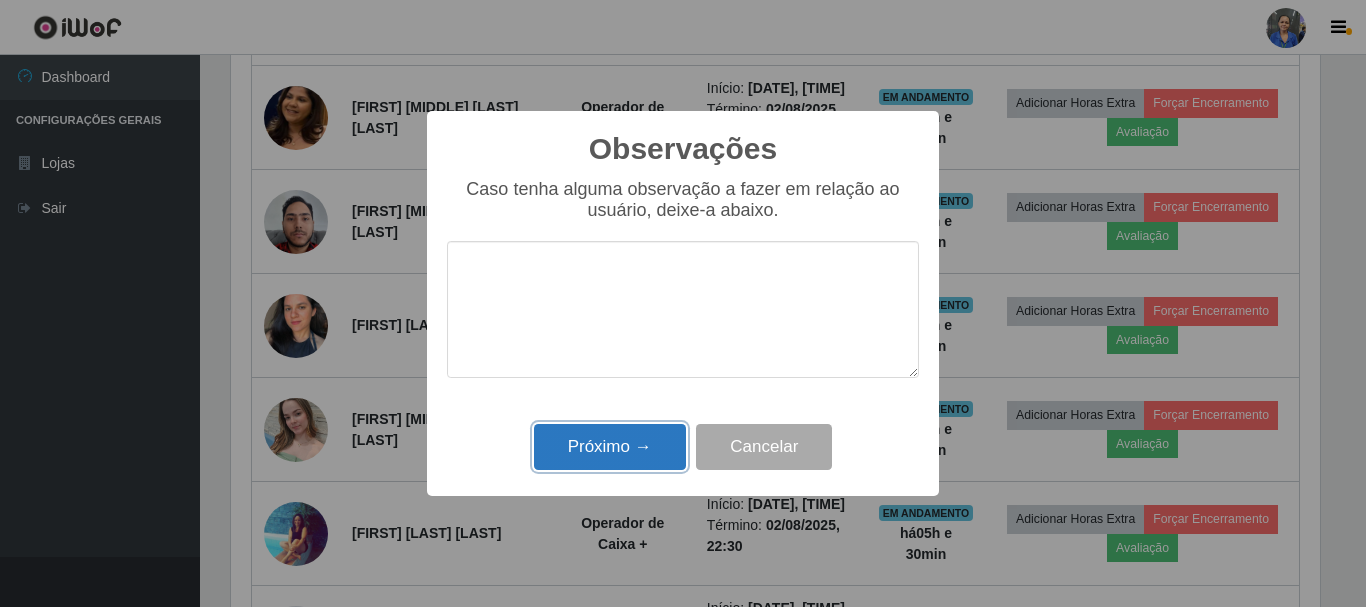 click on "Próximo →" at bounding box center [610, 447] 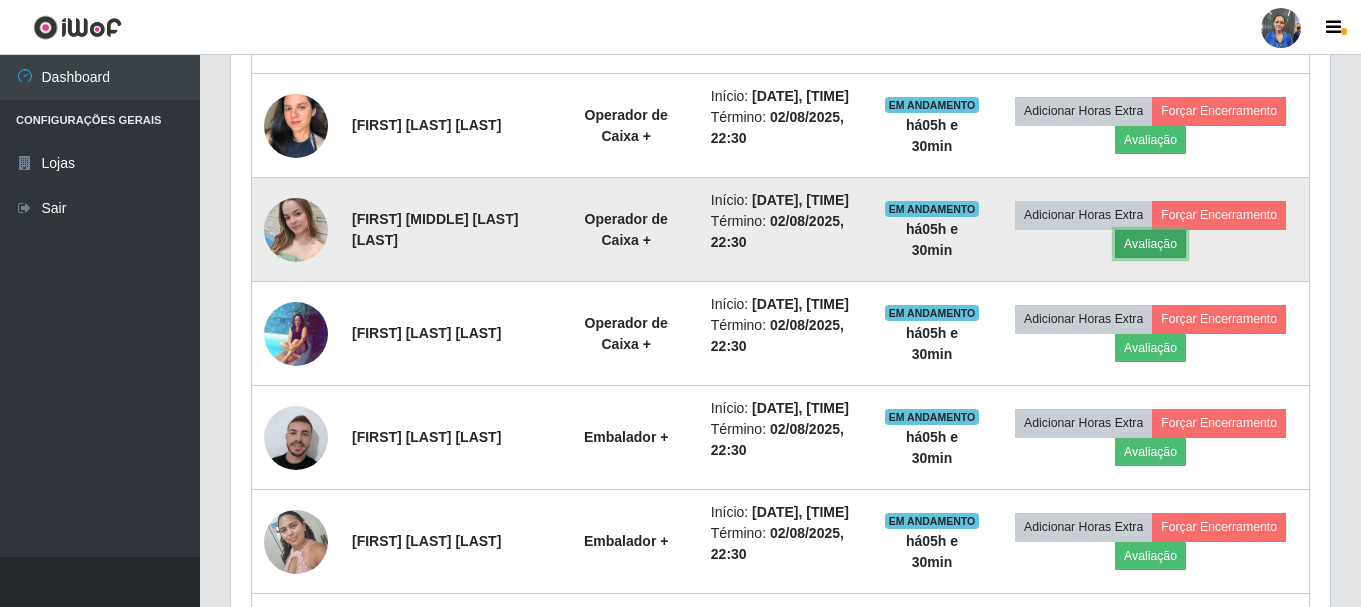 click on "Avaliação" at bounding box center (1150, 244) 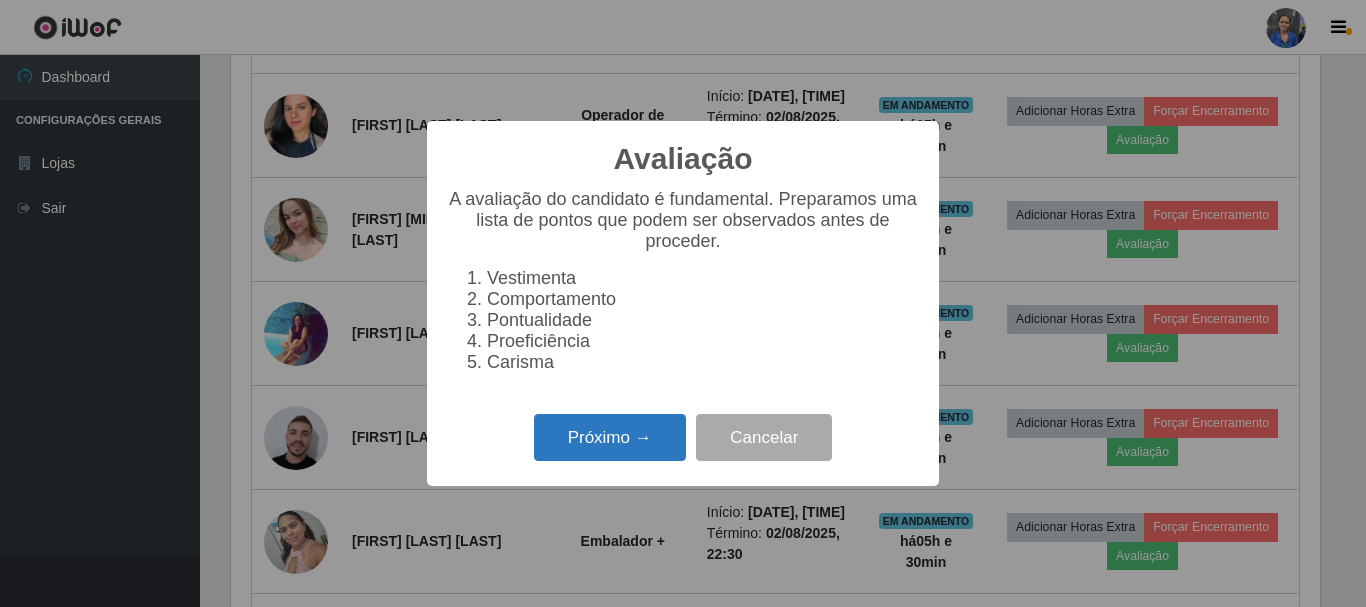 click on "Próximo →" at bounding box center [610, 437] 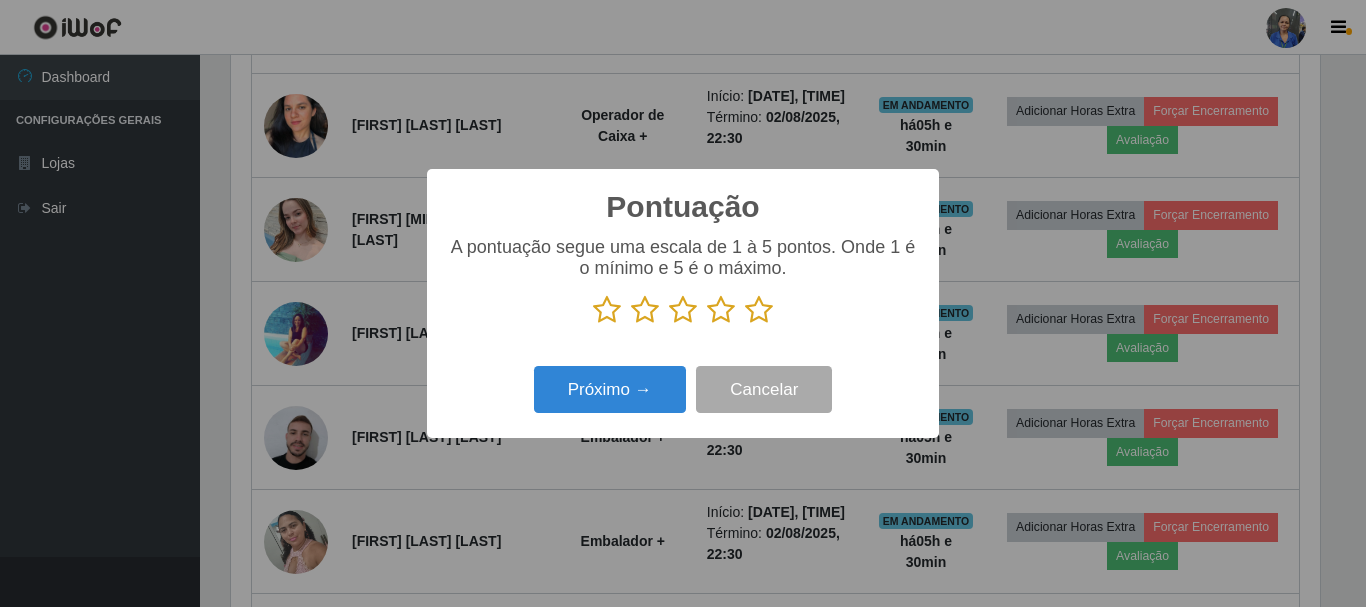 click at bounding box center (759, 310) 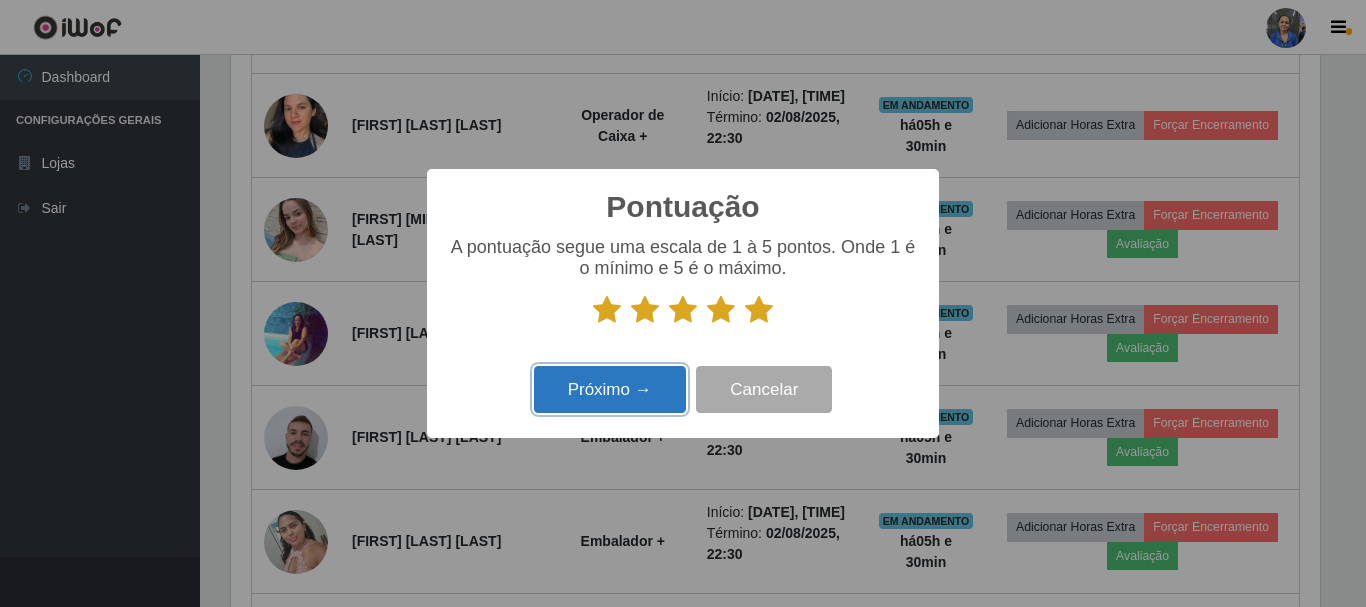 click on "Próximo →" at bounding box center [610, 389] 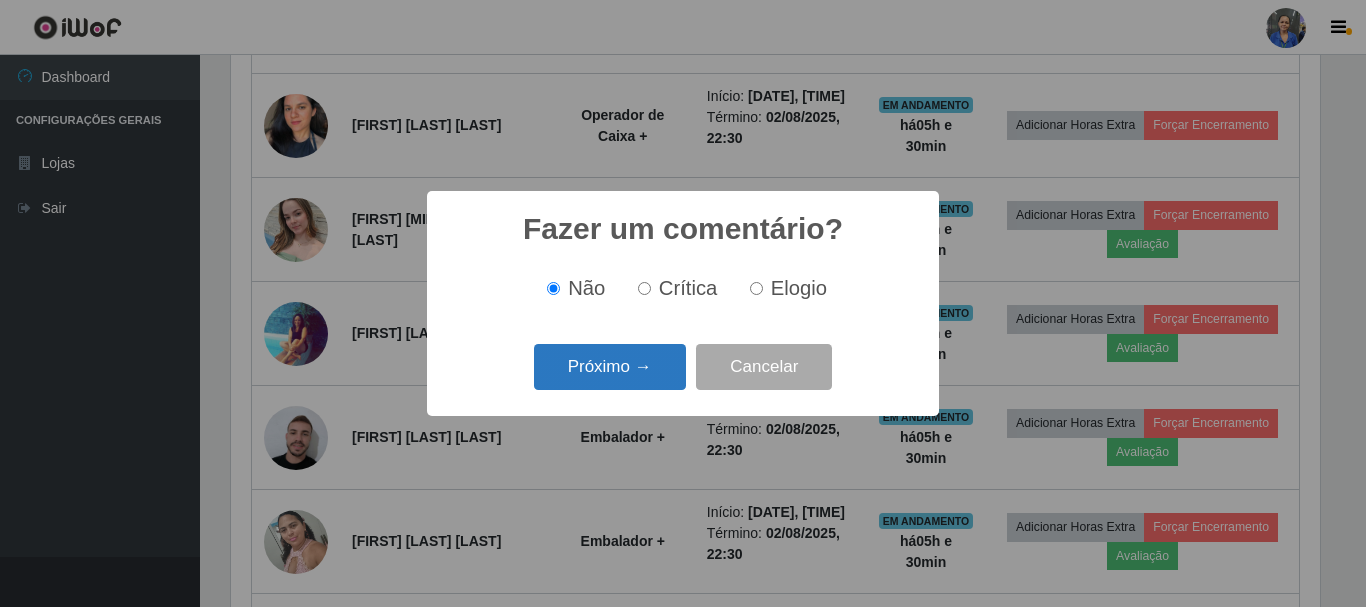 click on "Próximo →" at bounding box center (610, 367) 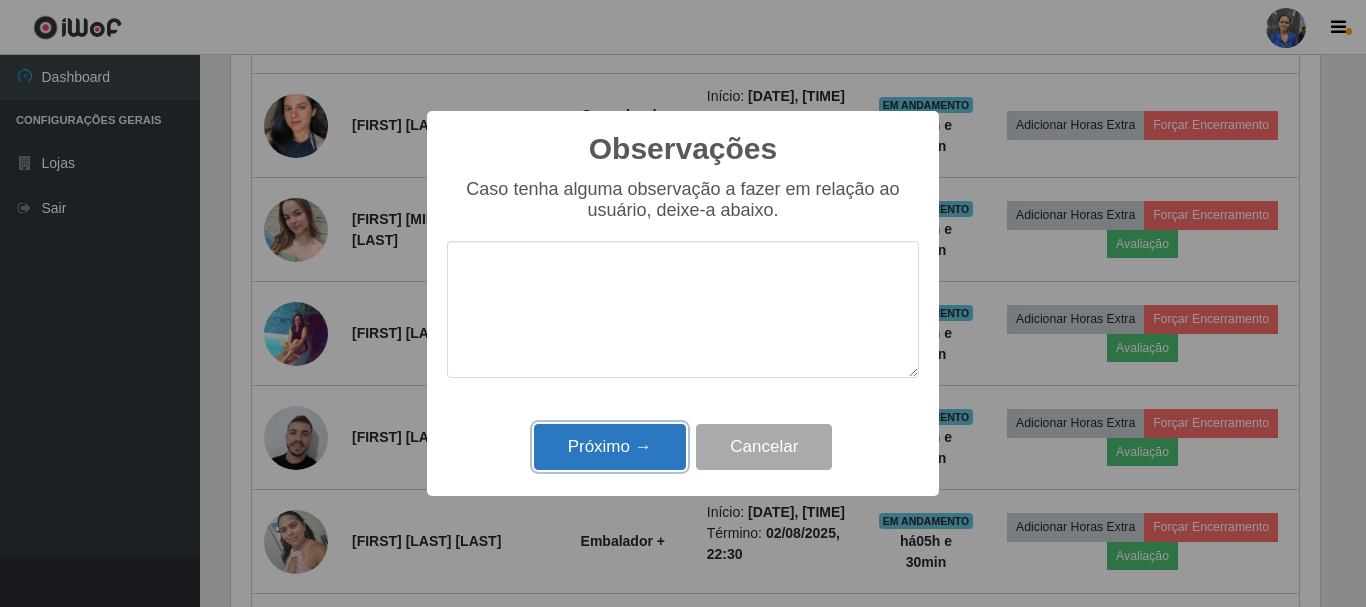 click on "Próximo →" at bounding box center [610, 447] 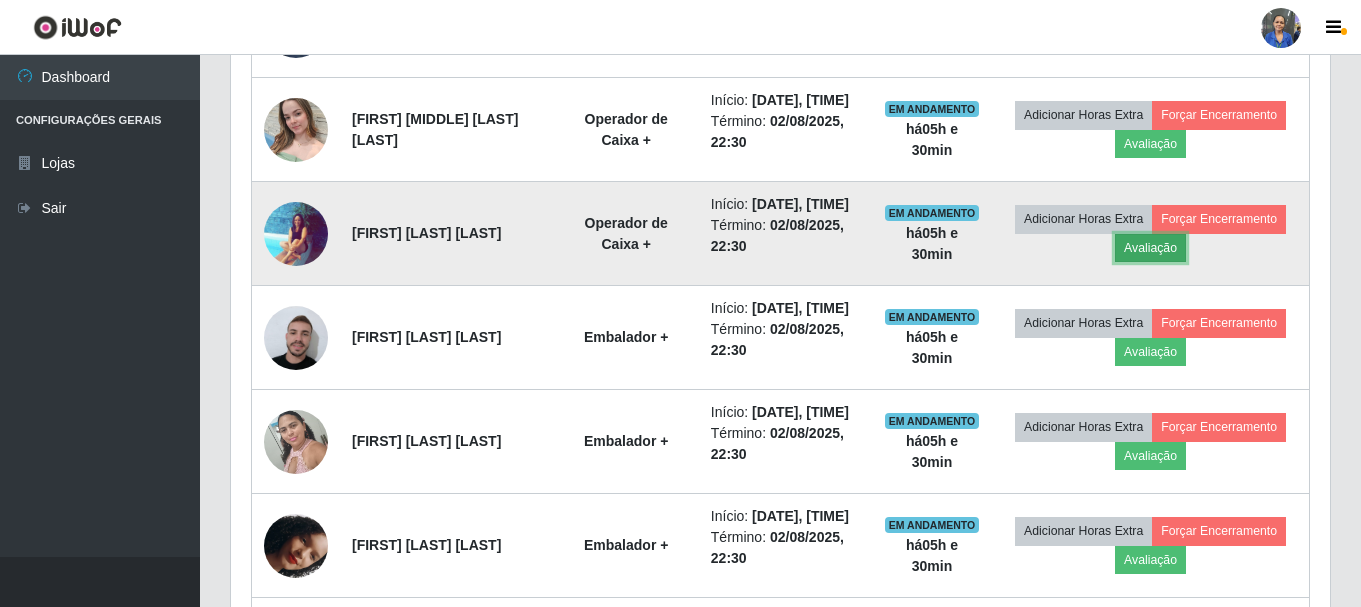 click on "Avaliação" at bounding box center [1150, 248] 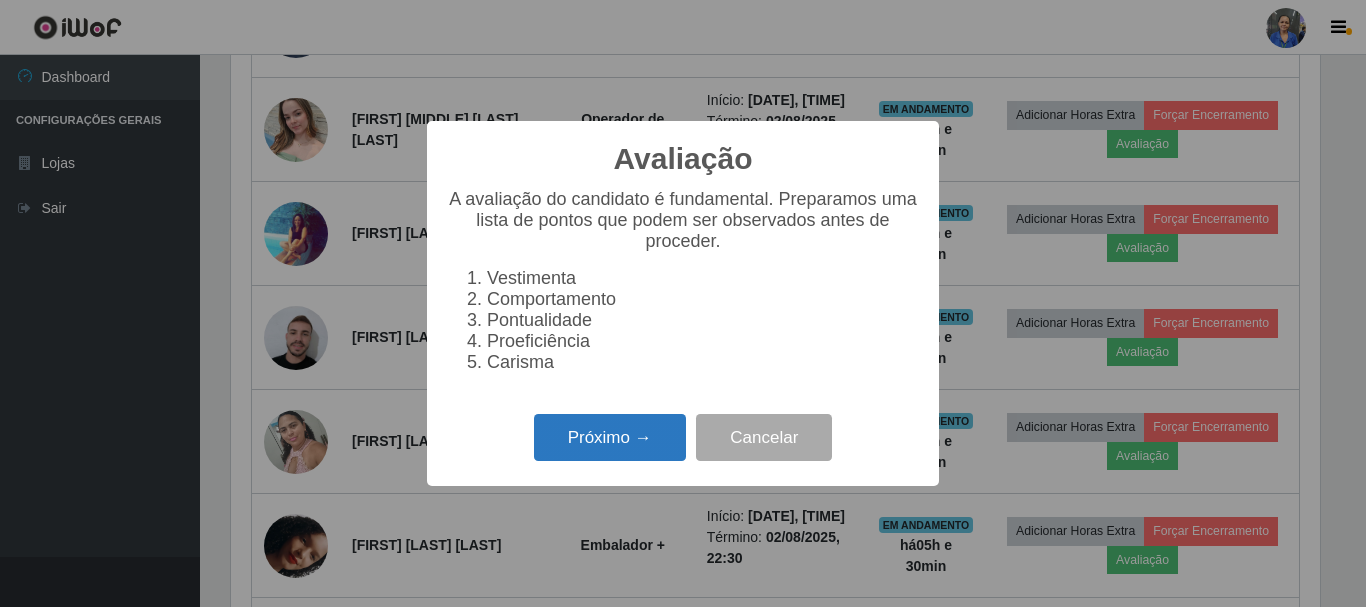 click on "Próximo →" at bounding box center (610, 437) 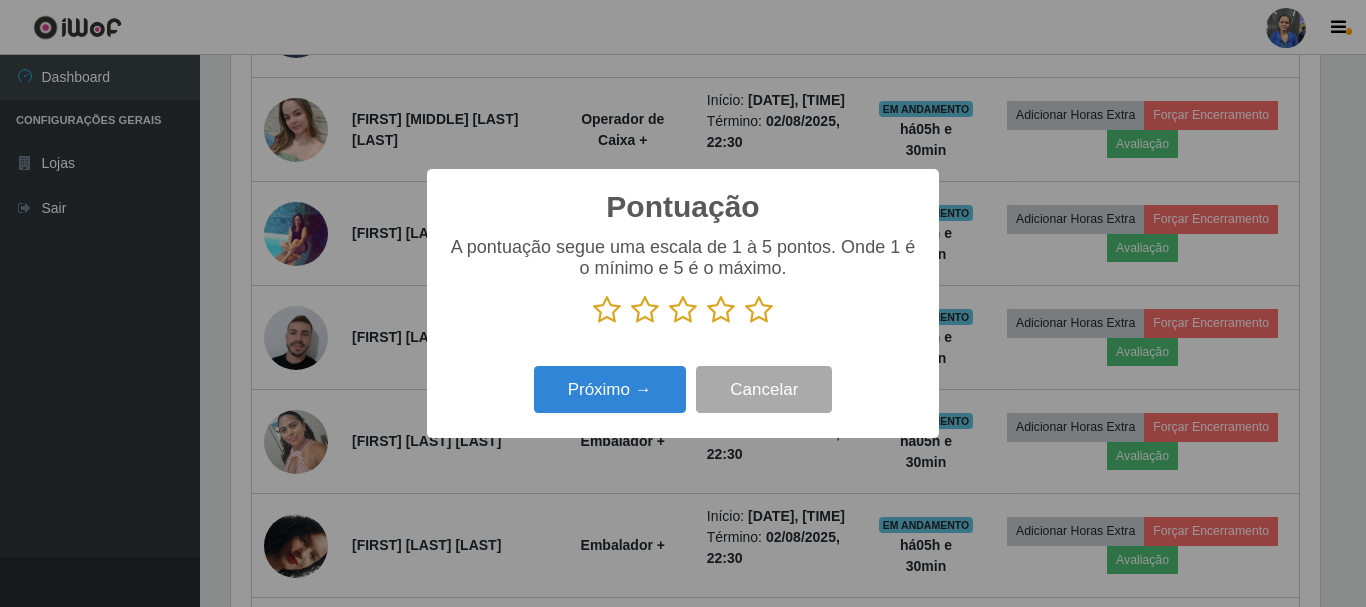 click at bounding box center (759, 310) 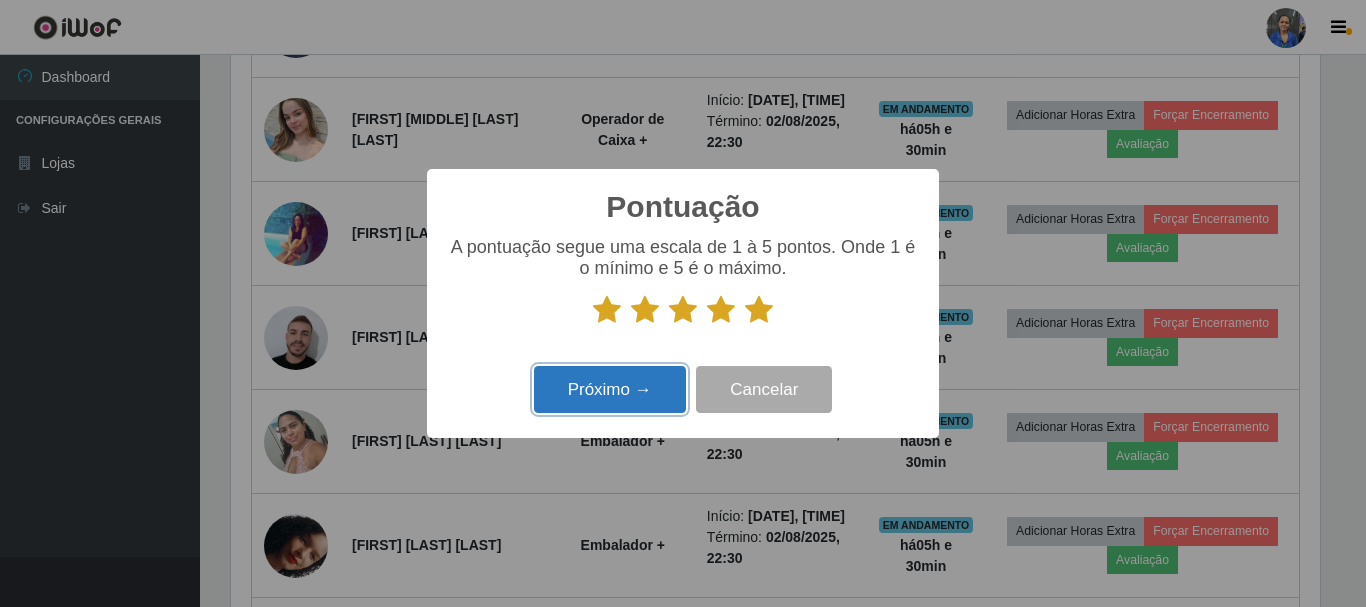 click on "Próximo →" at bounding box center (610, 389) 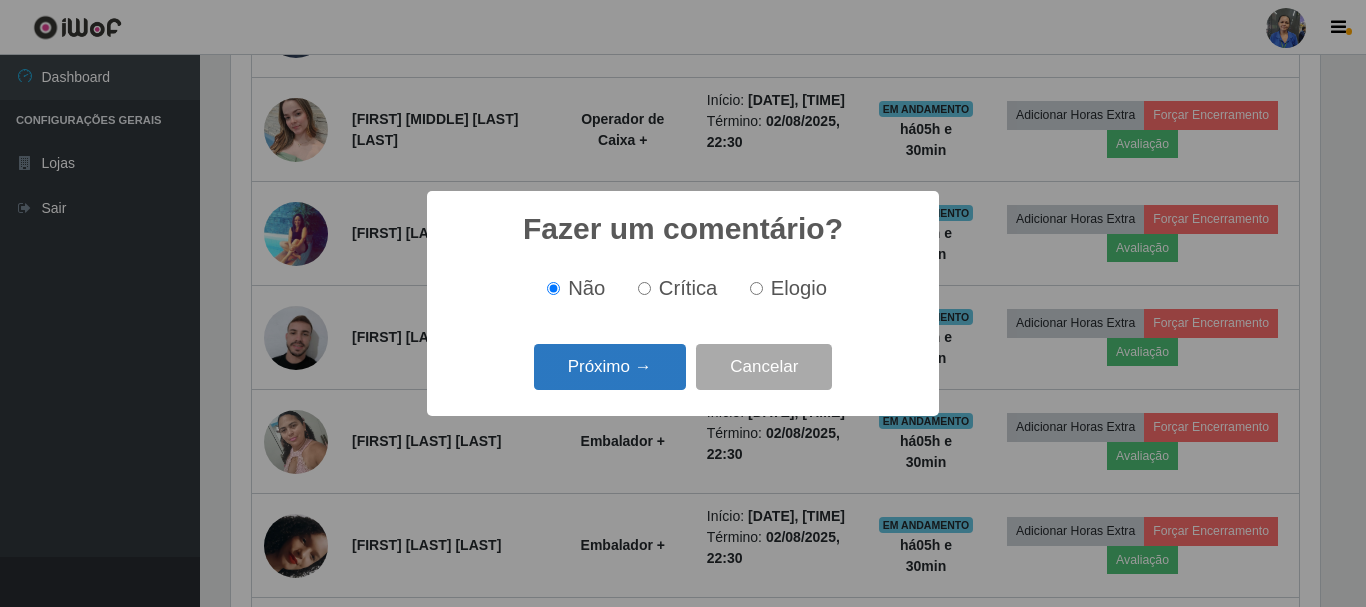 click on "Próximo →" at bounding box center (610, 367) 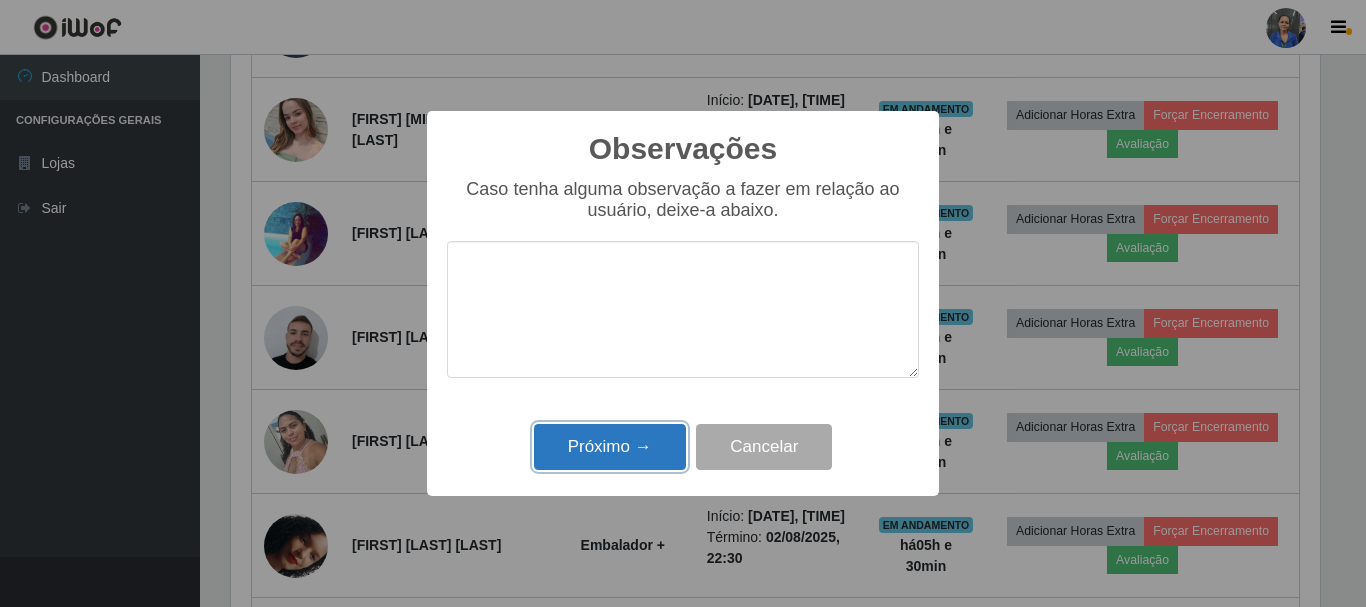 click on "Próximo →" at bounding box center (610, 447) 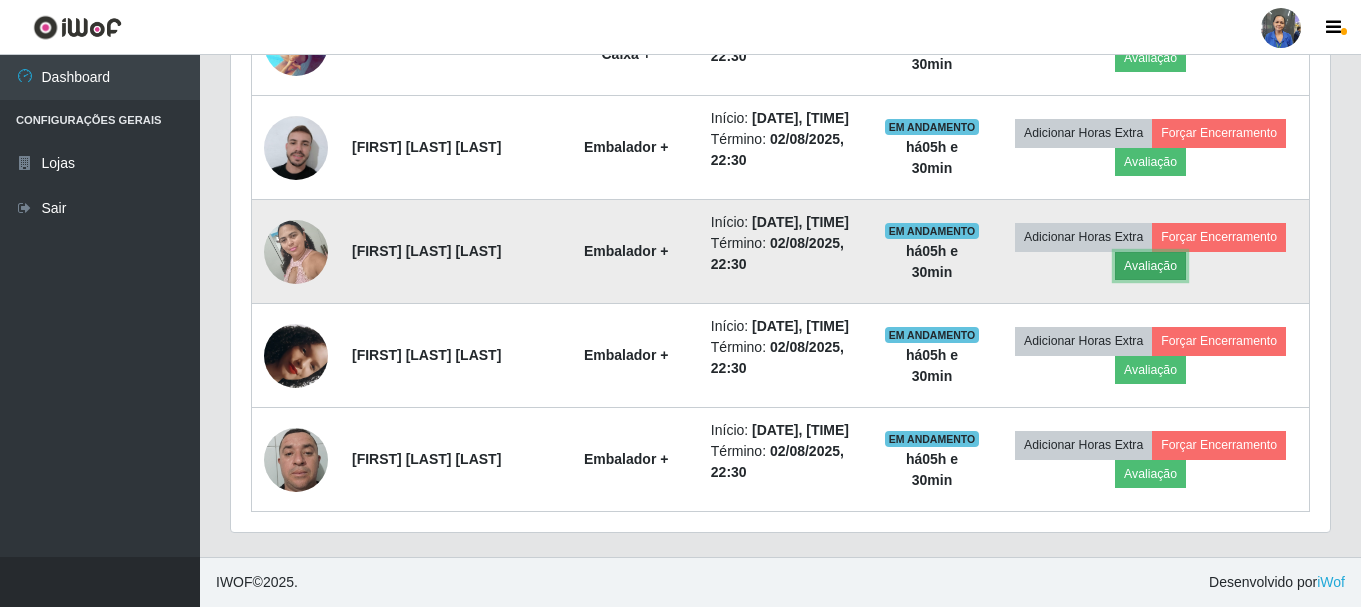 click on "Avaliação" at bounding box center (1150, 266) 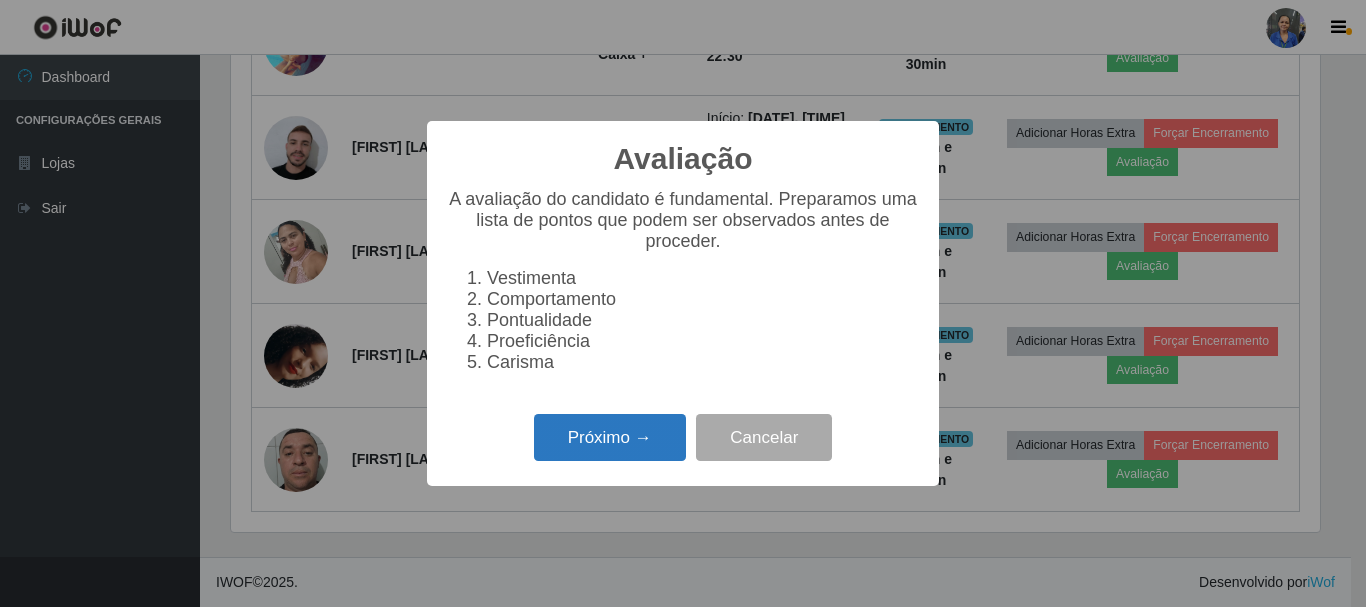 click on "Próximo →" at bounding box center [610, 437] 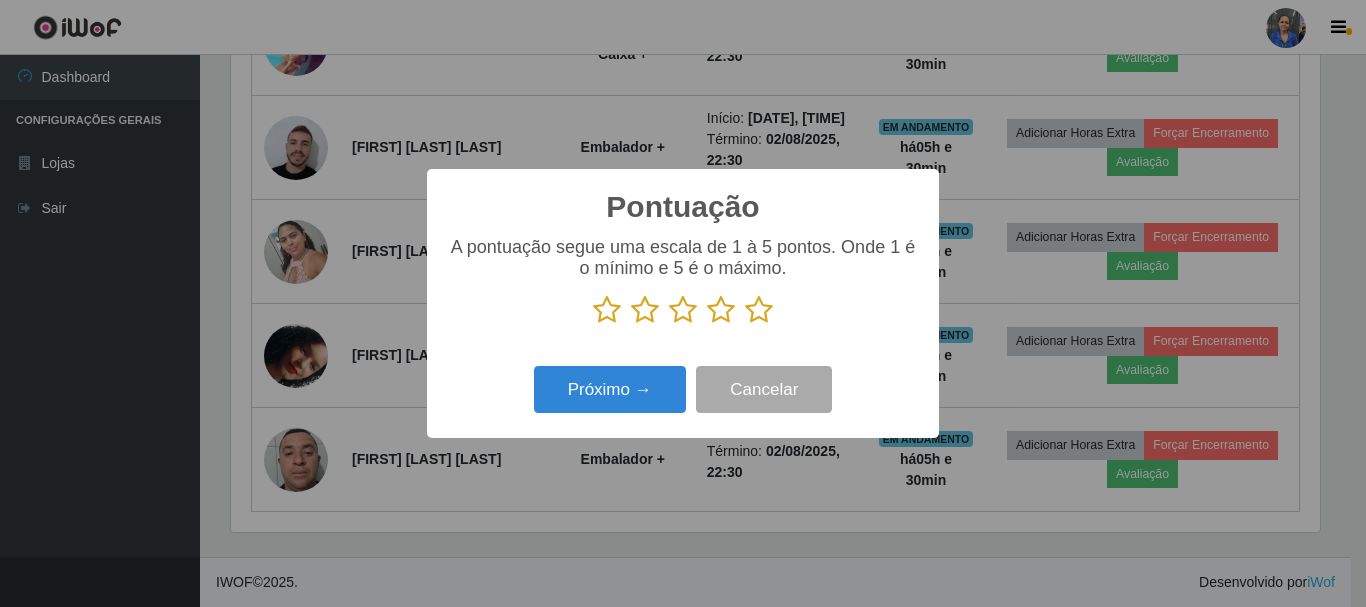 click at bounding box center [759, 310] 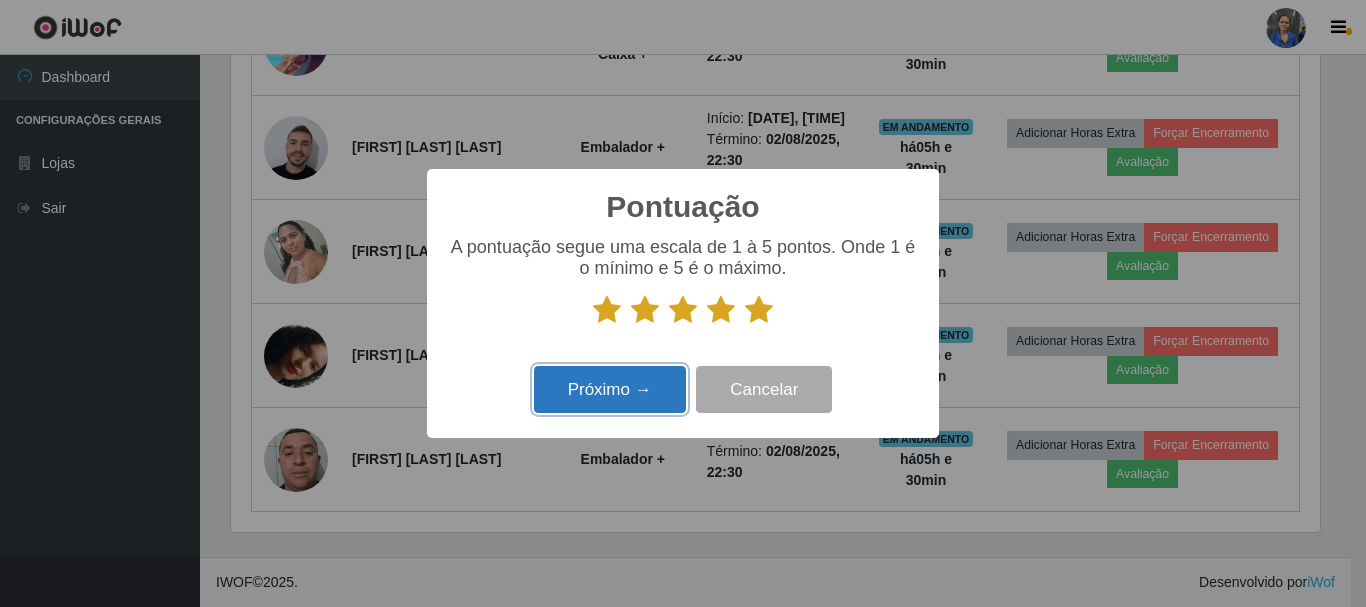 click on "Próximo →" at bounding box center (610, 389) 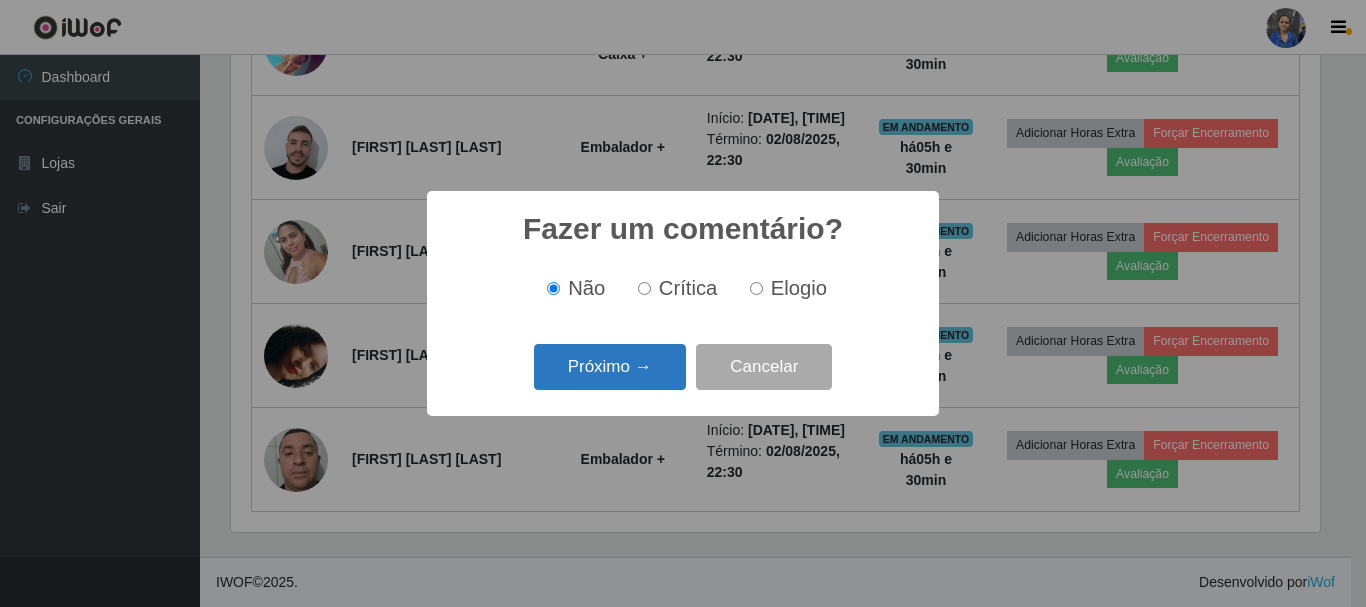 click on "Próximo →" at bounding box center [610, 367] 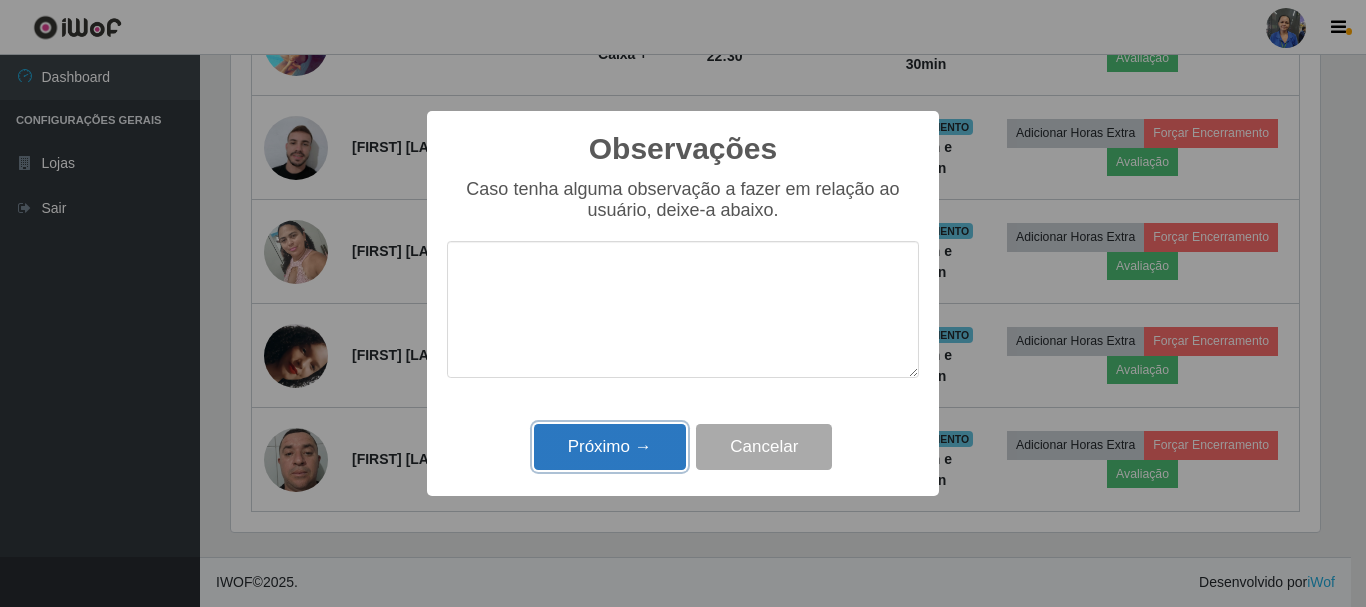 click on "Próximo →" at bounding box center [610, 447] 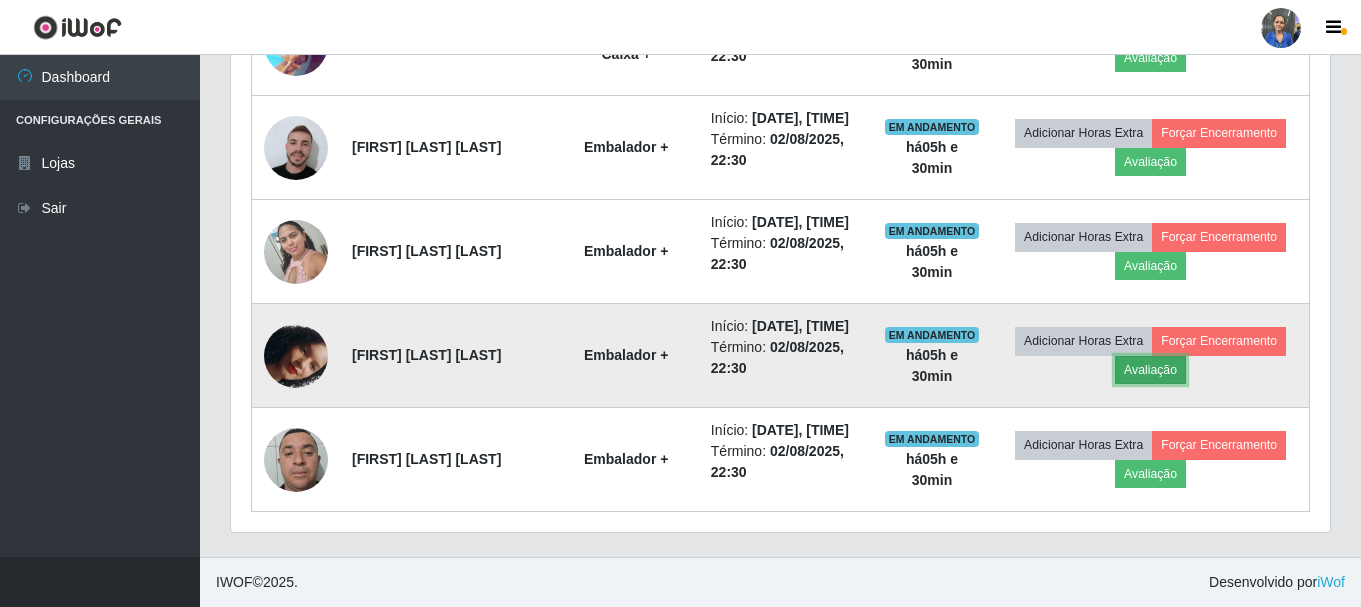 click on "Avaliação" at bounding box center (1150, 370) 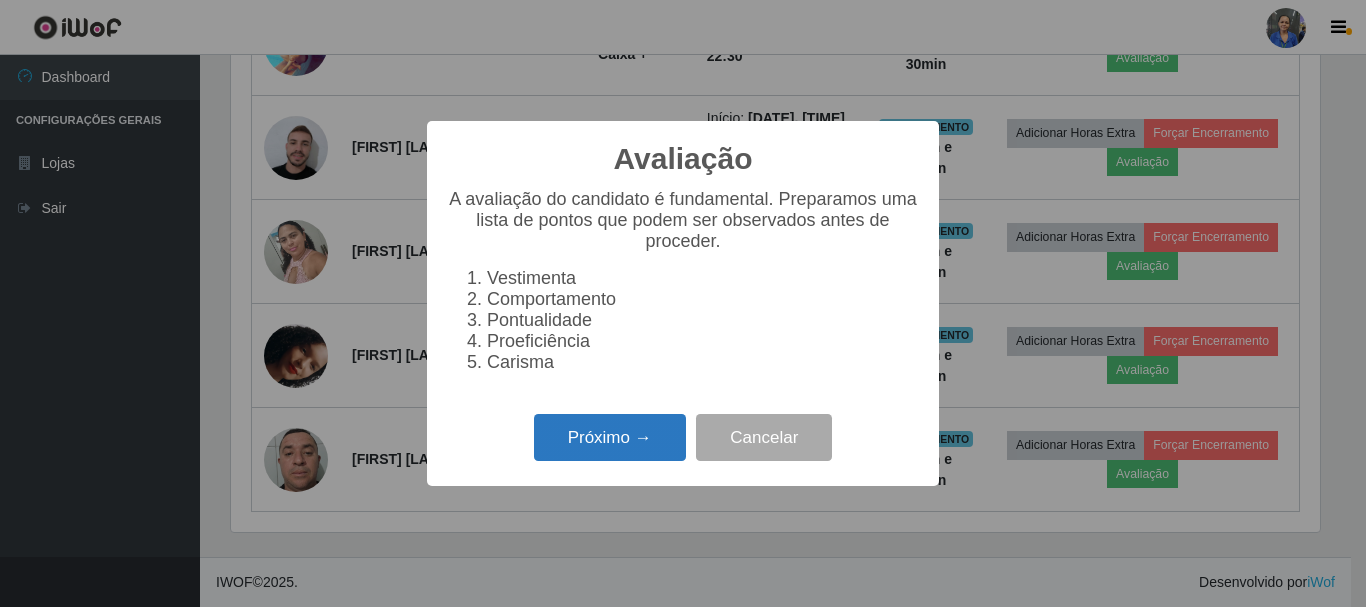 click on "Próximo →" at bounding box center [610, 437] 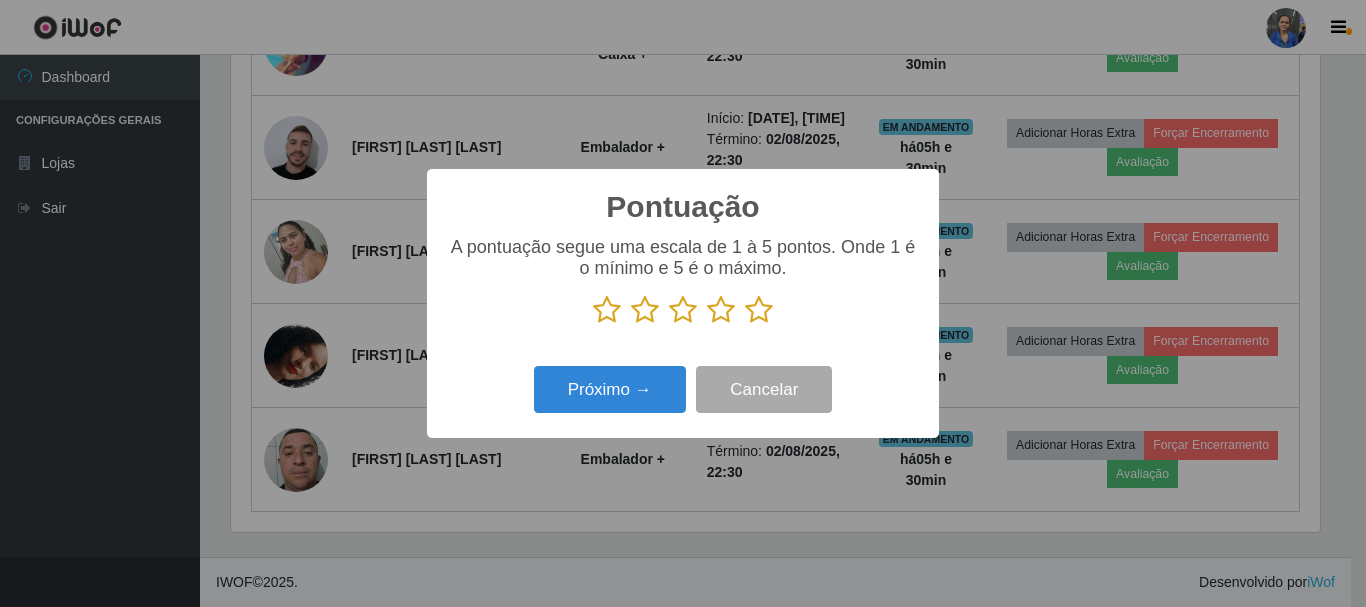 click at bounding box center [759, 310] 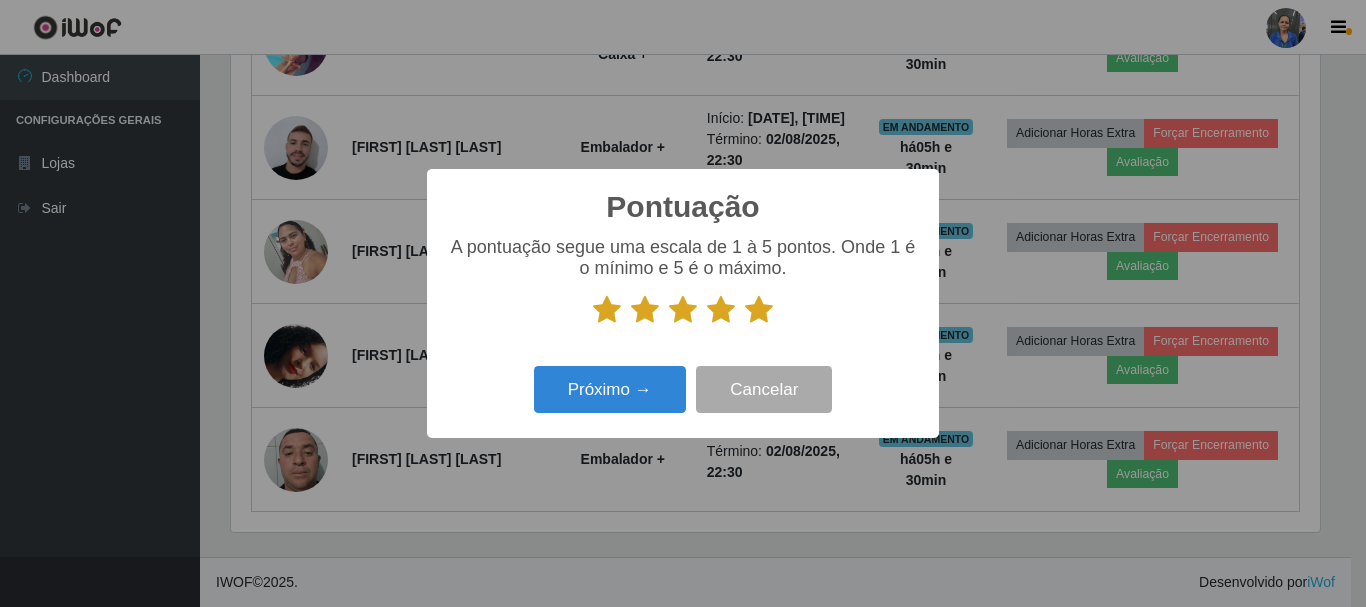 click on "Próximo → Cancelar" at bounding box center (683, 389) 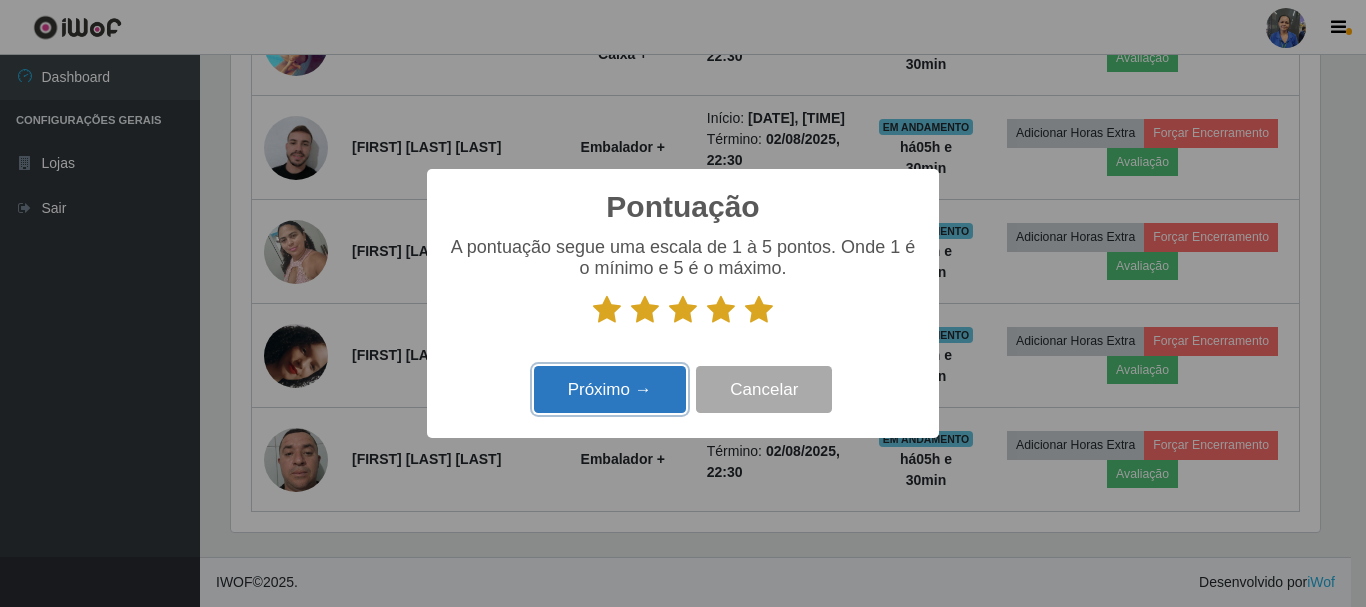 click on "Próximo →" at bounding box center (610, 389) 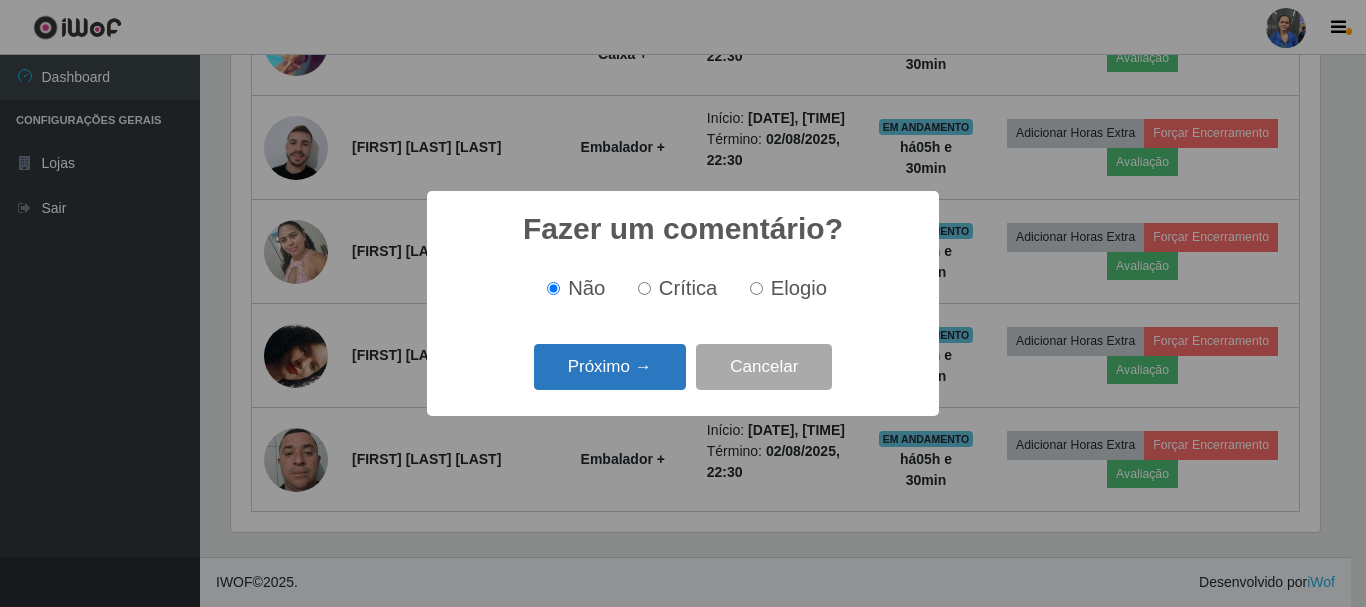 click on "Próximo →" at bounding box center [610, 367] 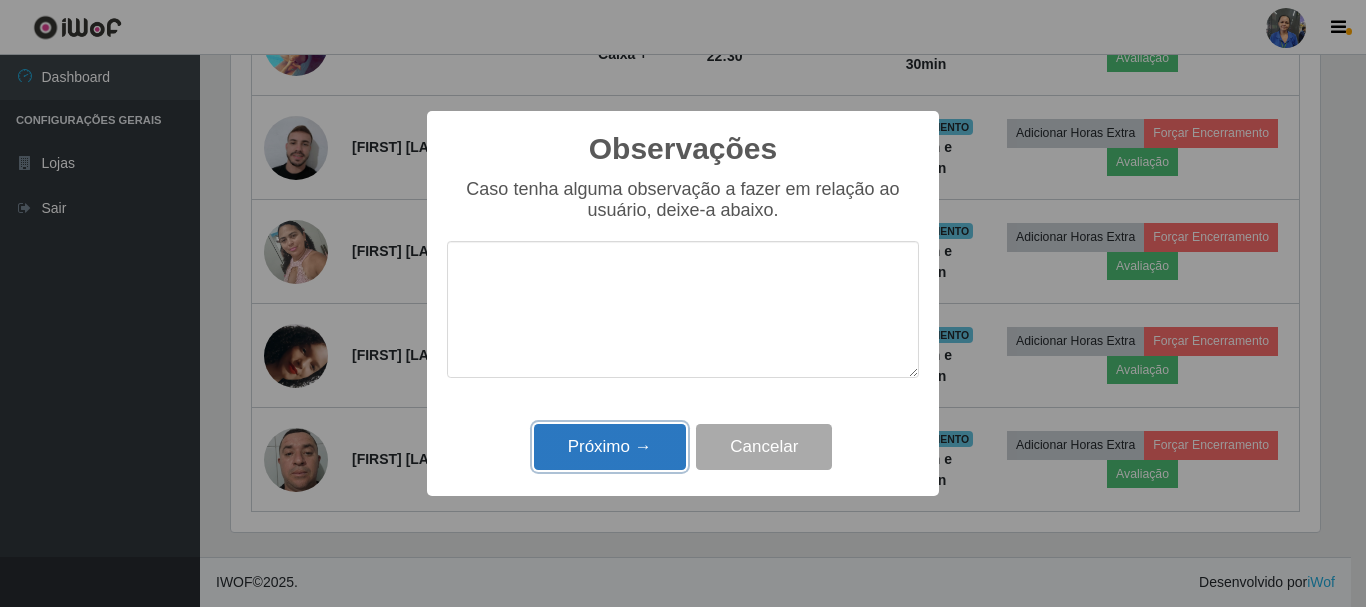 click on "Próximo →" at bounding box center [610, 447] 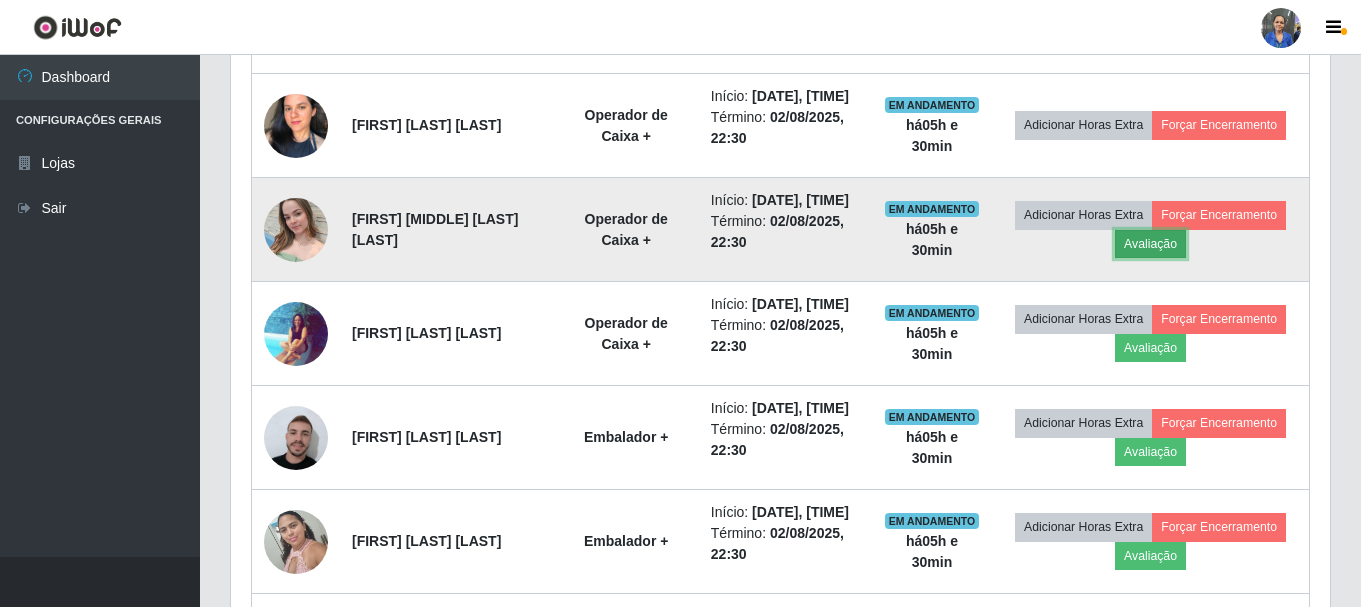 click on "Avaliação" at bounding box center (1150, 244) 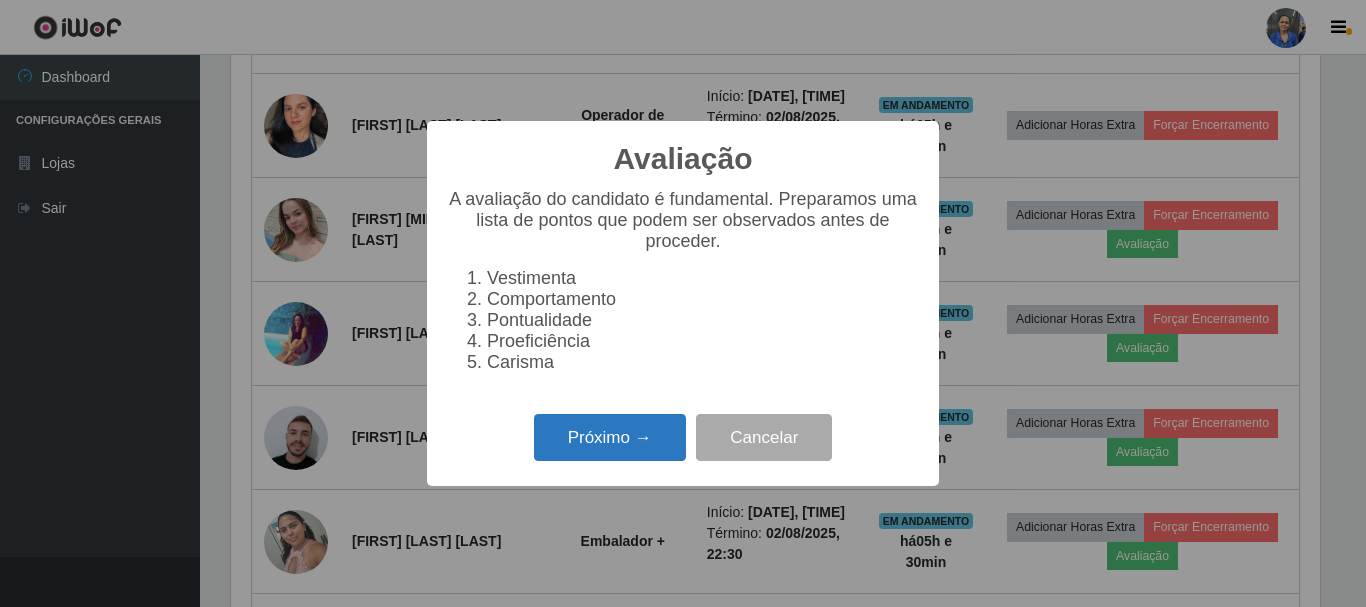 click on "Próximo →" at bounding box center (610, 437) 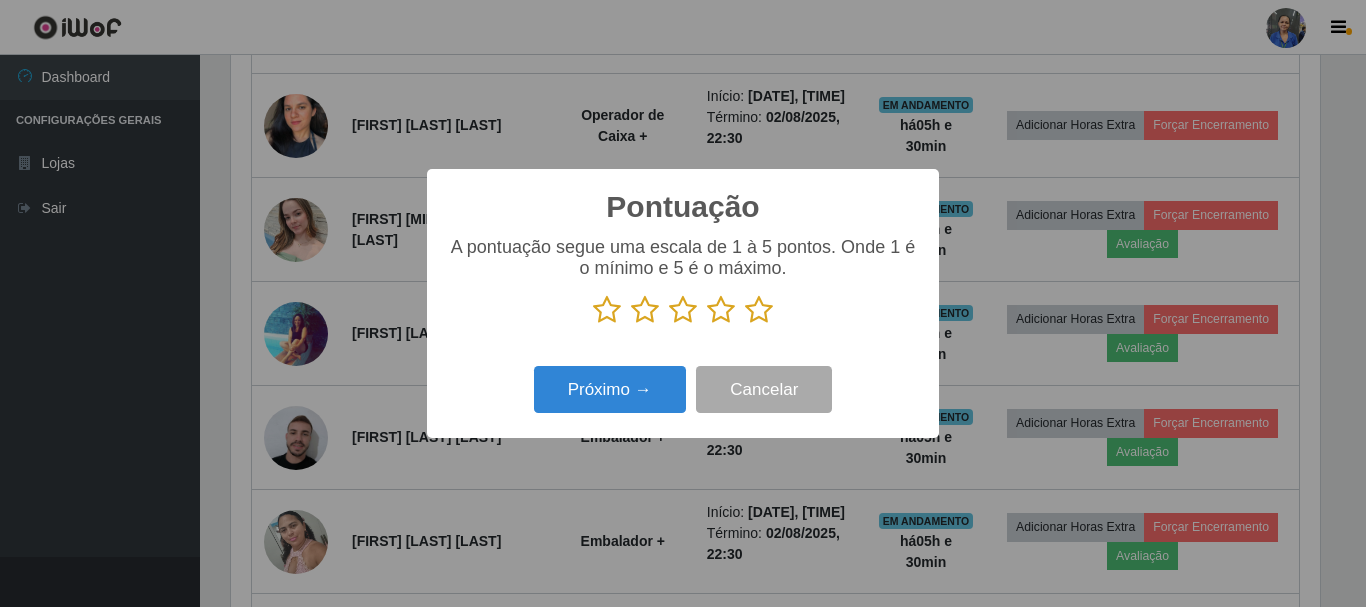 click at bounding box center [759, 310] 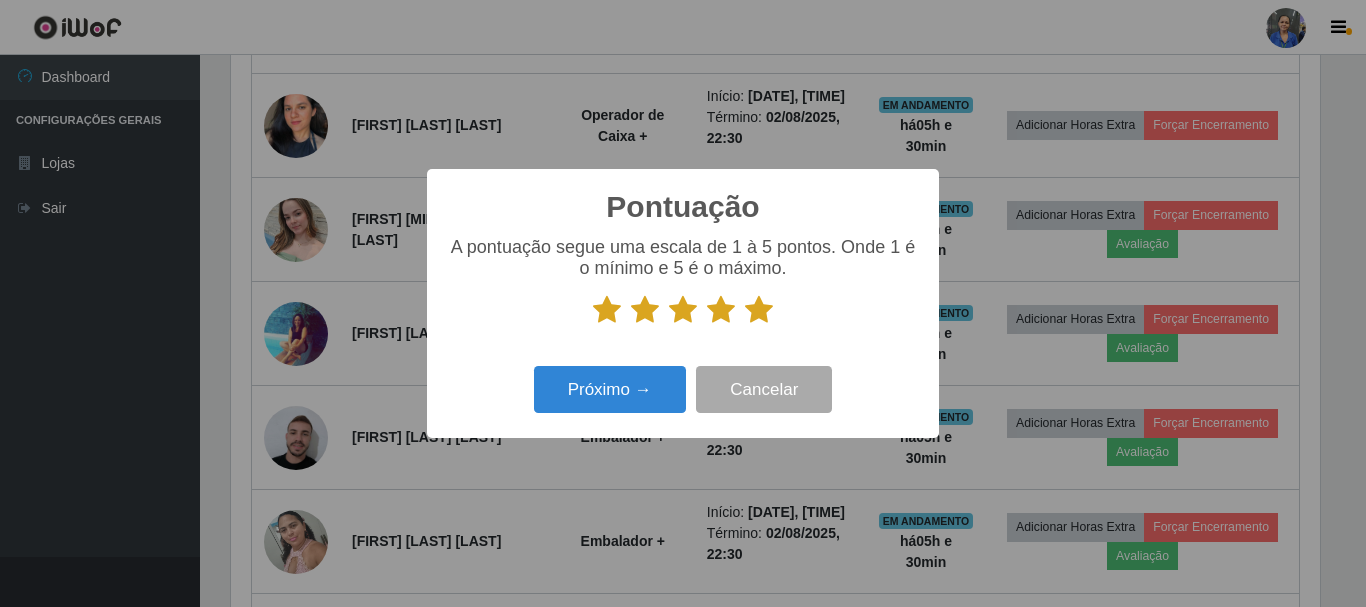 click on "Pontuação × A pontuação segue uma escala de 1 à 5 pontos.
Onde 1 é o mínimo e 5 é o máximo.
Próximo → Cancelar" at bounding box center [683, 303] 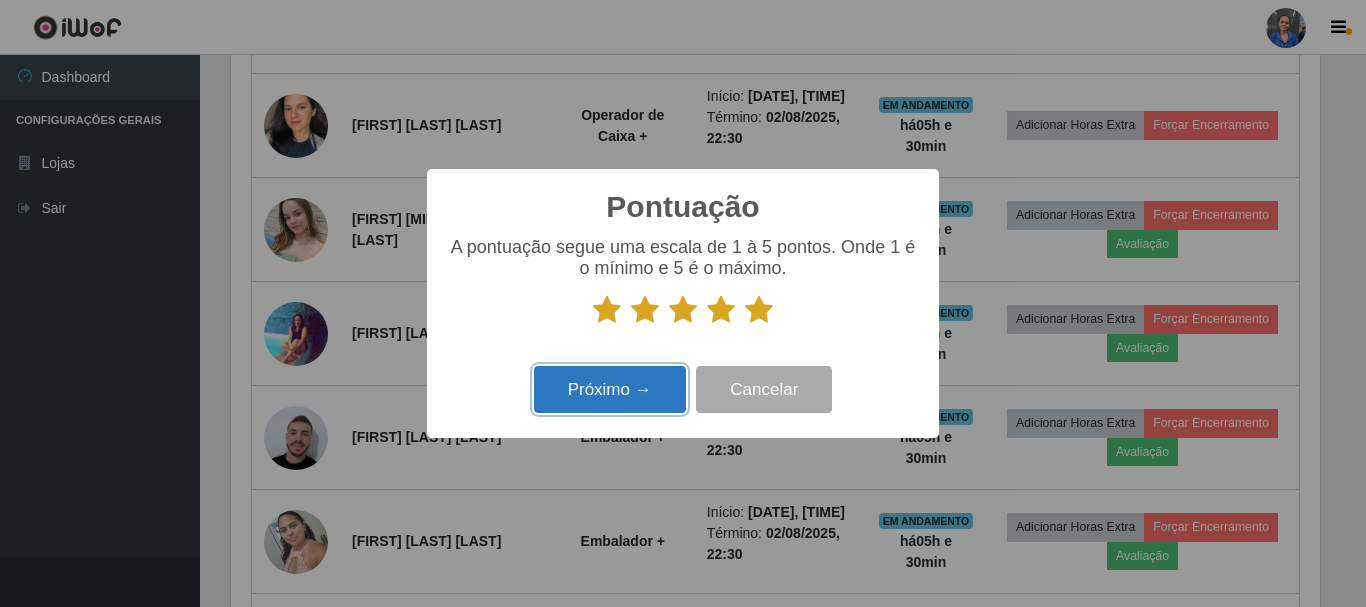 click on "Próximo →" at bounding box center [610, 389] 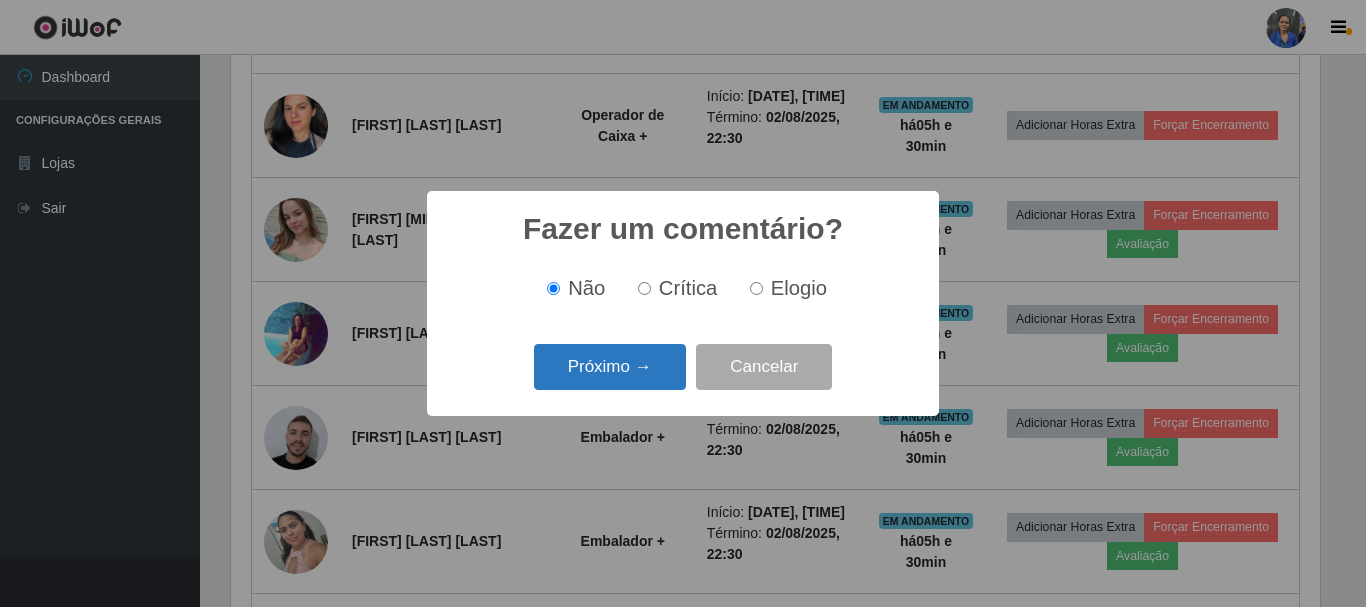 click on "Próximo →" at bounding box center (610, 367) 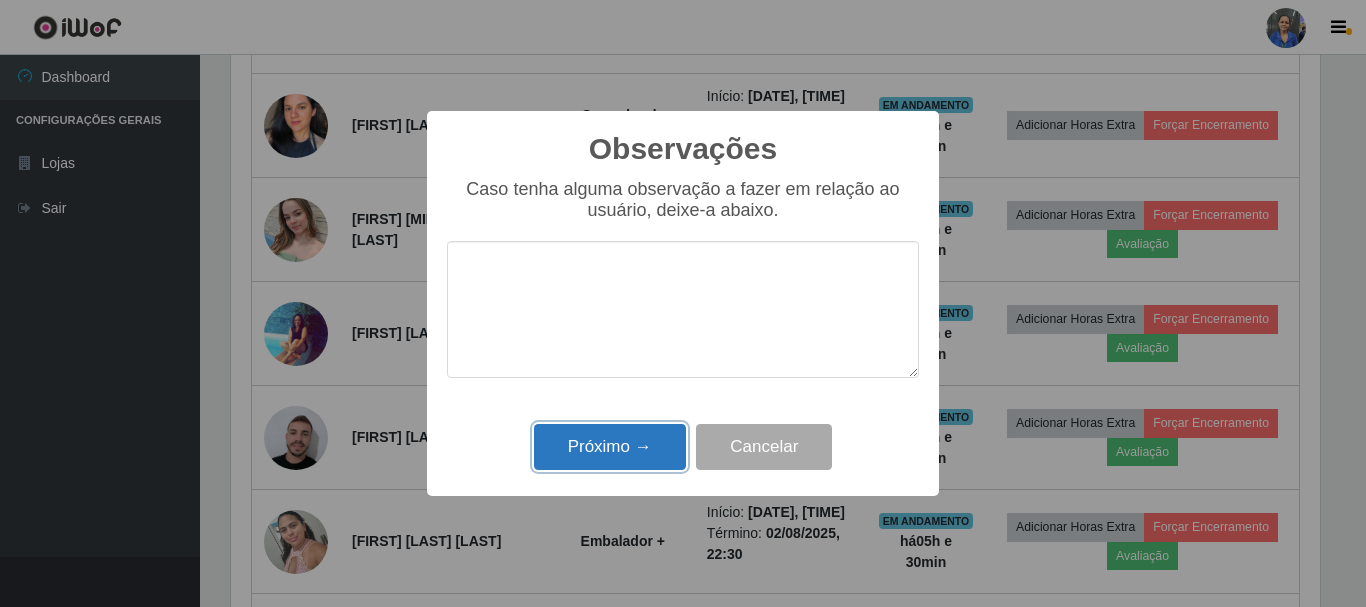 click on "Próximo →" at bounding box center (610, 447) 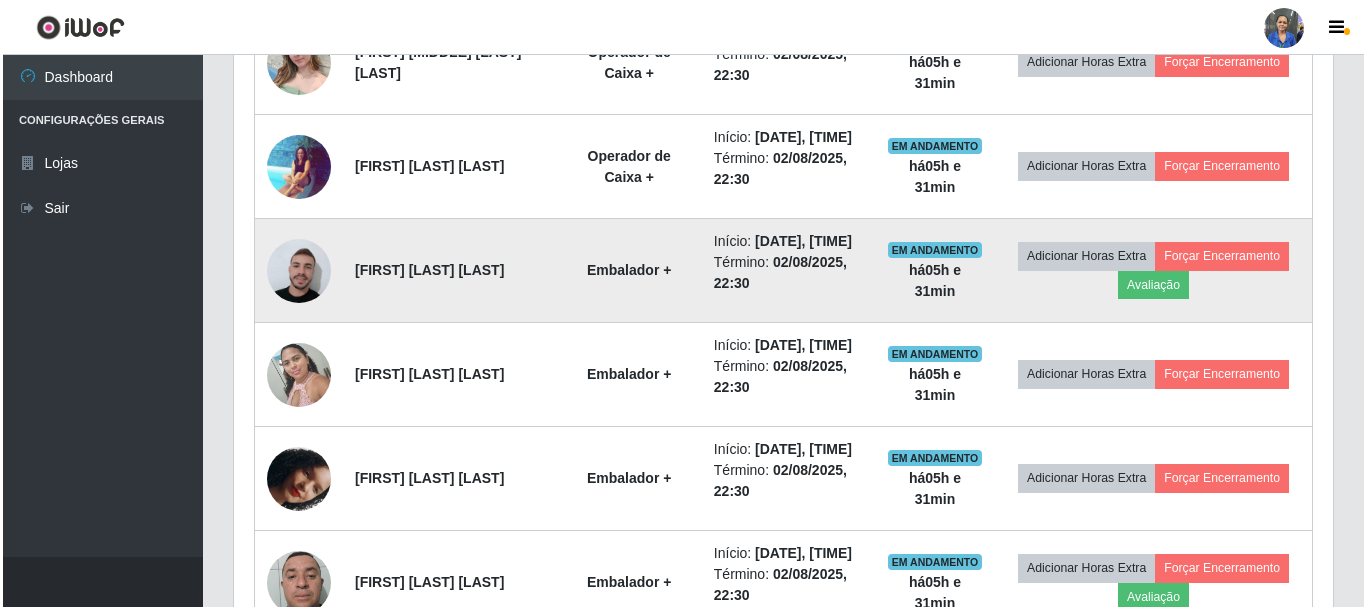 scroll, scrollTop: 1790, scrollLeft: 0, axis: vertical 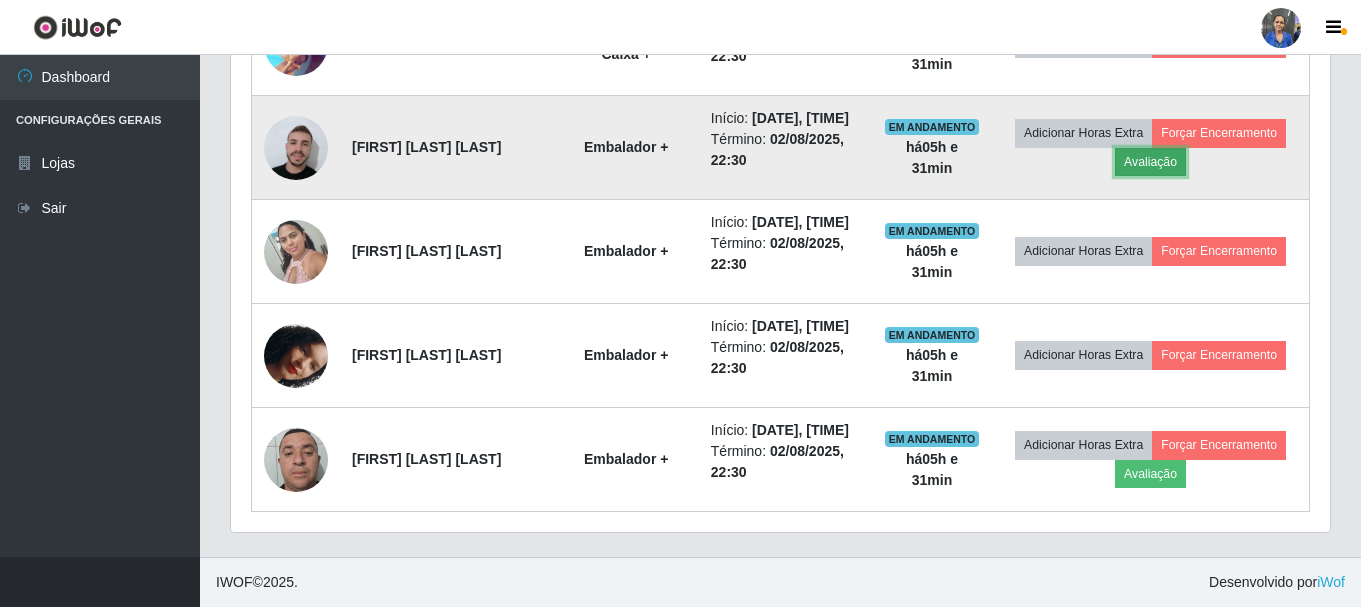 click on "Avaliação" at bounding box center [1150, 162] 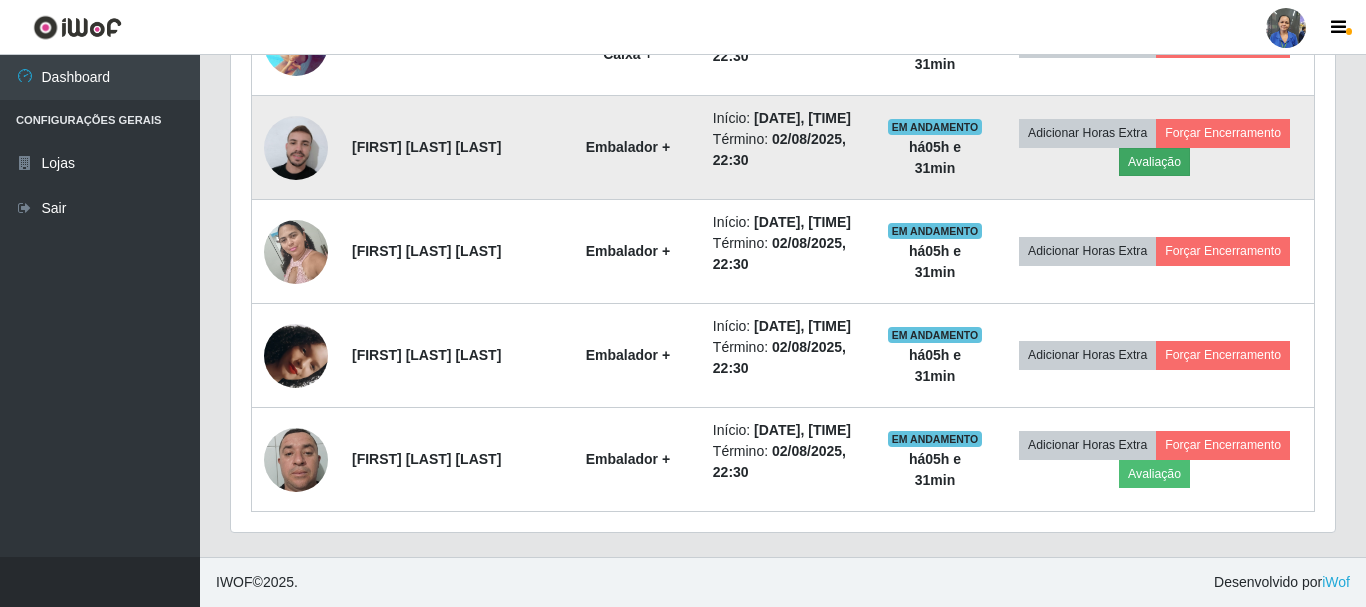 scroll, scrollTop: 999585, scrollLeft: 998911, axis: both 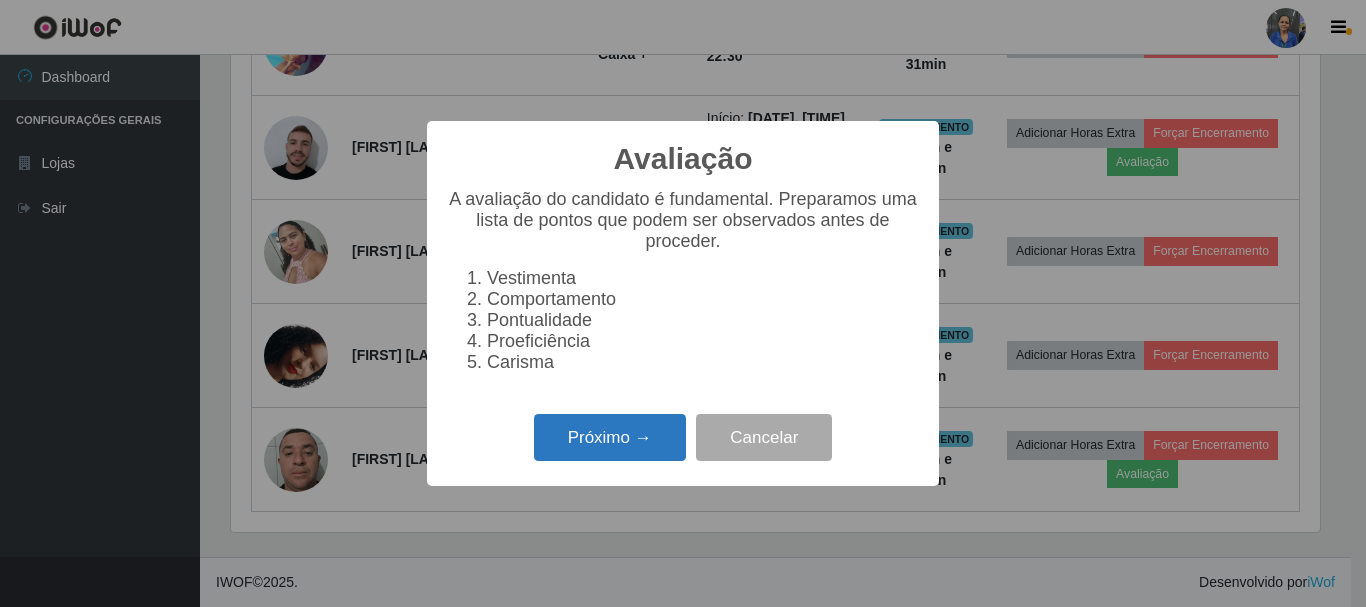 click on "Próximo →" at bounding box center [610, 437] 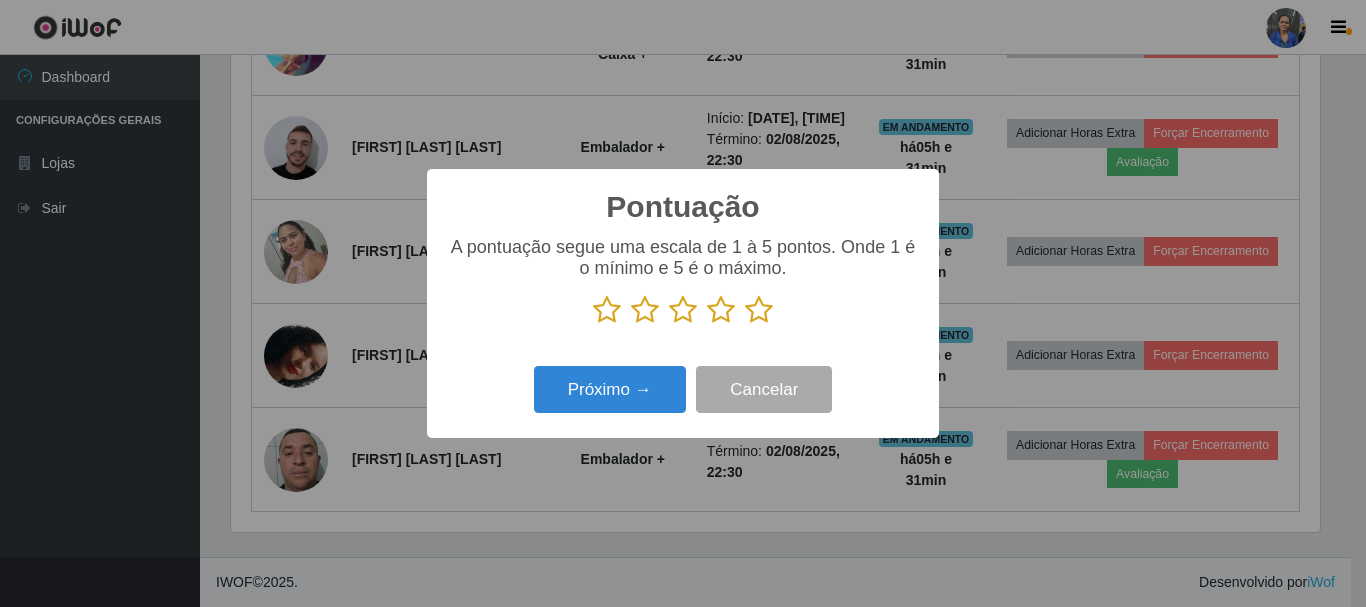 click at bounding box center [759, 310] 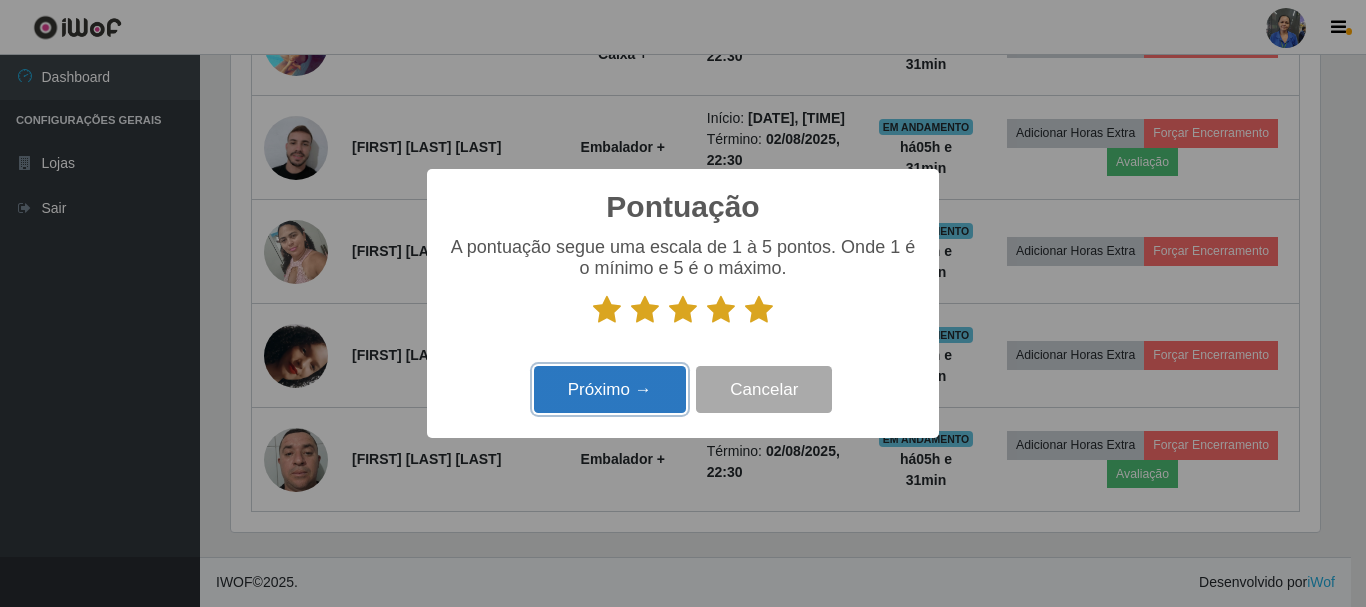 click on "Próximo →" at bounding box center (610, 389) 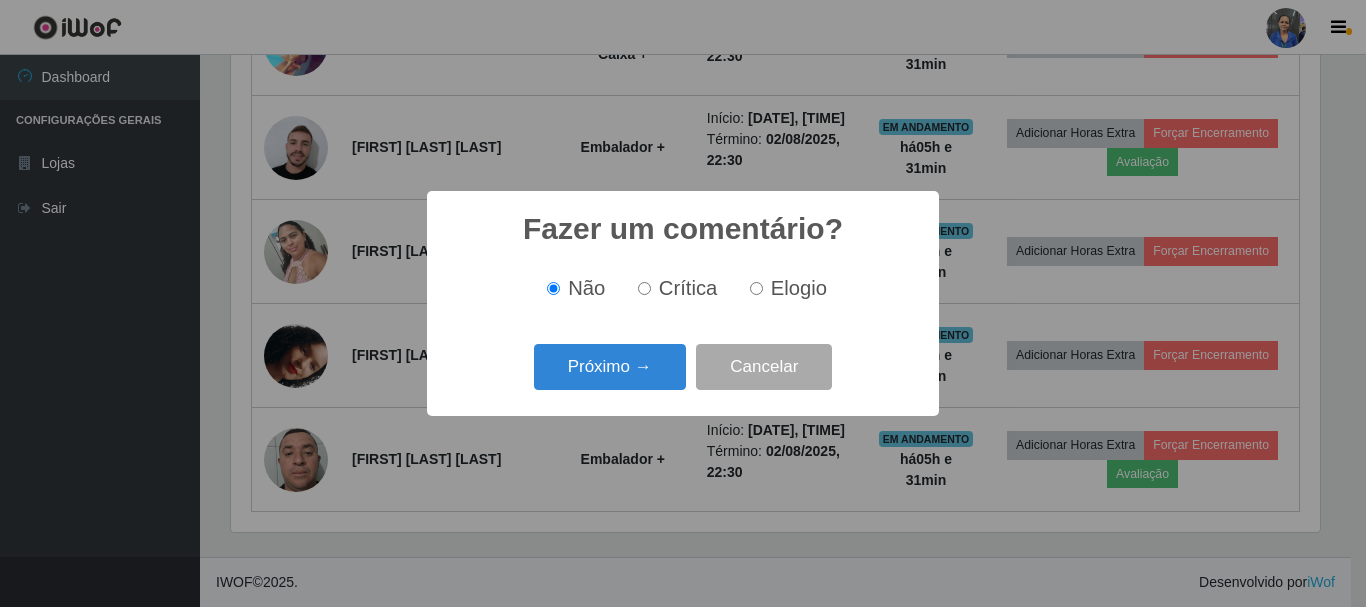 scroll, scrollTop: 999585, scrollLeft: 998911, axis: both 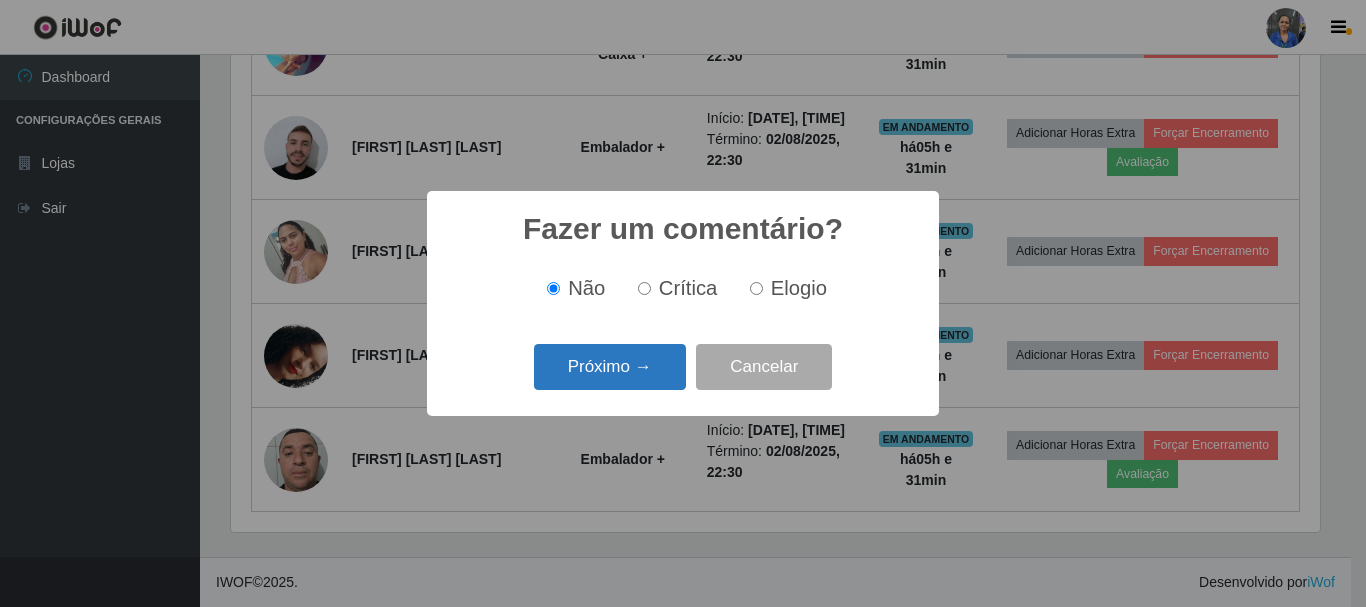 click on "Próximo →" at bounding box center (610, 367) 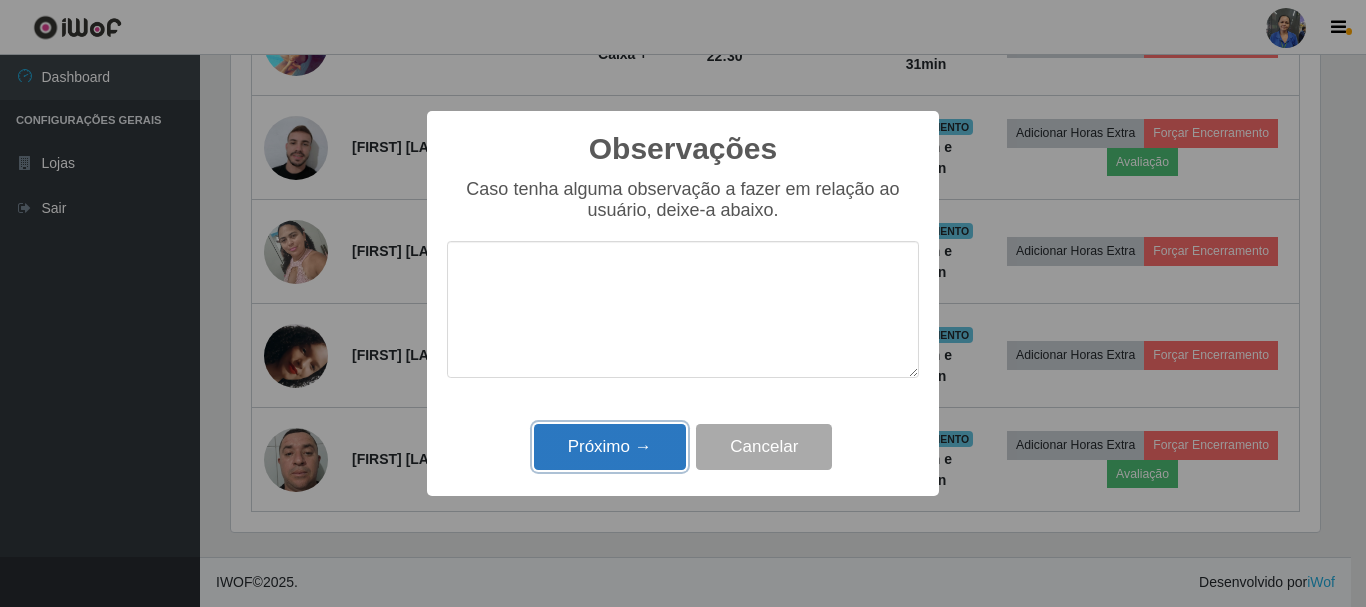 click on "Próximo →" at bounding box center [610, 447] 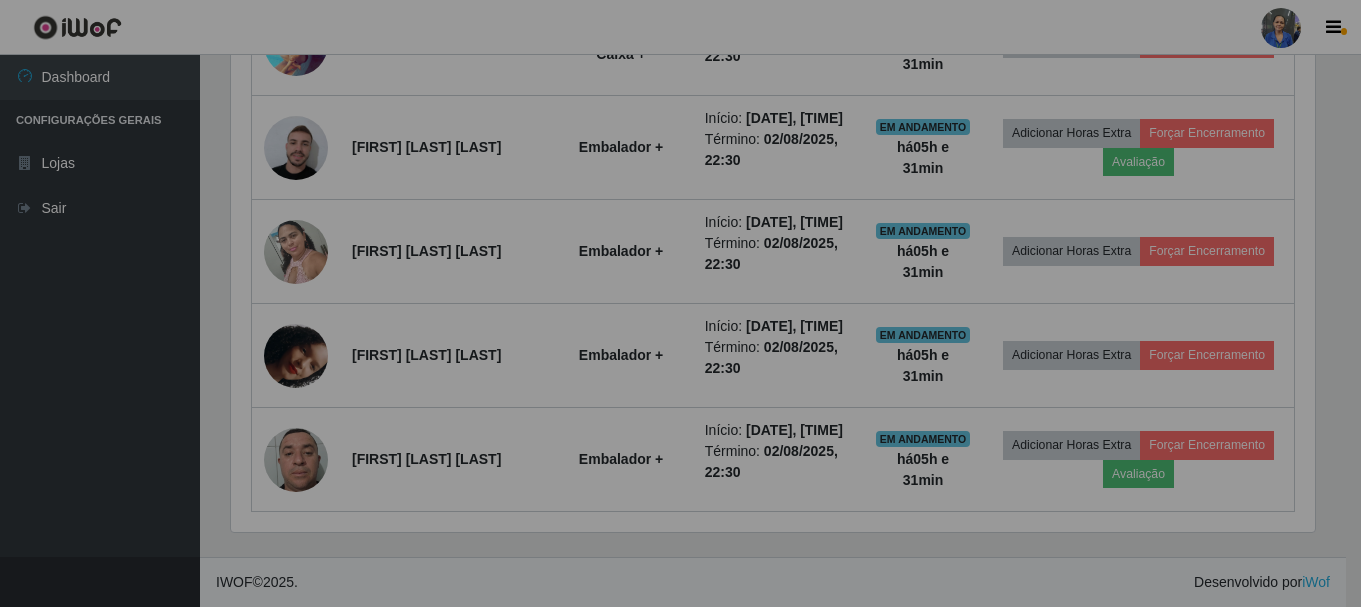scroll, scrollTop: 999585, scrollLeft: 998901, axis: both 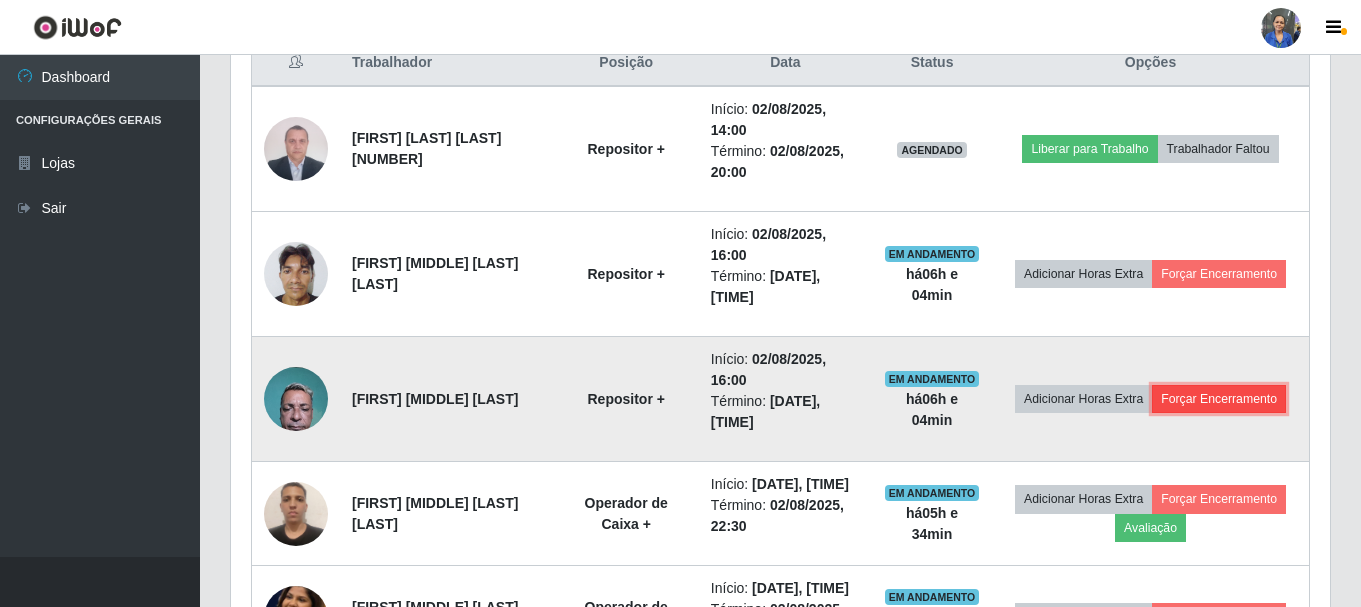 click on "Forçar Encerramento" at bounding box center [1219, 399] 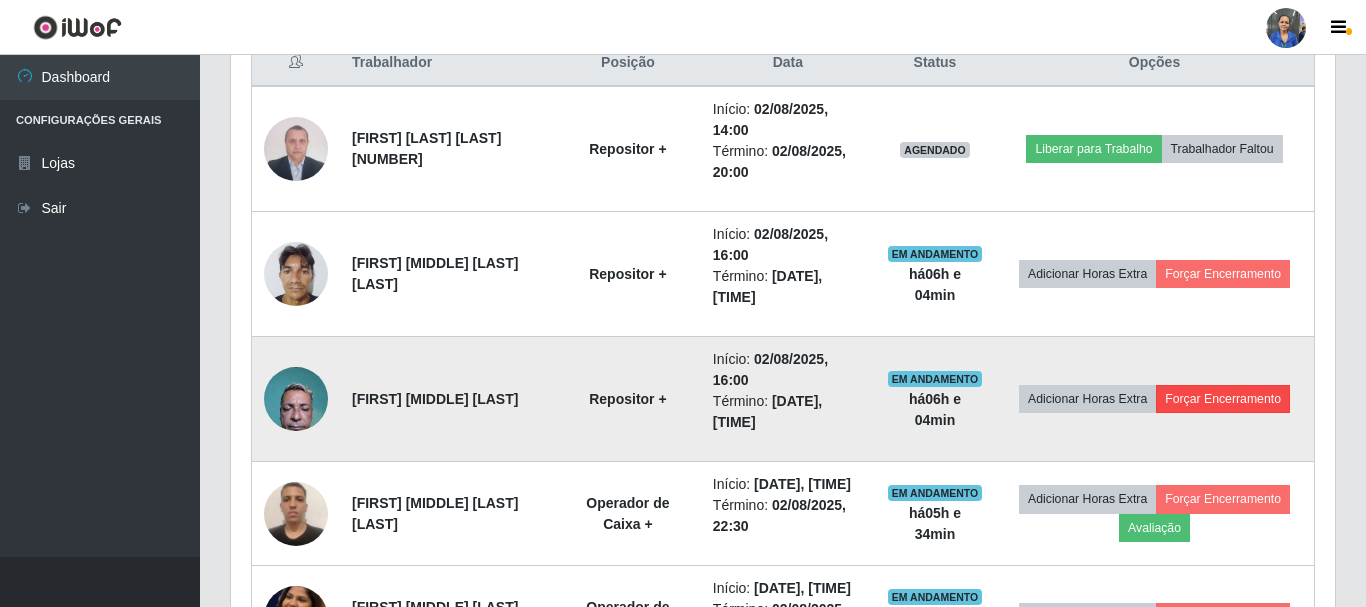 scroll, scrollTop: 999585, scrollLeft: 998911, axis: both 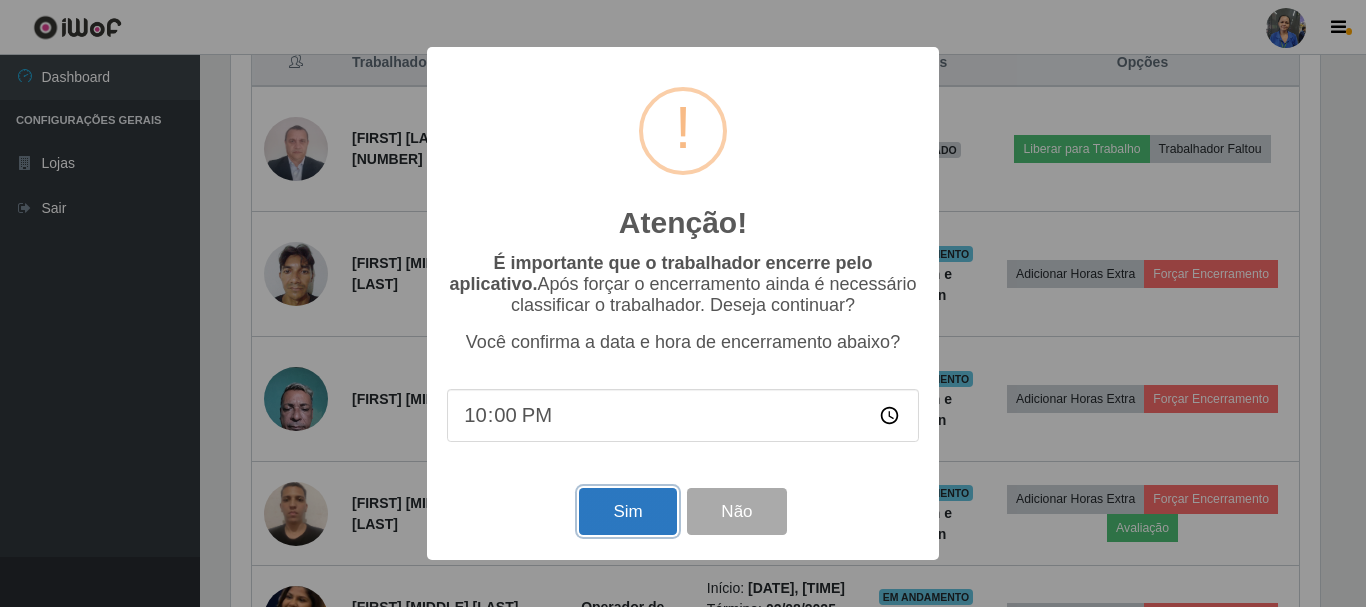click on "Sim" at bounding box center [627, 511] 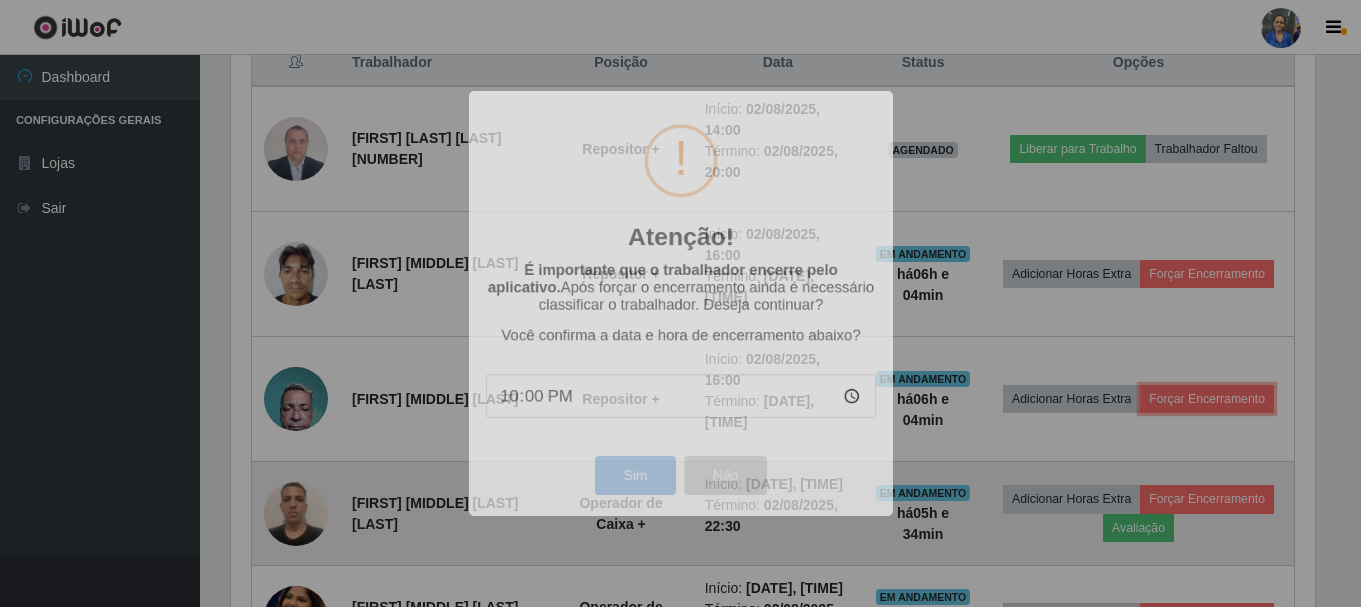 scroll, scrollTop: 999585, scrollLeft: 998901, axis: both 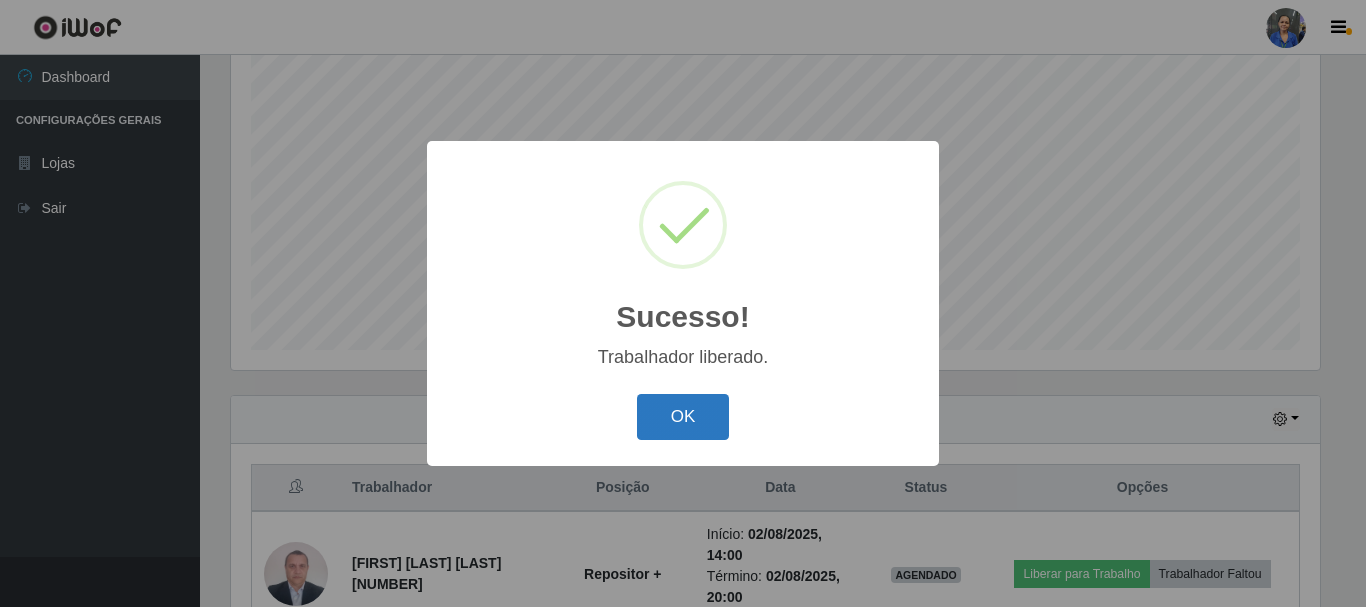 click on "OK" at bounding box center [683, 417] 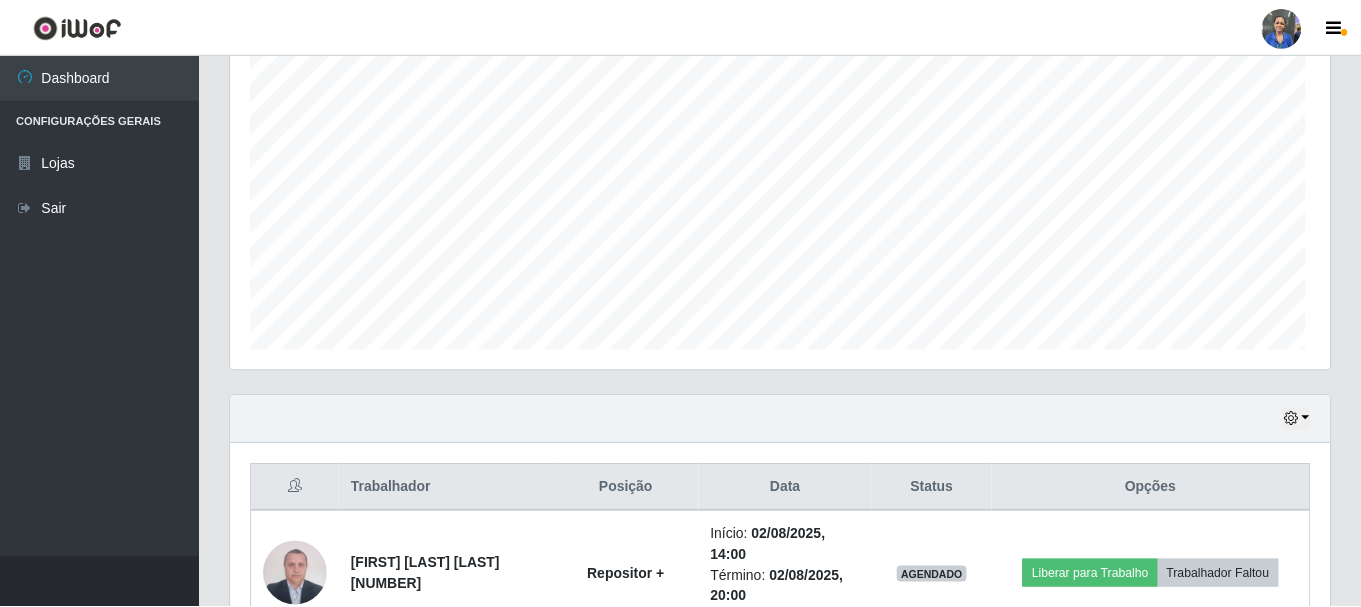 scroll, scrollTop: 999585, scrollLeft: 998901, axis: both 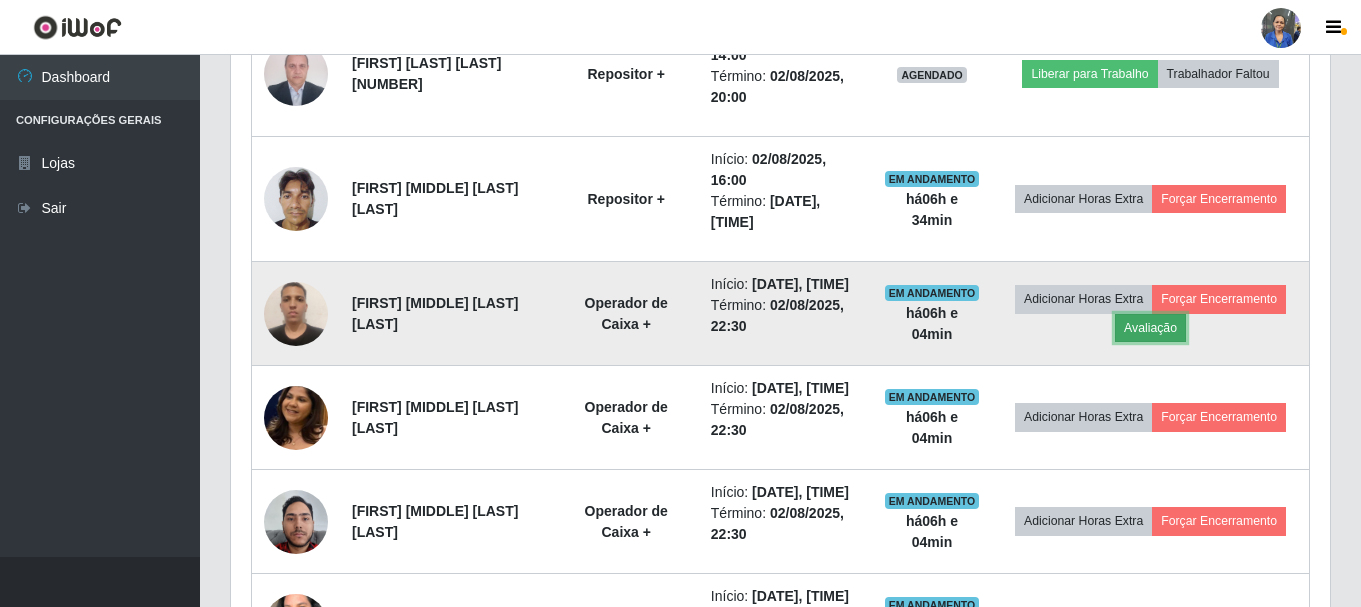 click on "Avaliação" at bounding box center (1150, 328) 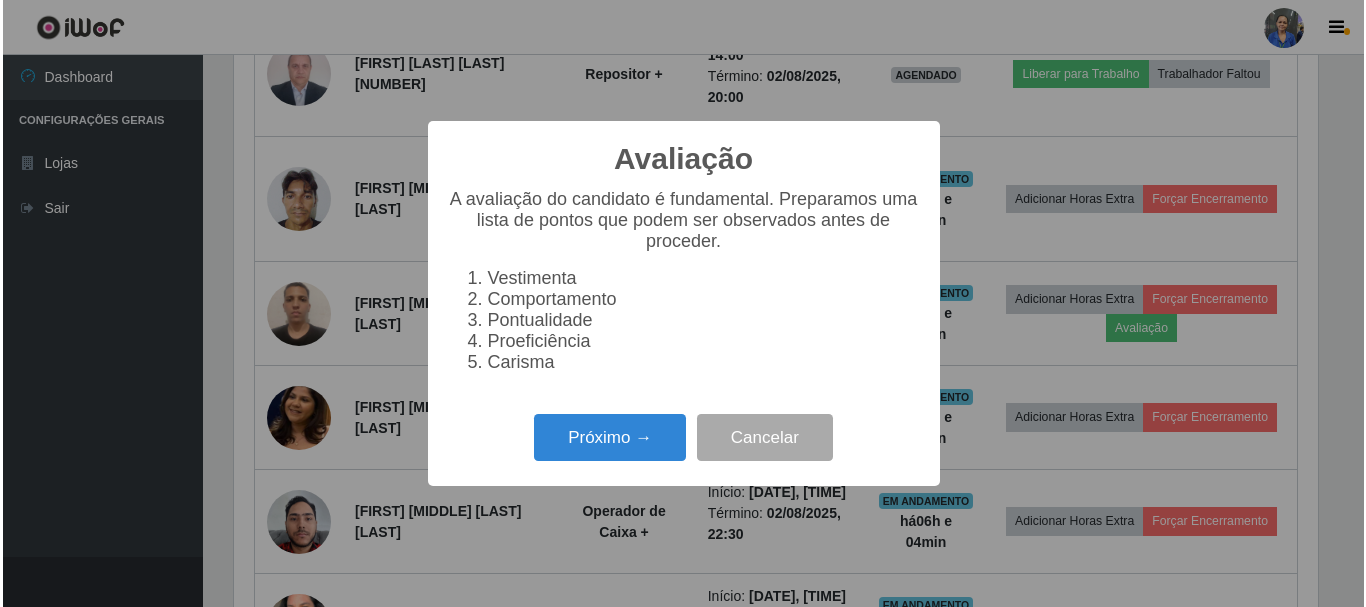 scroll, scrollTop: 999585, scrollLeft: 998911, axis: both 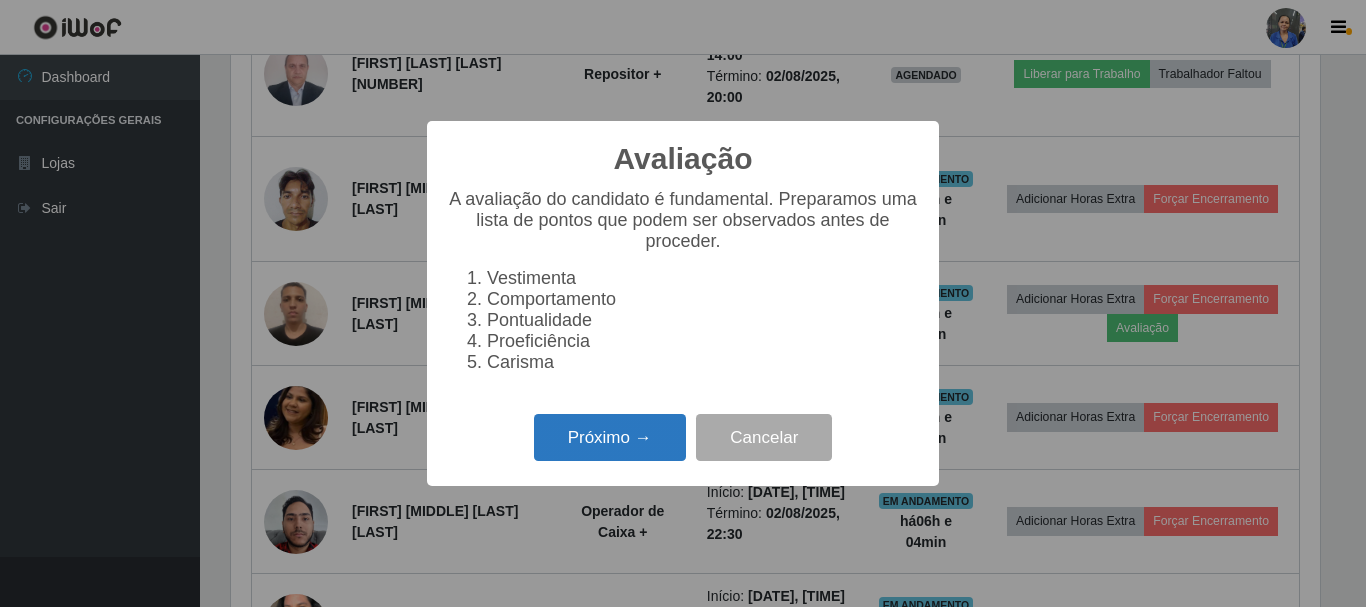 click on "Próximo →" at bounding box center [610, 437] 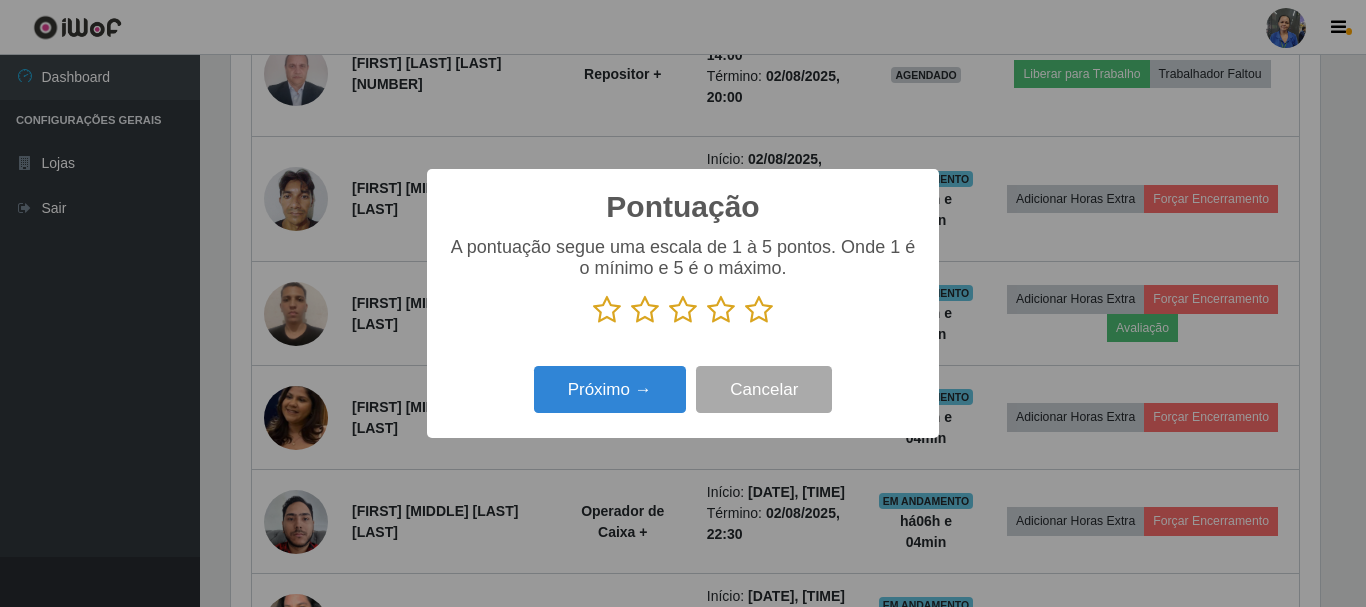 click at bounding box center (759, 310) 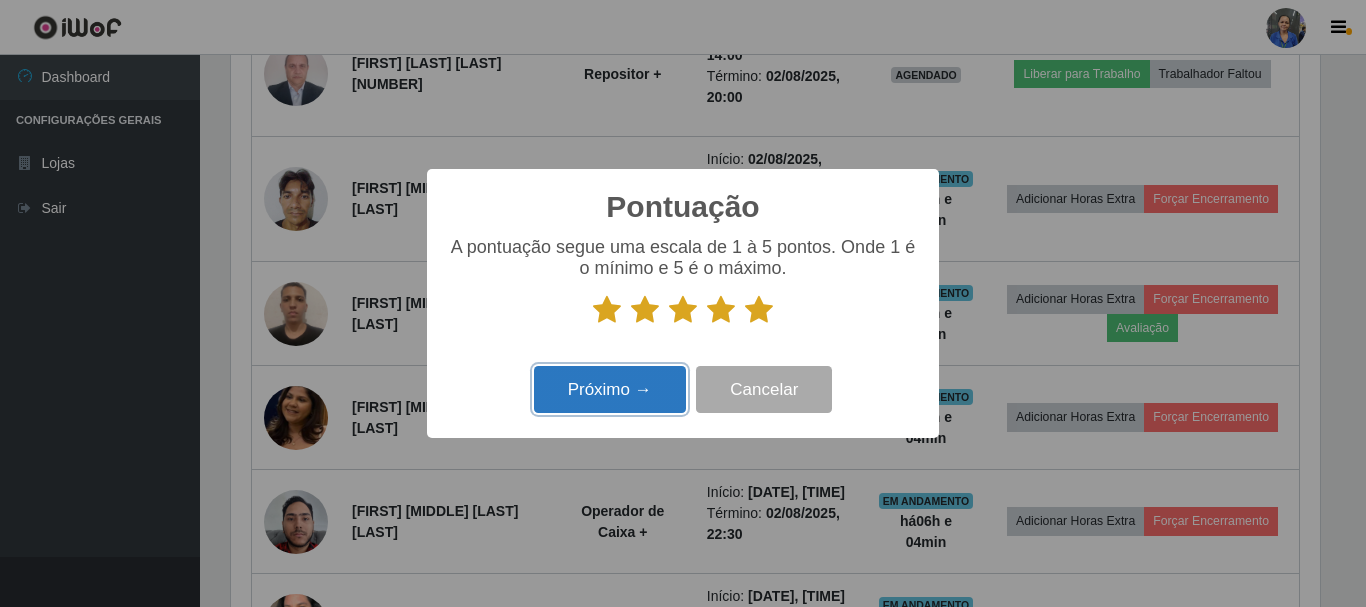 click on "Próximo →" at bounding box center [610, 389] 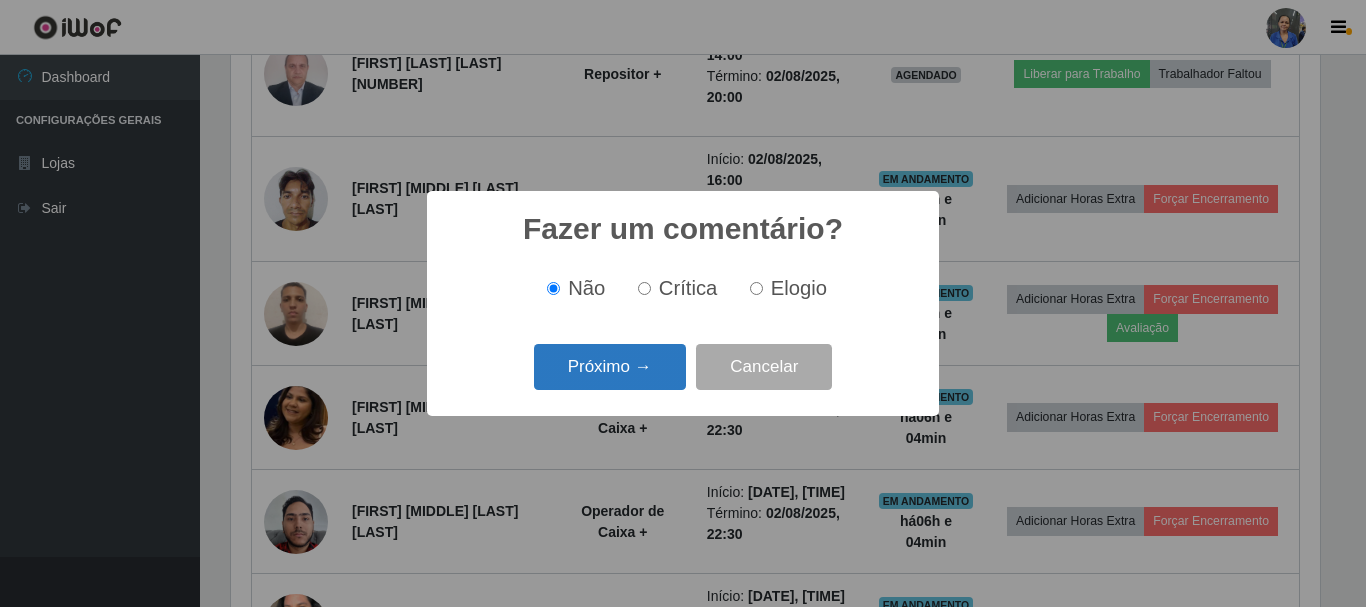 click on "Próximo →" at bounding box center [610, 367] 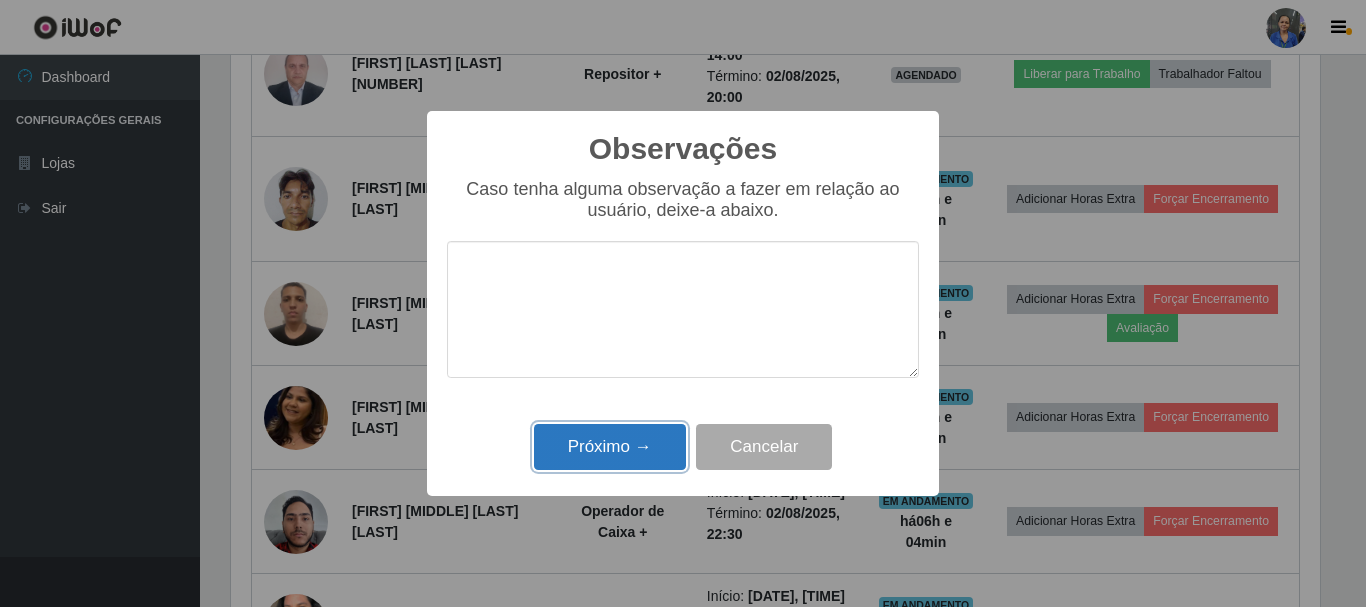 click on "Próximo →" at bounding box center (610, 447) 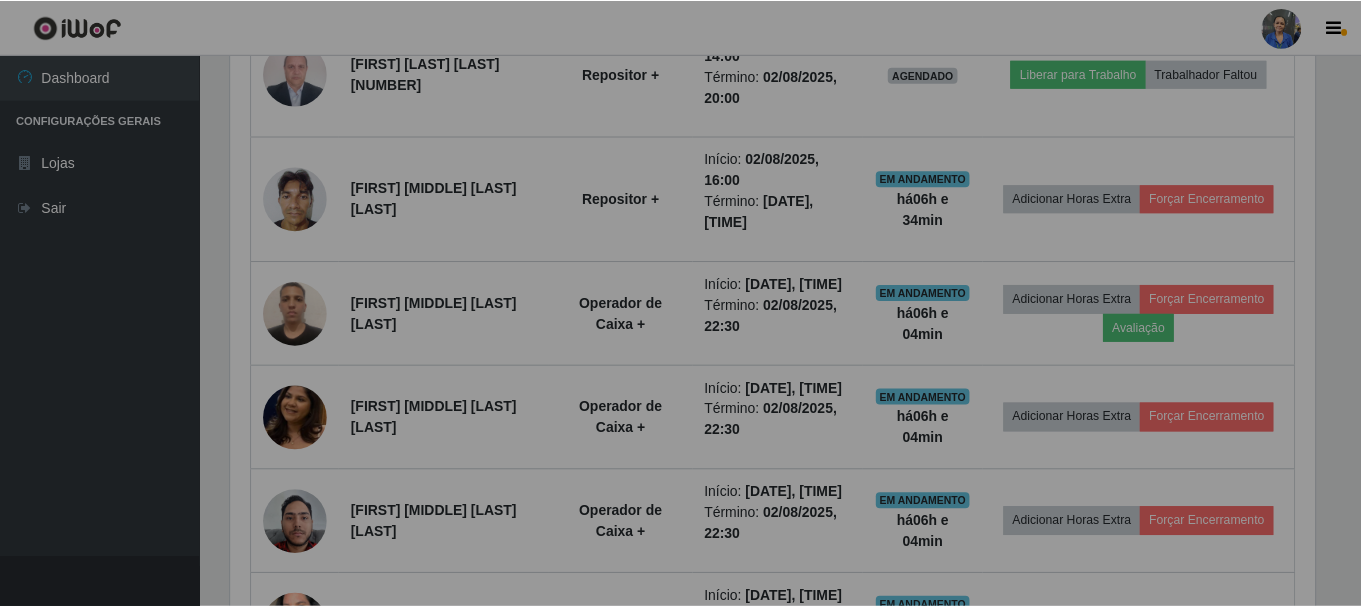 scroll, scrollTop: 999585, scrollLeft: 998901, axis: both 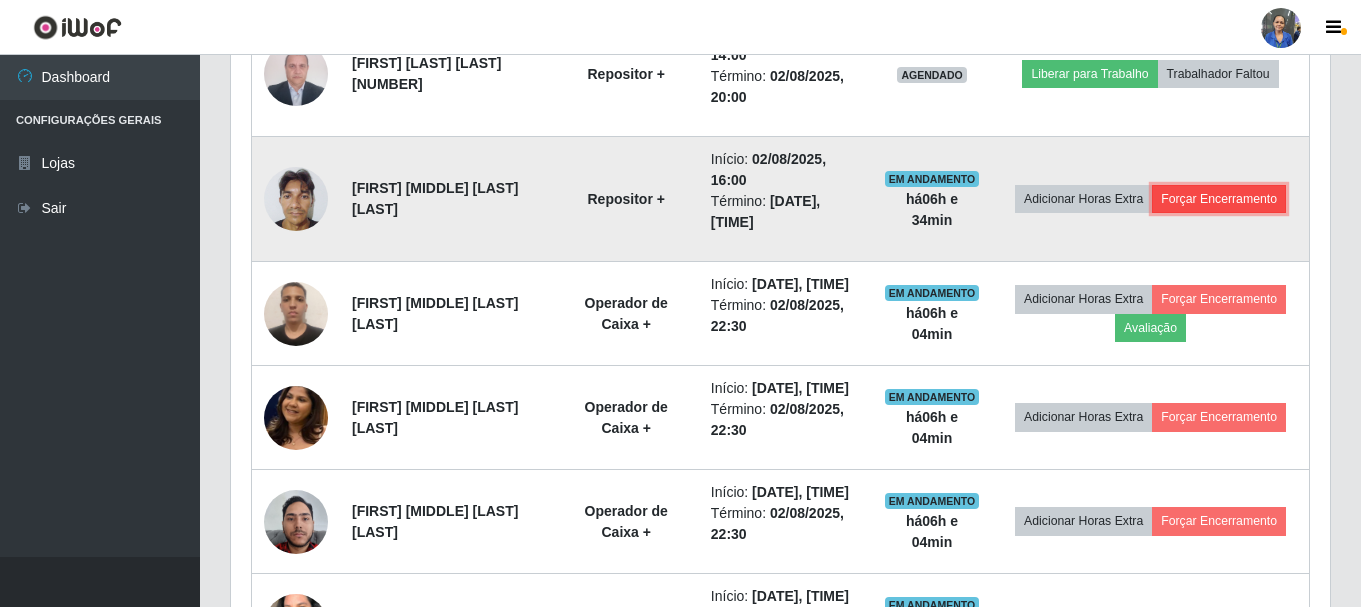 click on "Forçar Encerramento" at bounding box center (1219, 199) 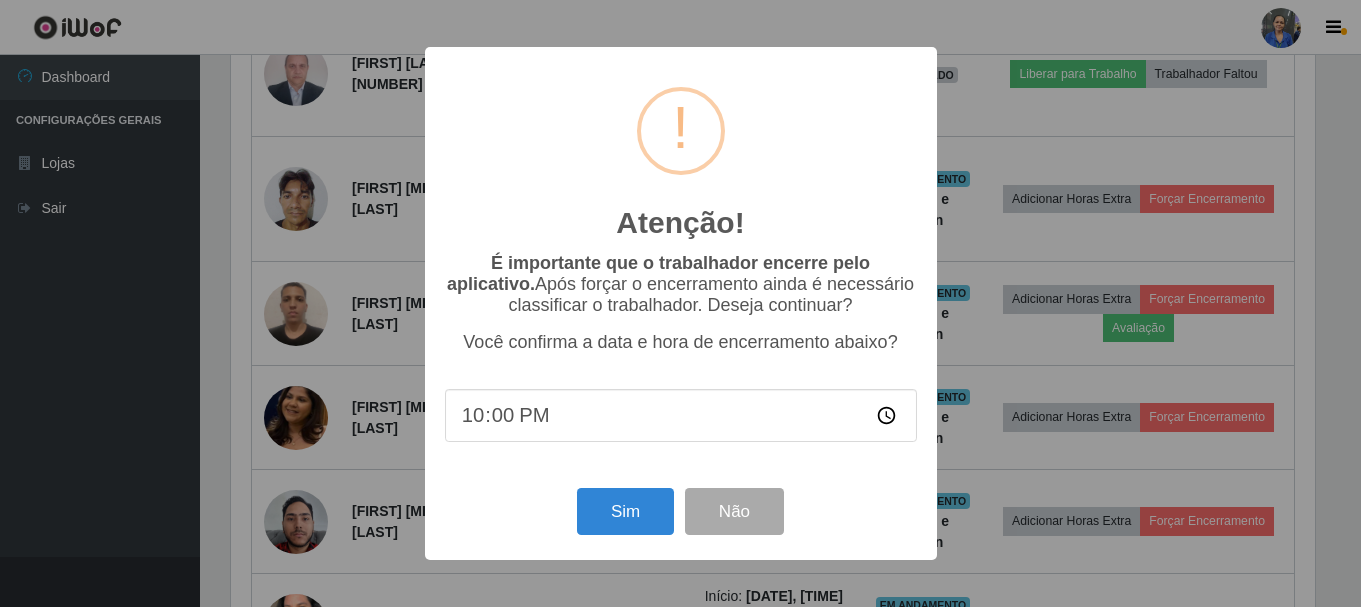 scroll, scrollTop: 999585, scrollLeft: 998911, axis: both 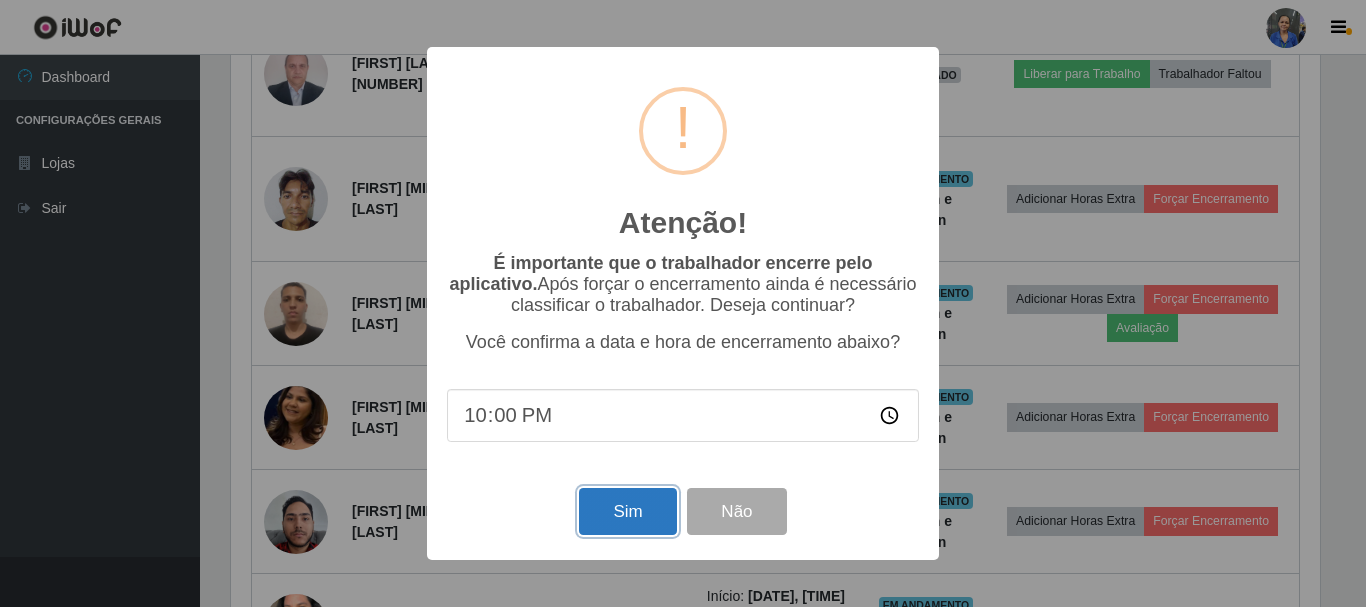click on "Sim" at bounding box center [627, 511] 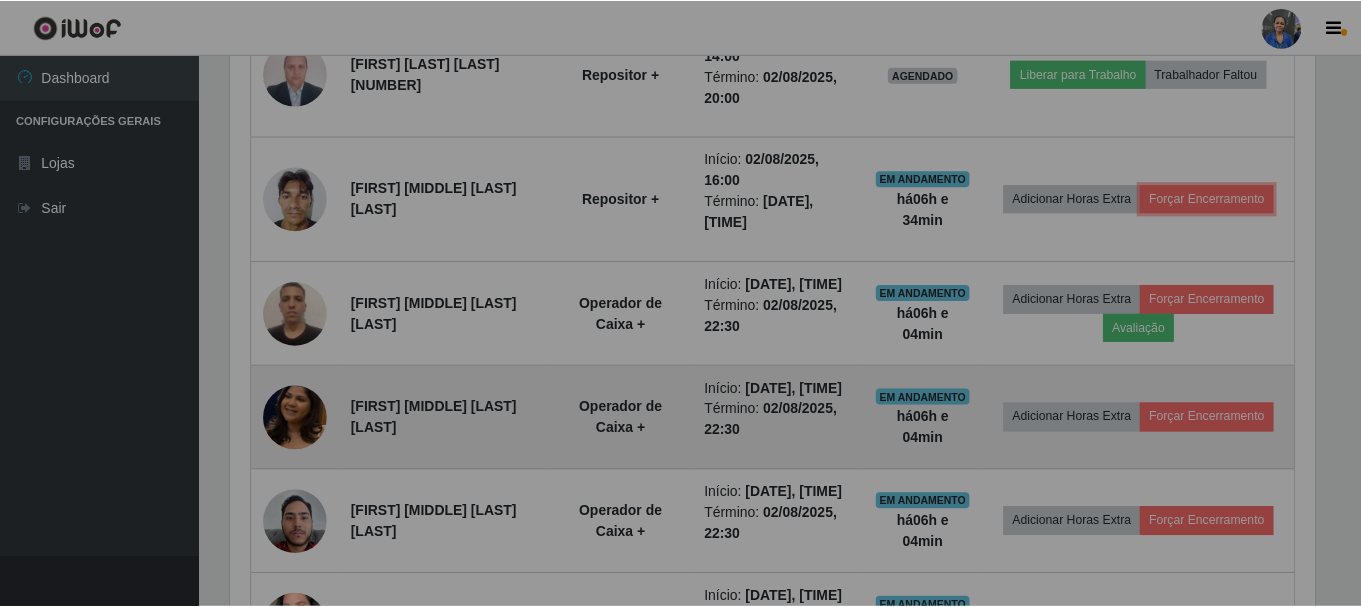 scroll, scrollTop: 999585, scrollLeft: 998901, axis: both 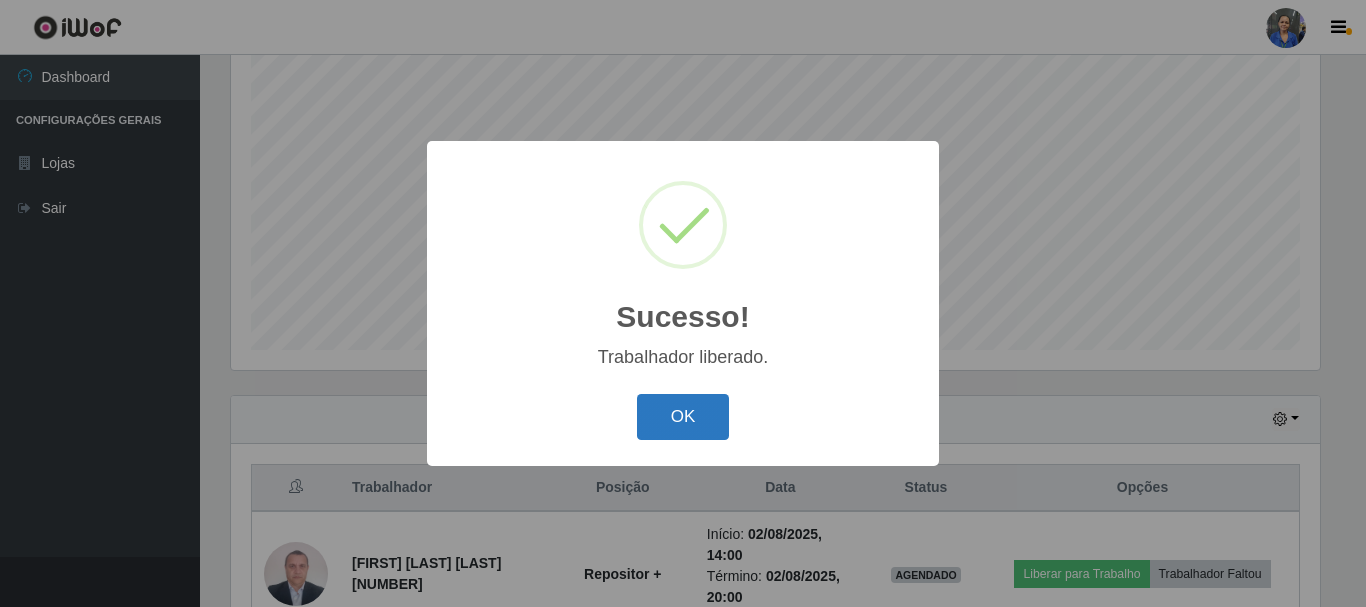 click on "OK" at bounding box center (683, 417) 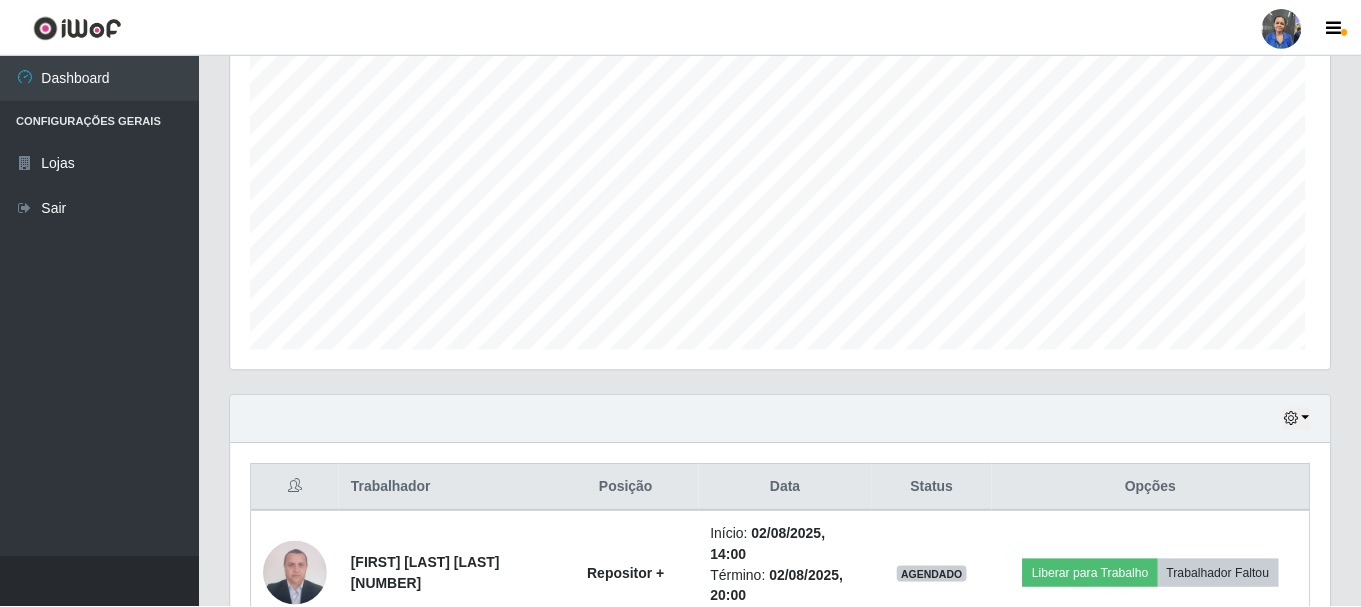 scroll, scrollTop: 999585, scrollLeft: 998901, axis: both 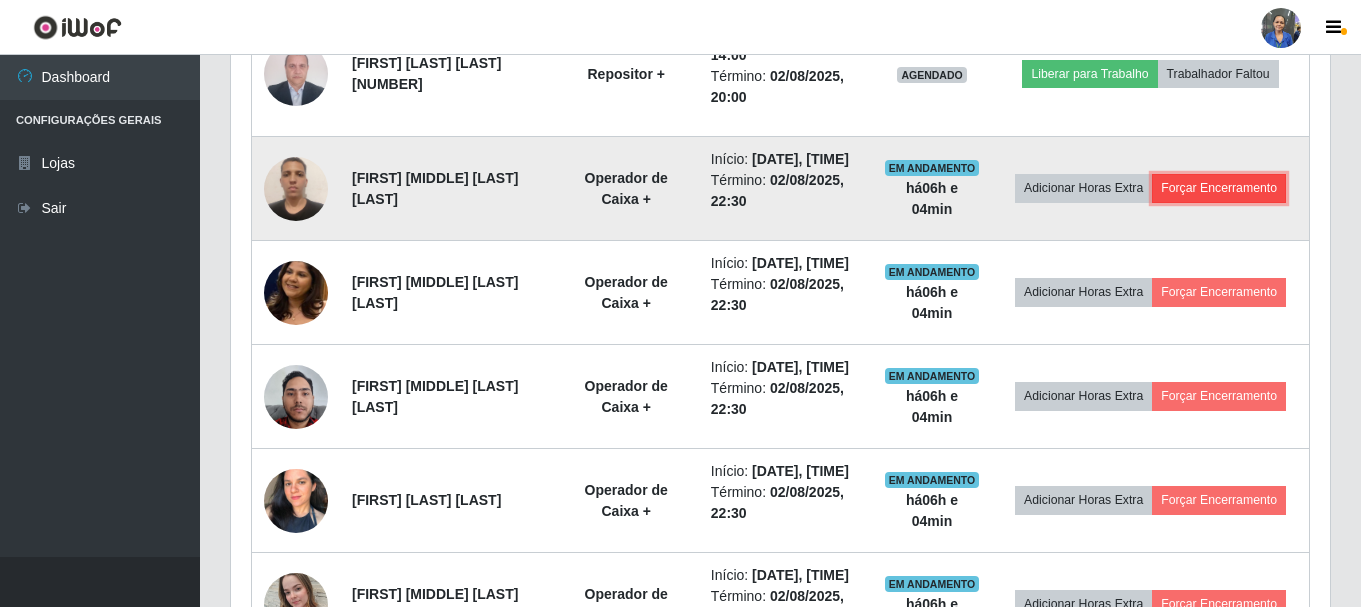 click on "Forçar Encerramento" at bounding box center [1219, 188] 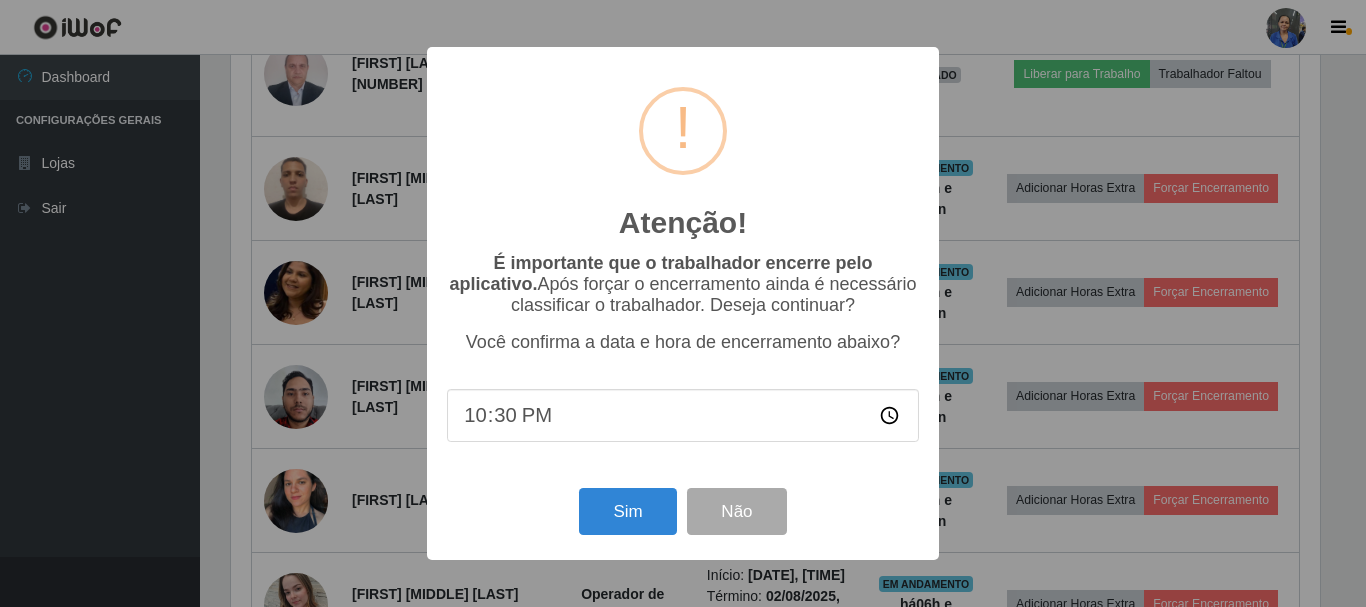 scroll, scrollTop: 999585, scrollLeft: 998911, axis: both 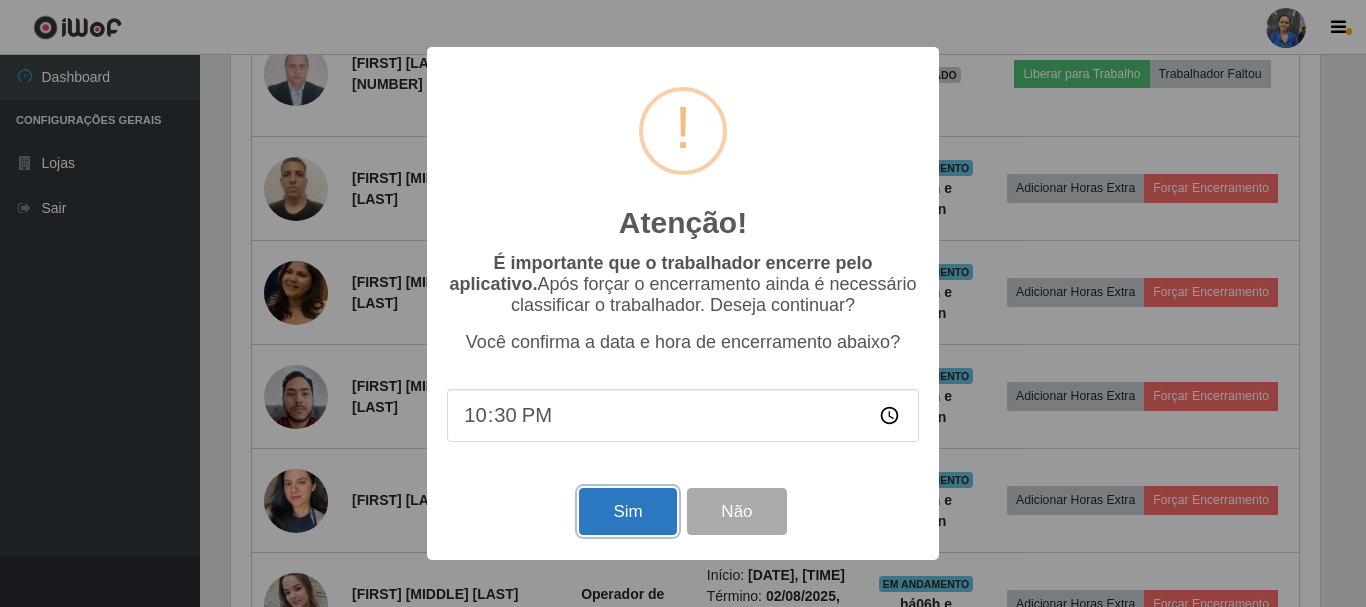 click on "Sim" at bounding box center [627, 511] 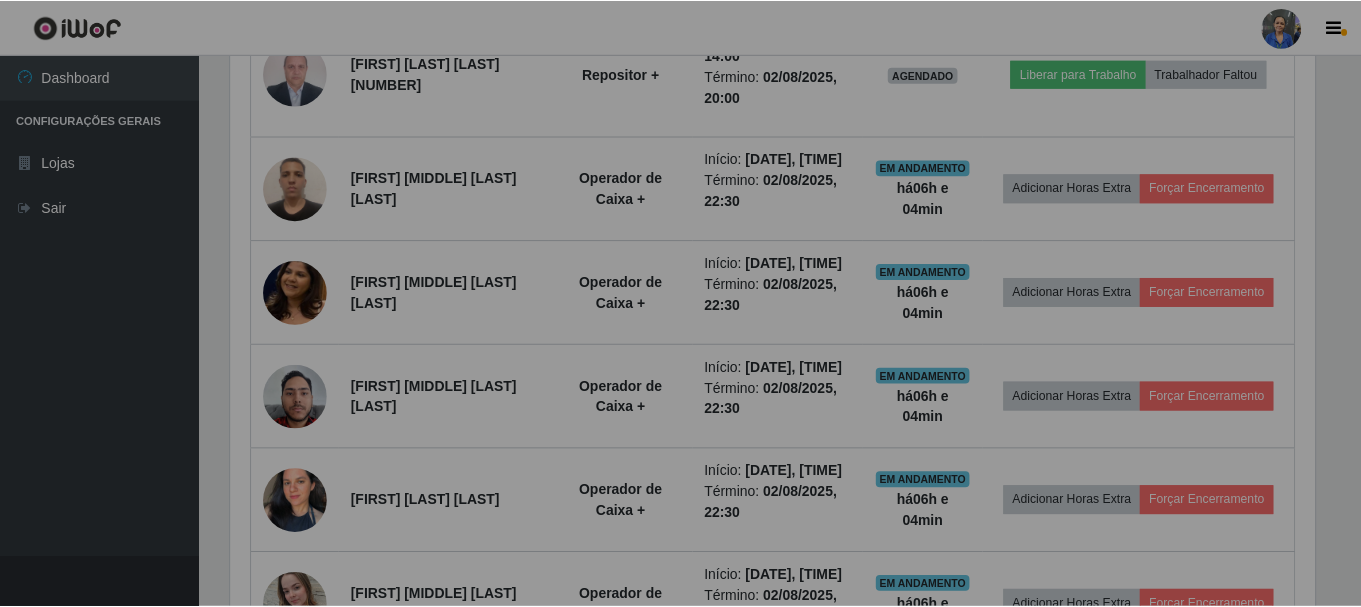 scroll, scrollTop: 999585, scrollLeft: 998901, axis: both 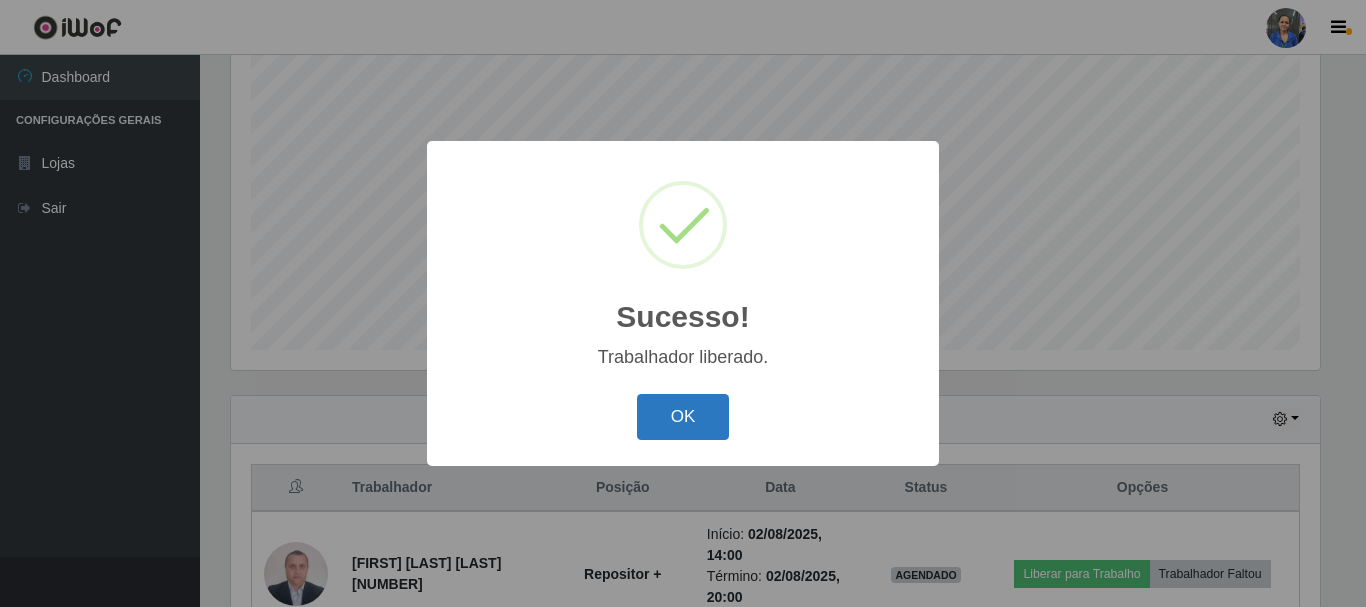 click on "OK" at bounding box center (683, 417) 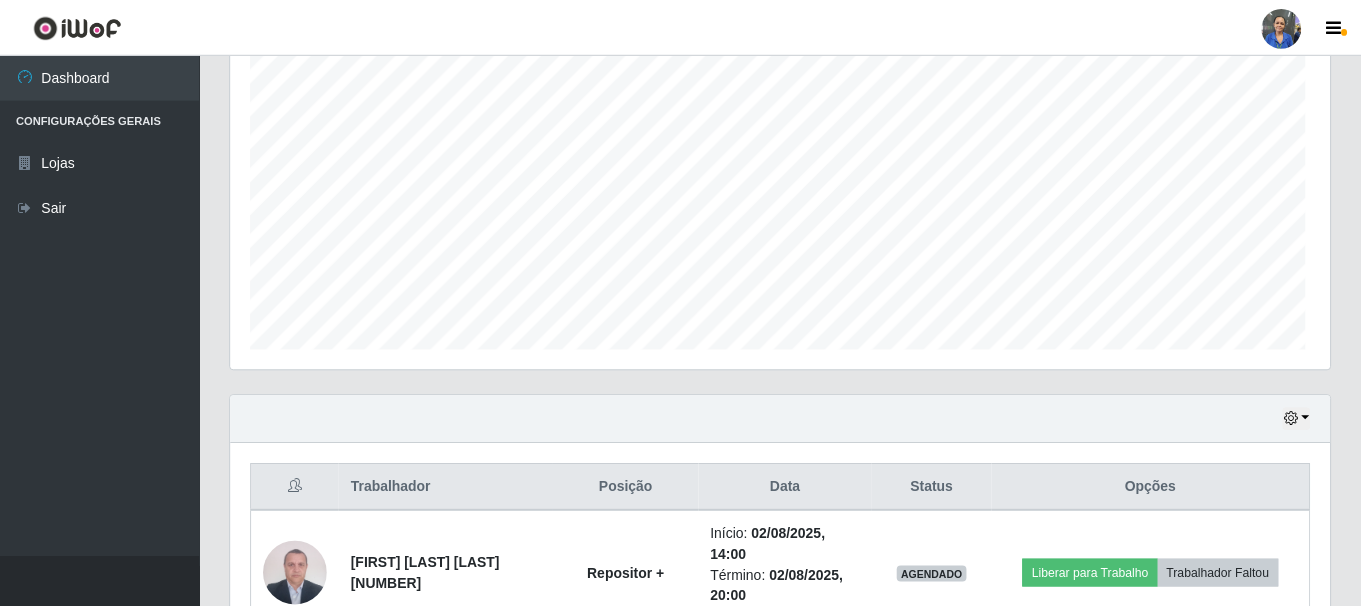 scroll, scrollTop: 999585, scrollLeft: 998901, axis: both 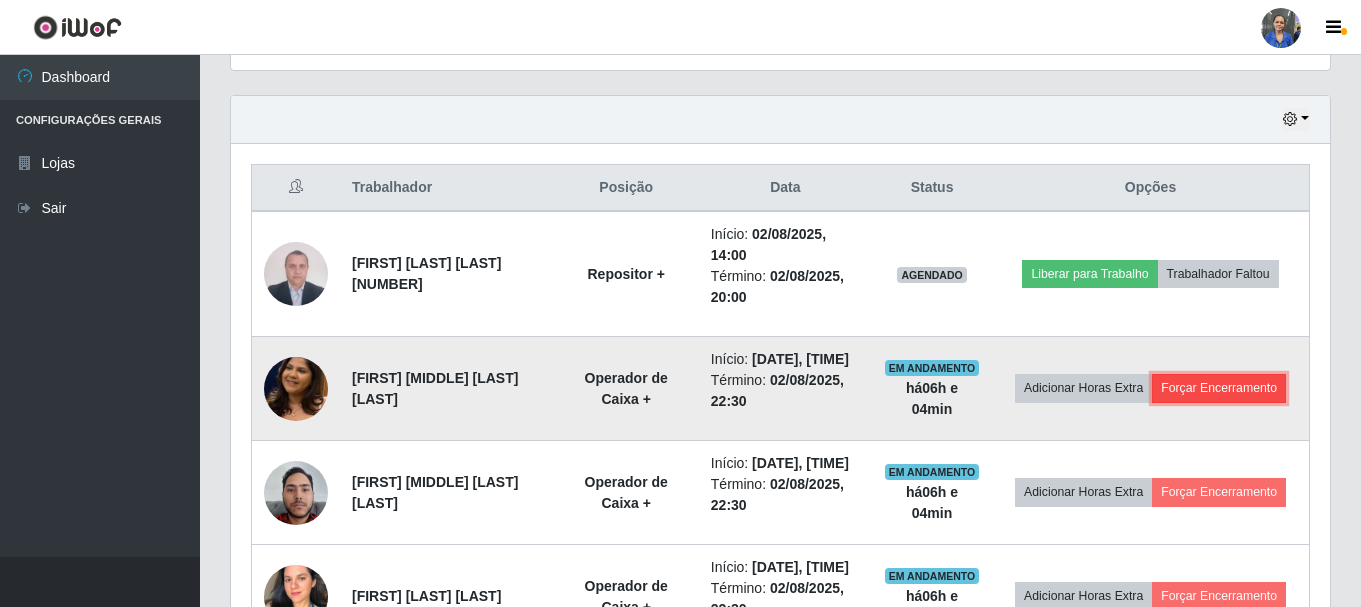 click on "Forçar Encerramento" at bounding box center (1219, 388) 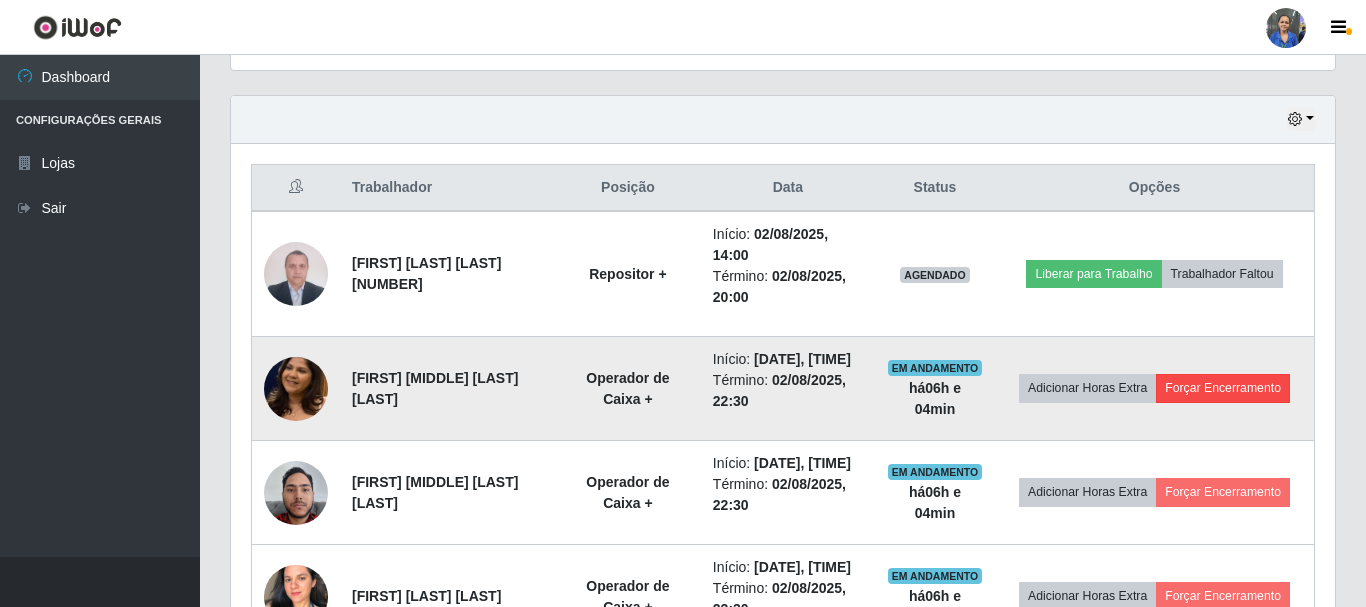 scroll, scrollTop: 999585, scrollLeft: 998911, axis: both 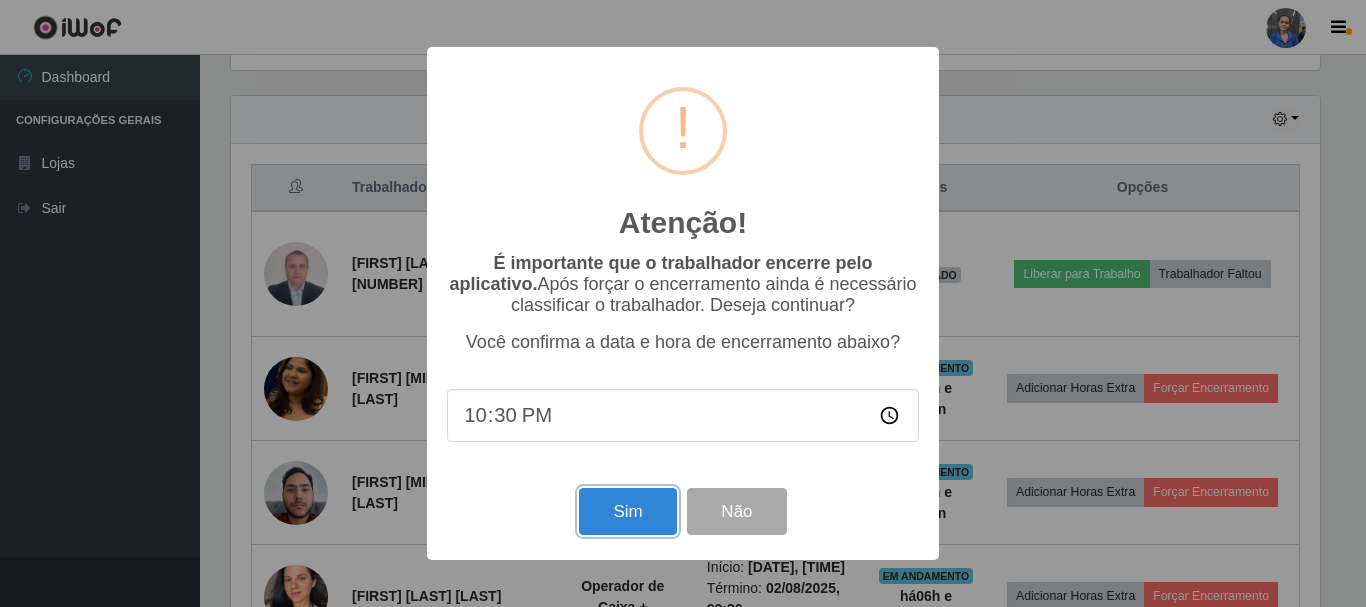 drag, startPoint x: 623, startPoint y: 519, endPoint x: 740, endPoint y: 391, distance: 173.41568 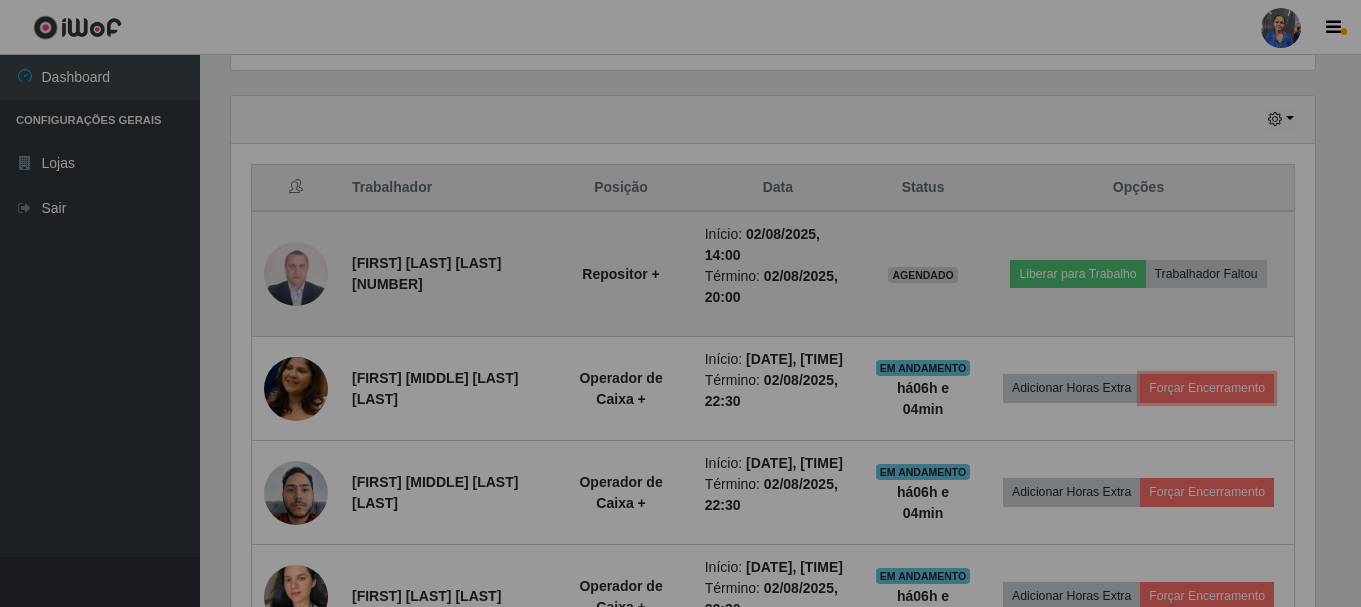 scroll, scrollTop: 999585, scrollLeft: 998901, axis: both 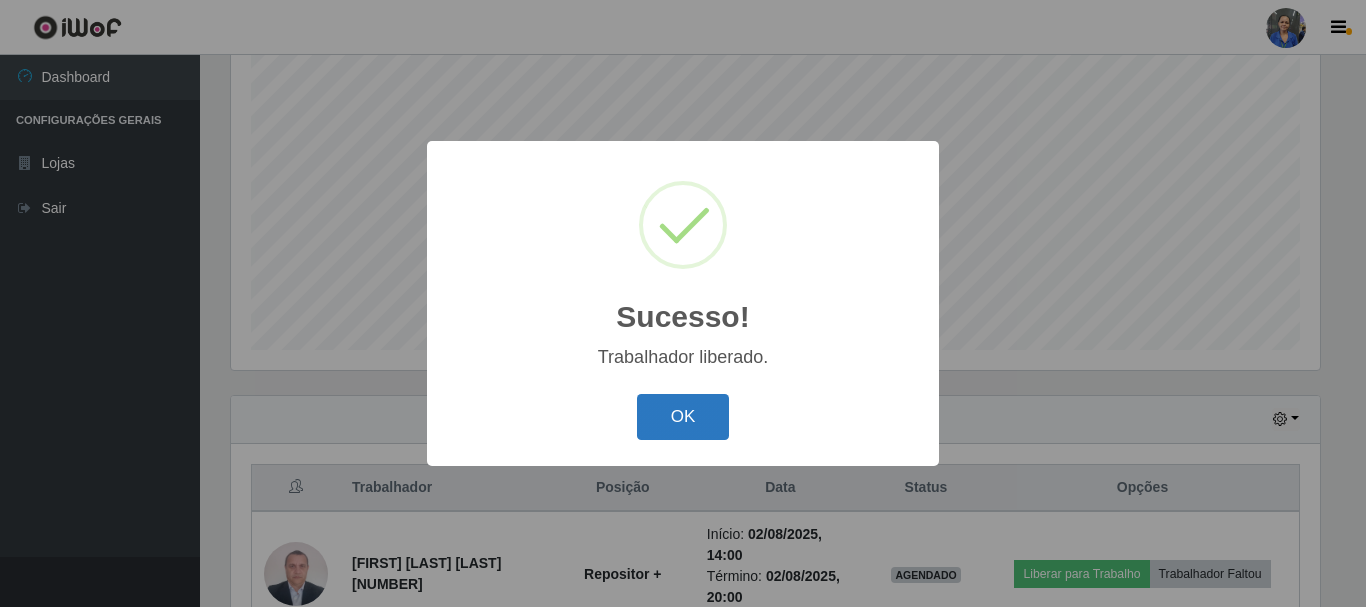 click on "OK" at bounding box center [683, 417] 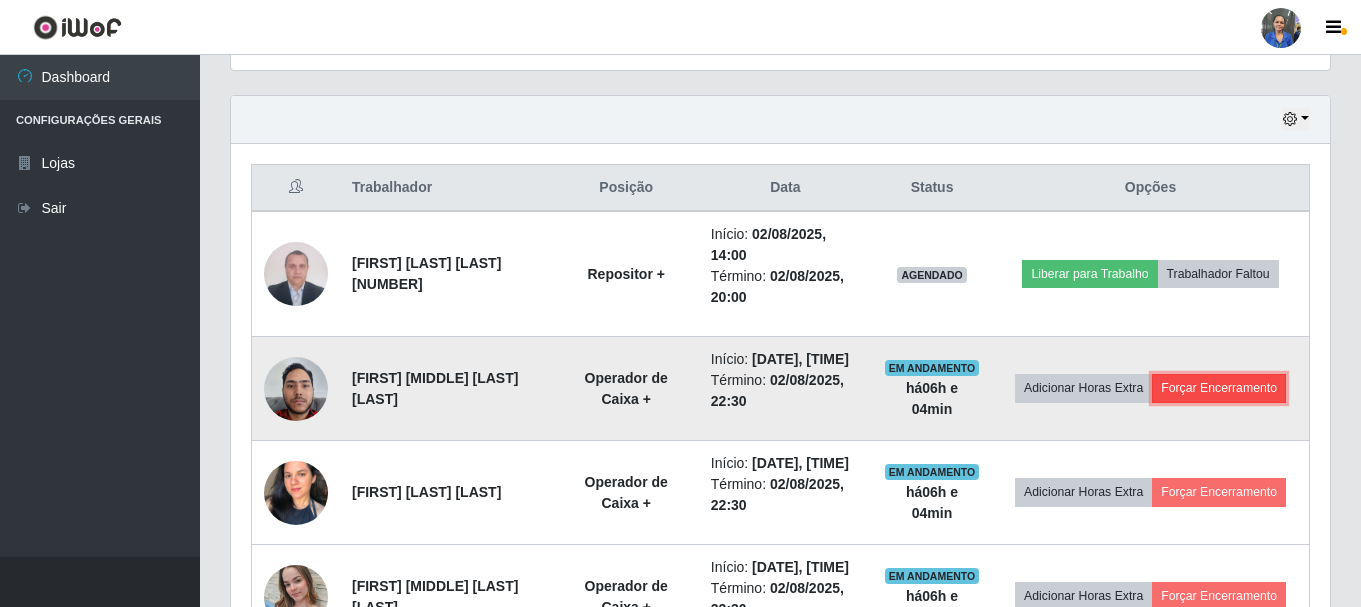 click on "Forçar Encerramento" at bounding box center [1219, 388] 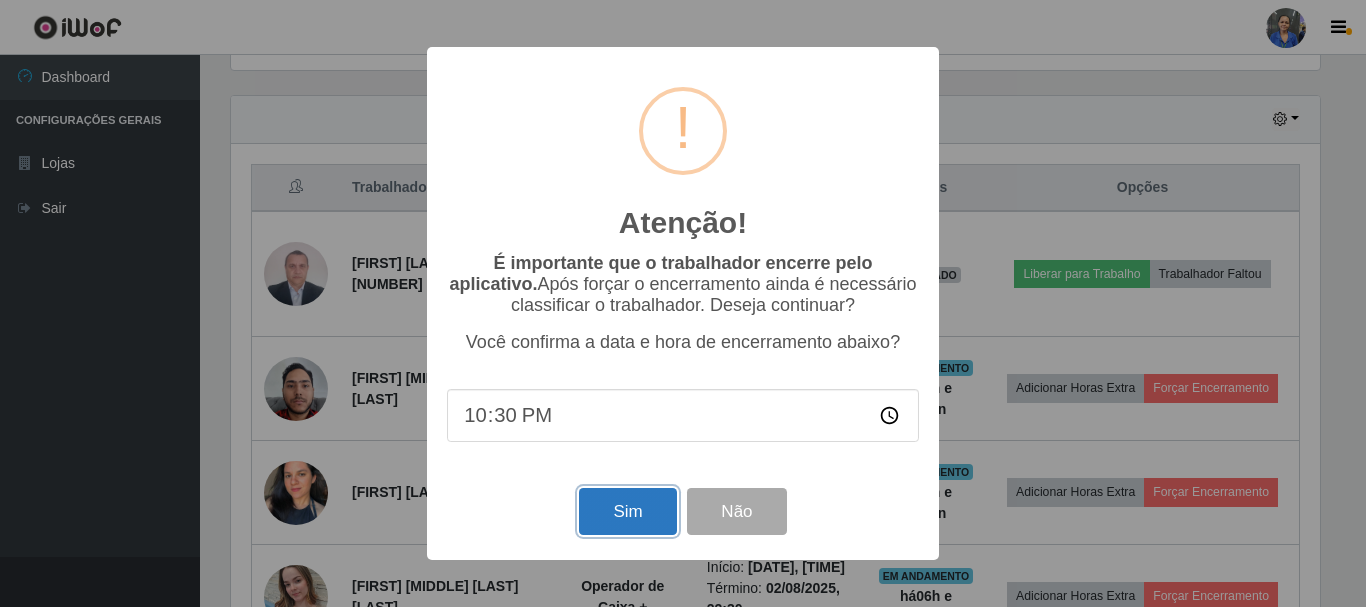 click on "Sim" at bounding box center [627, 511] 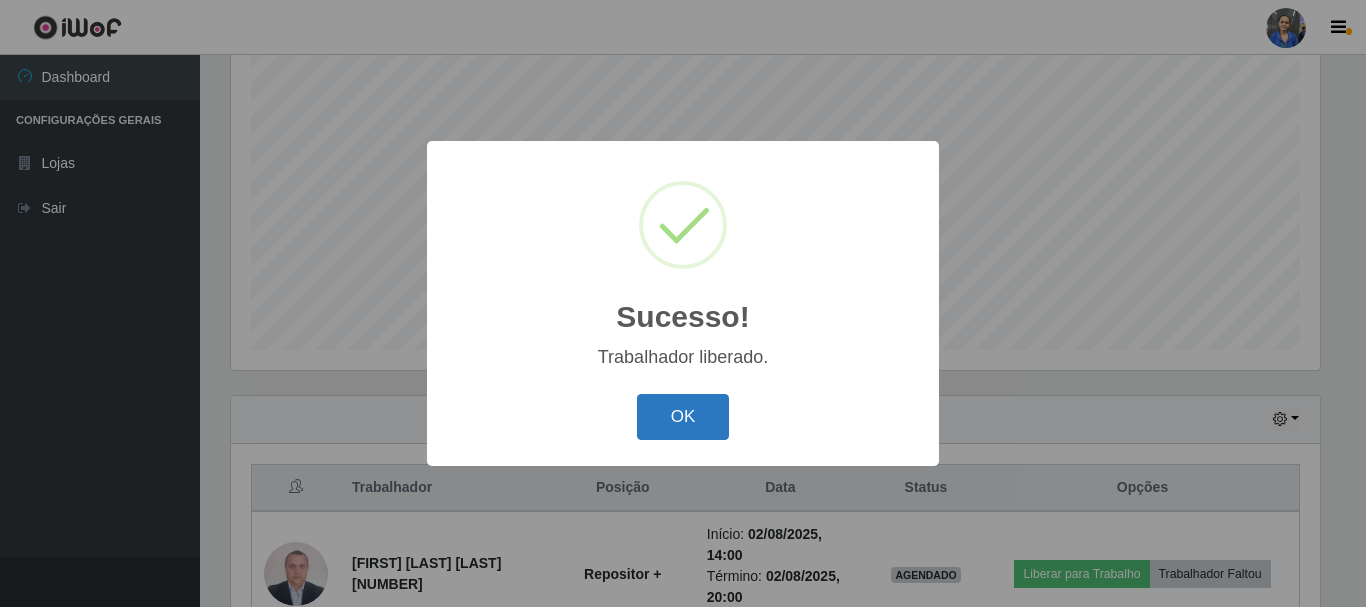 click on "OK" at bounding box center (683, 417) 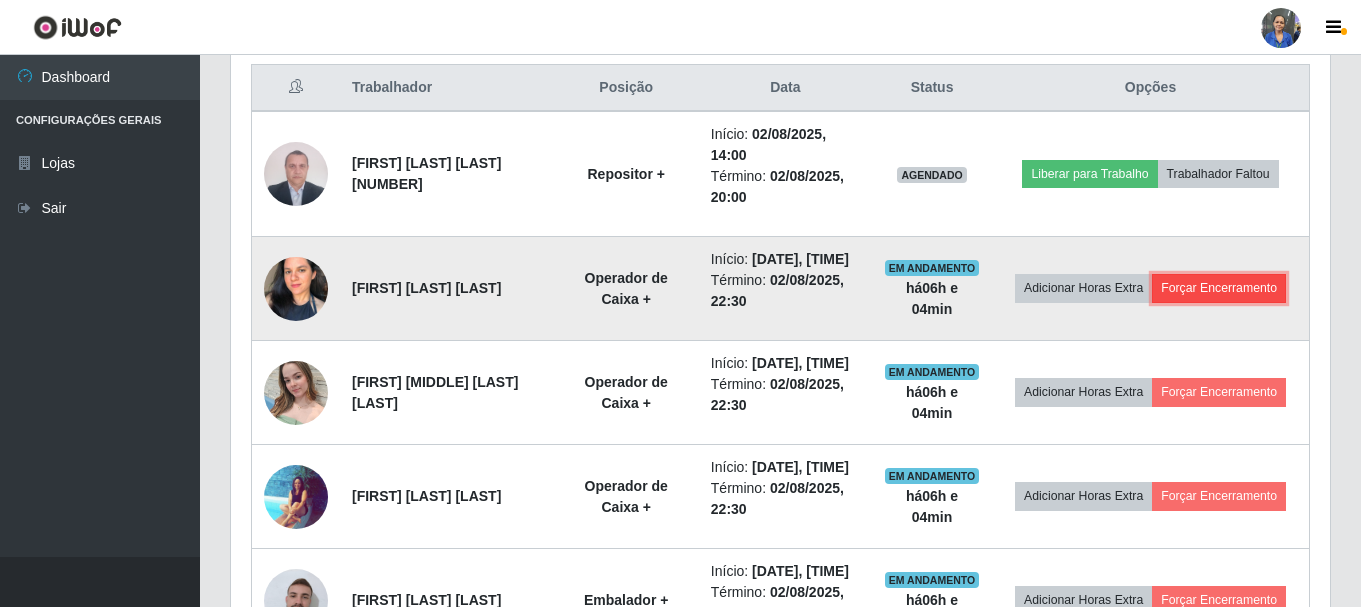 click on "Forçar Encerramento" at bounding box center (1219, 288) 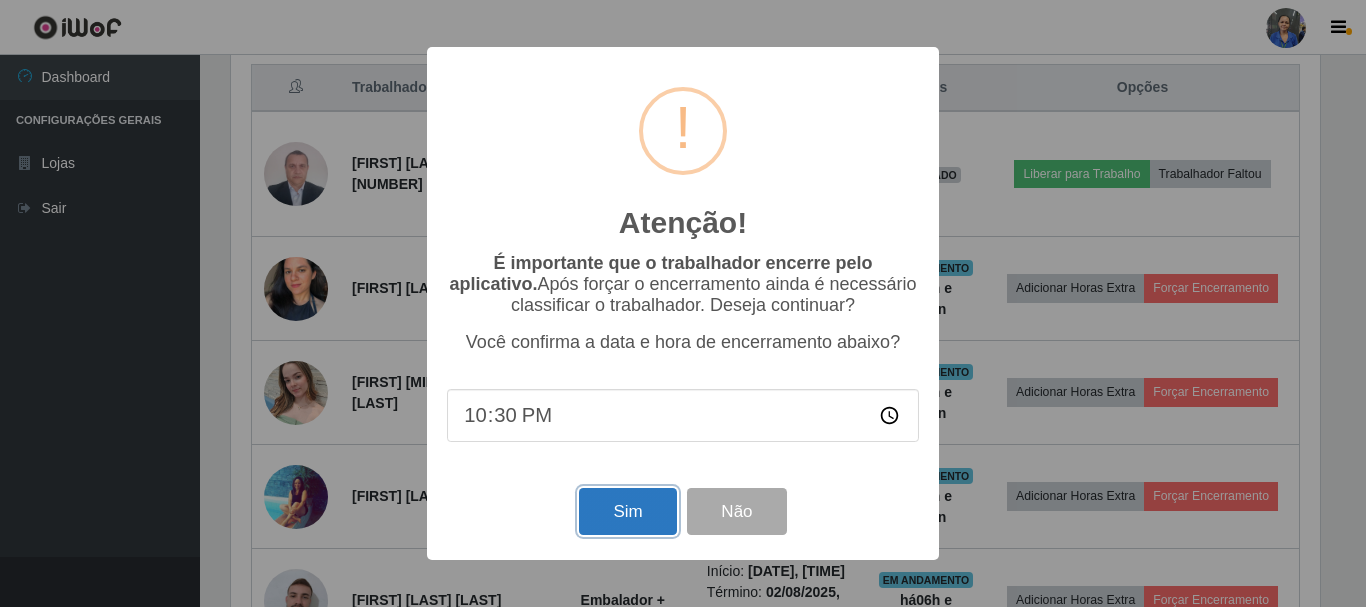 click on "Sim" at bounding box center (627, 511) 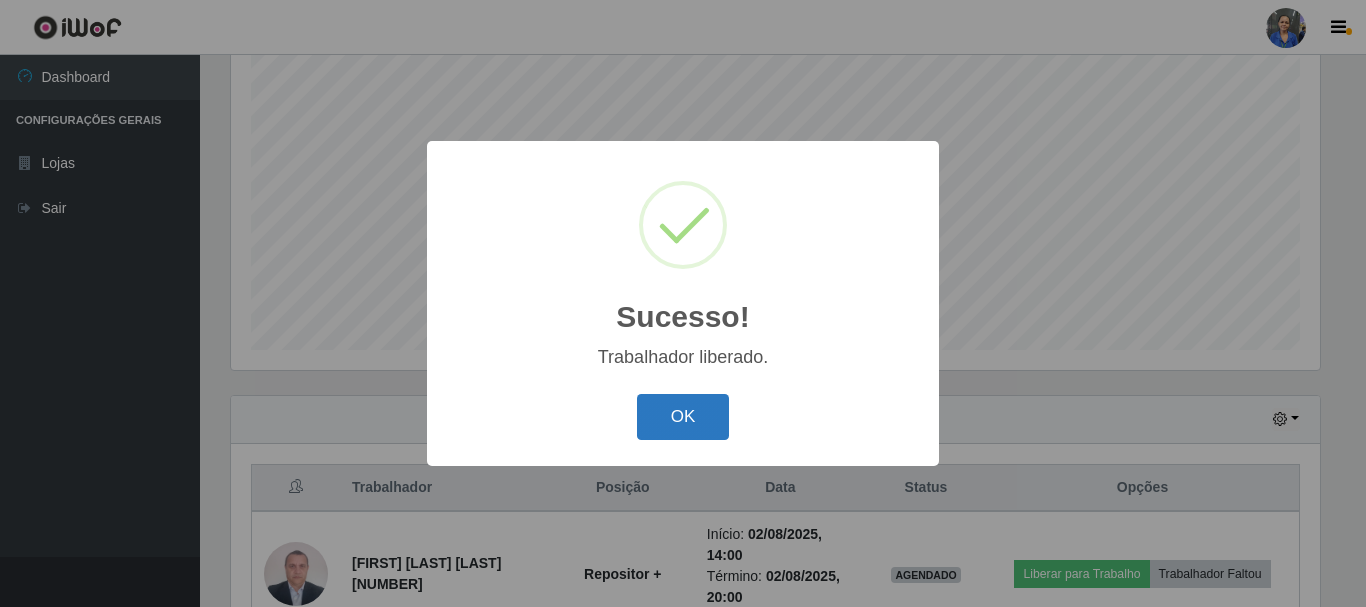 click on "OK" at bounding box center (683, 417) 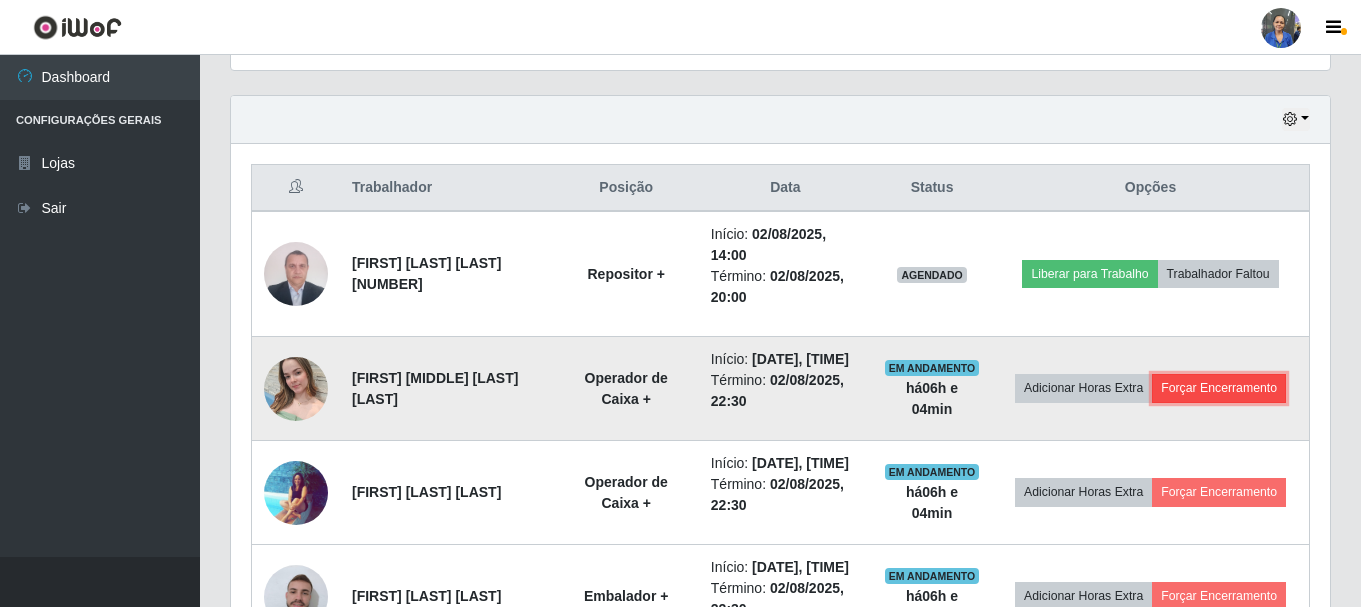 click on "Forçar Encerramento" at bounding box center [1219, 388] 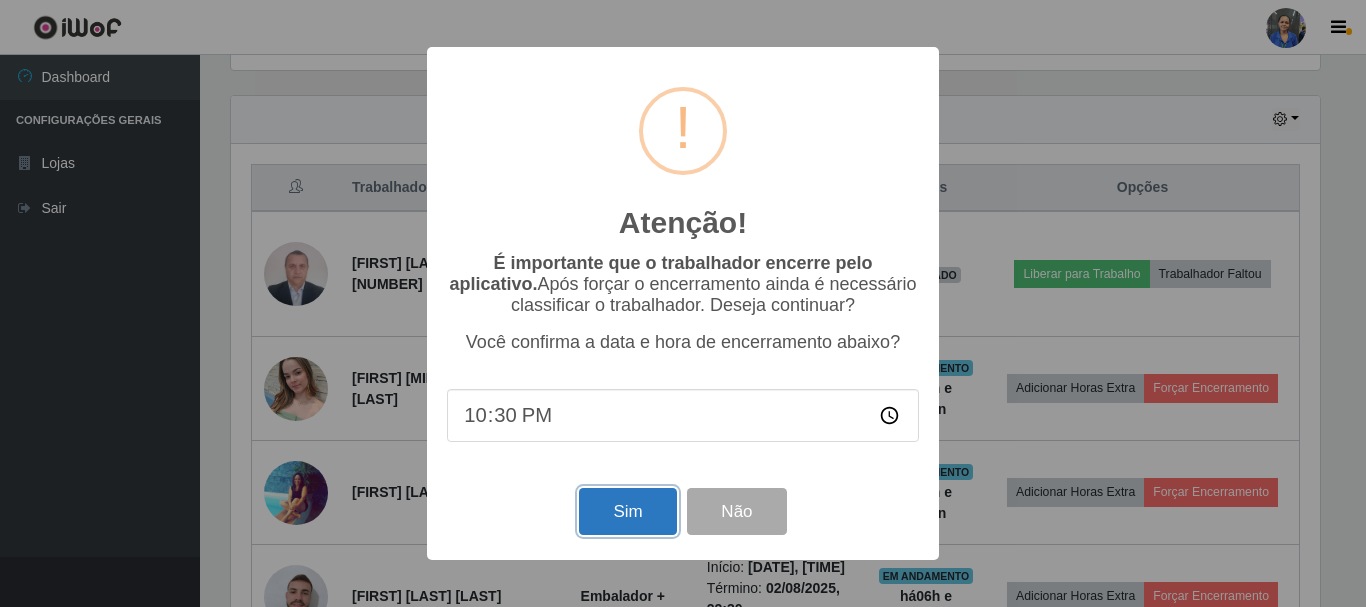 click on "Sim" at bounding box center (627, 511) 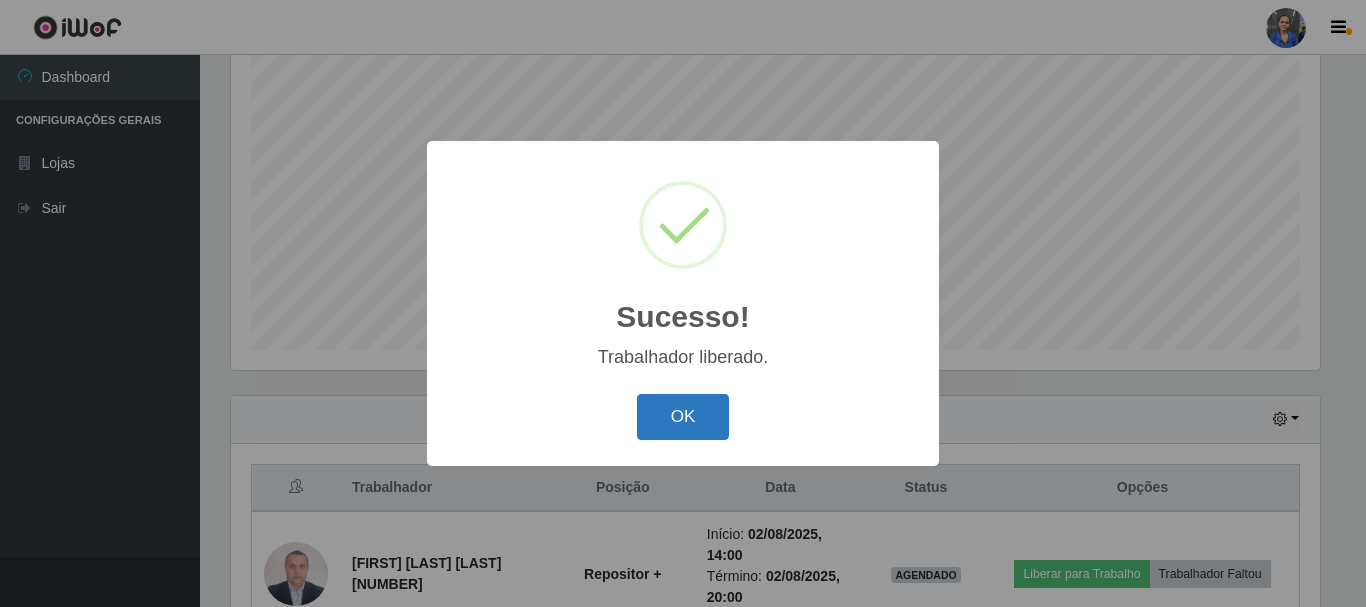 click on "OK" at bounding box center (683, 417) 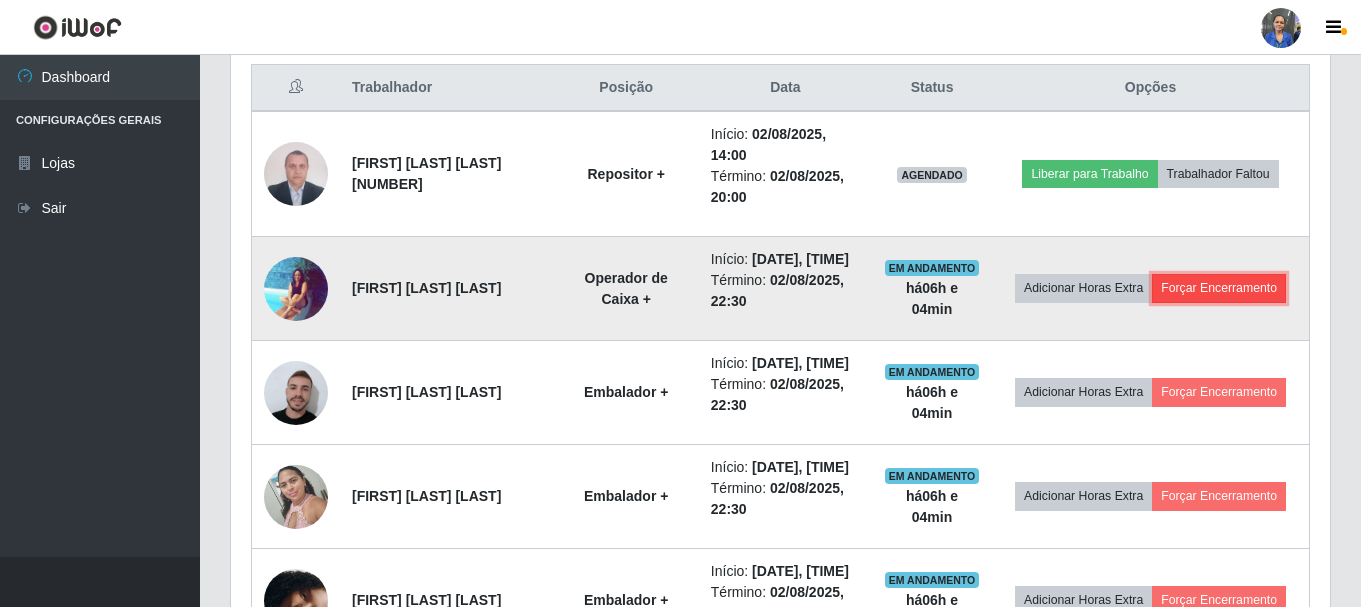 click on "Forçar Encerramento" at bounding box center [1219, 288] 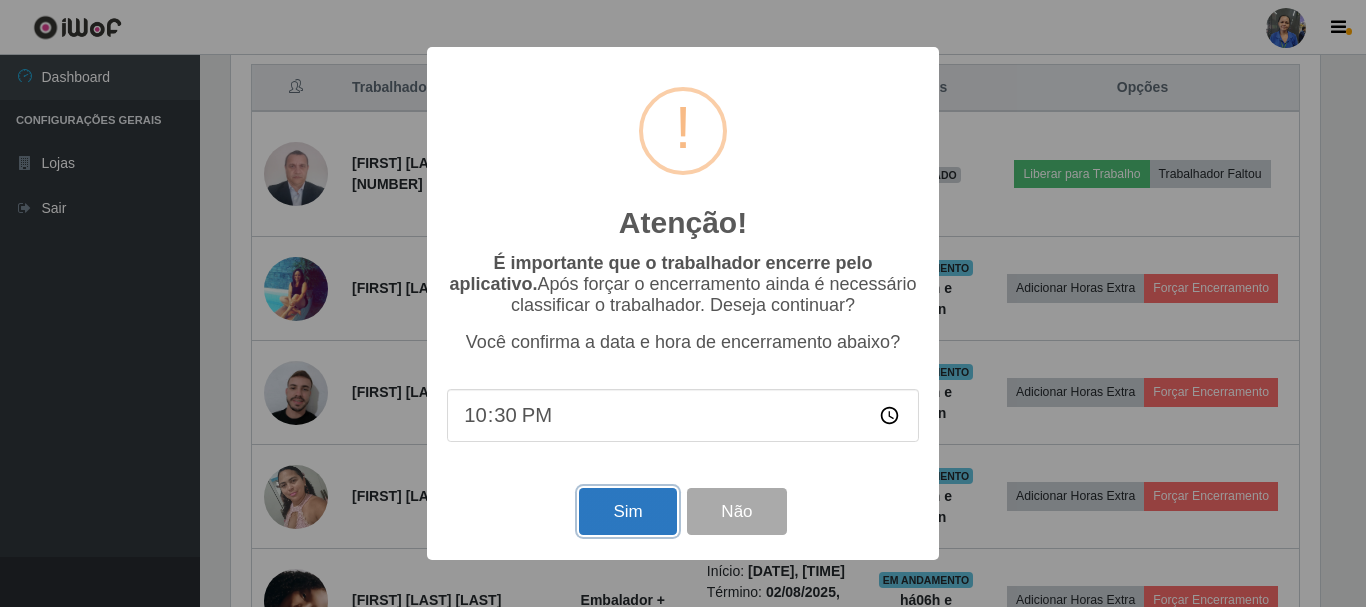 click on "Sim" at bounding box center [627, 511] 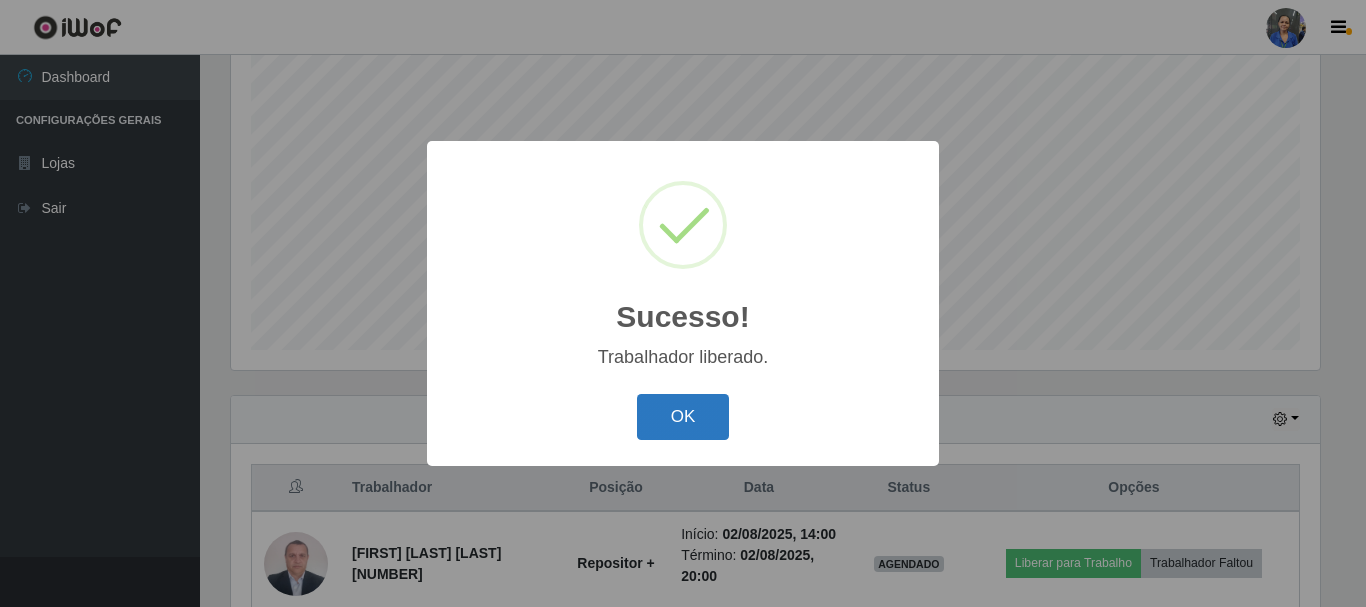 click on "OK" at bounding box center (683, 417) 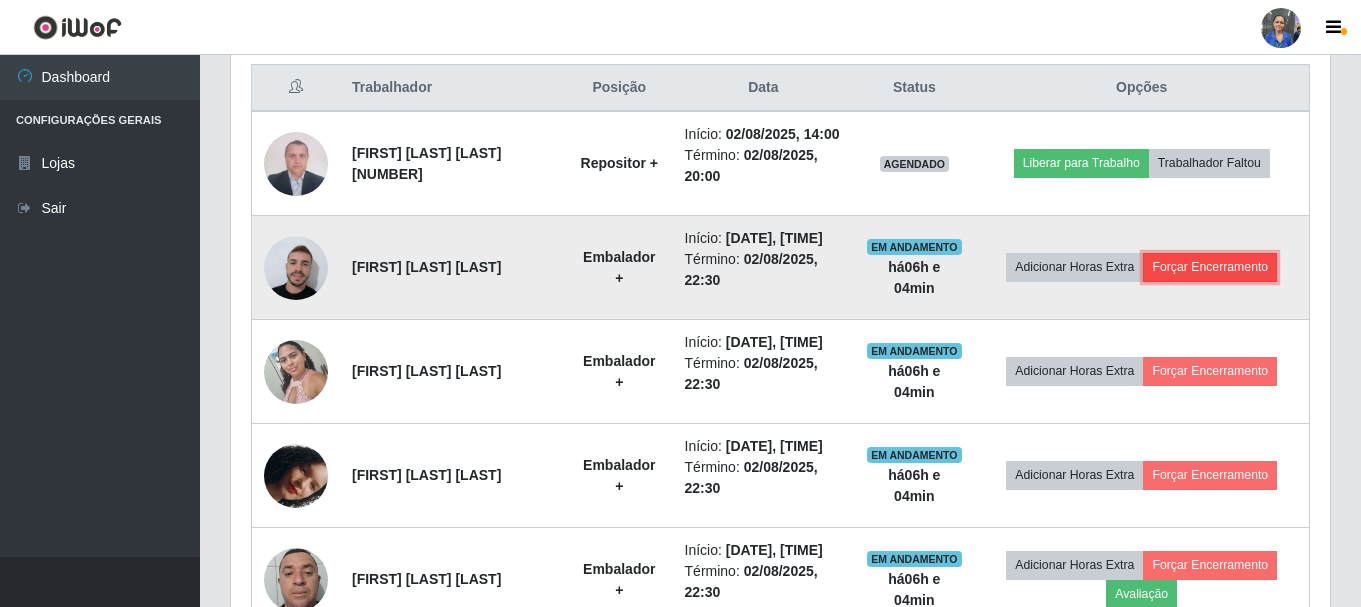 click on "Forçar Encerramento" at bounding box center [1210, 267] 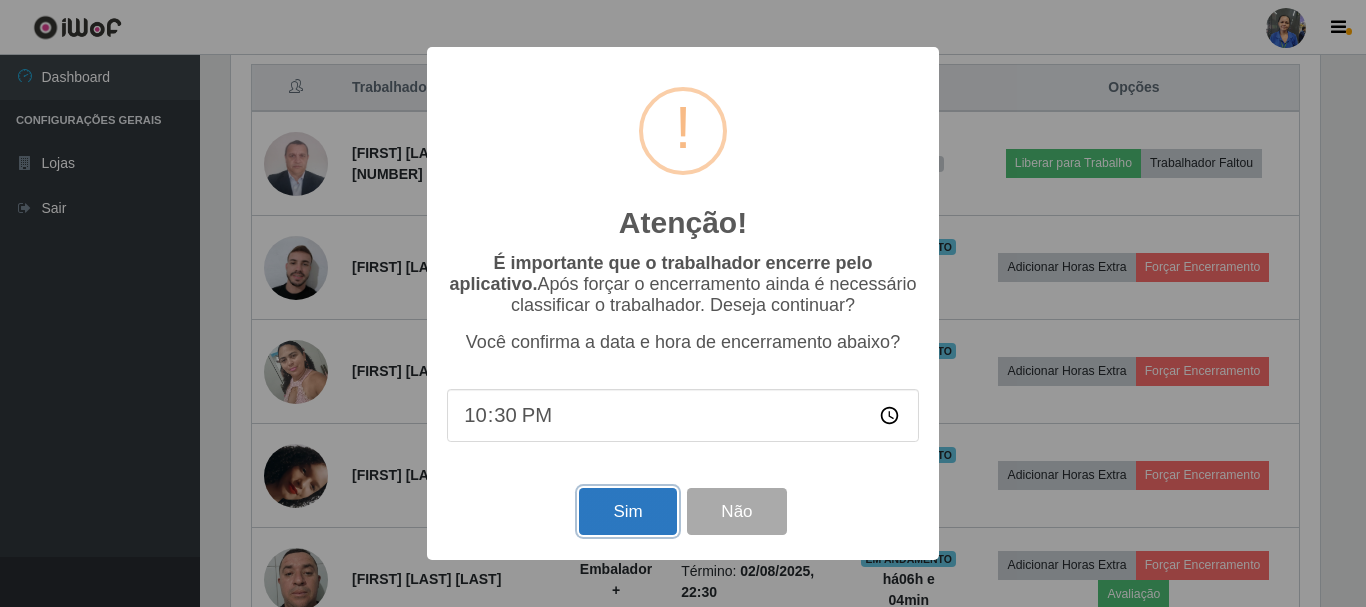 click on "Sim" at bounding box center [627, 511] 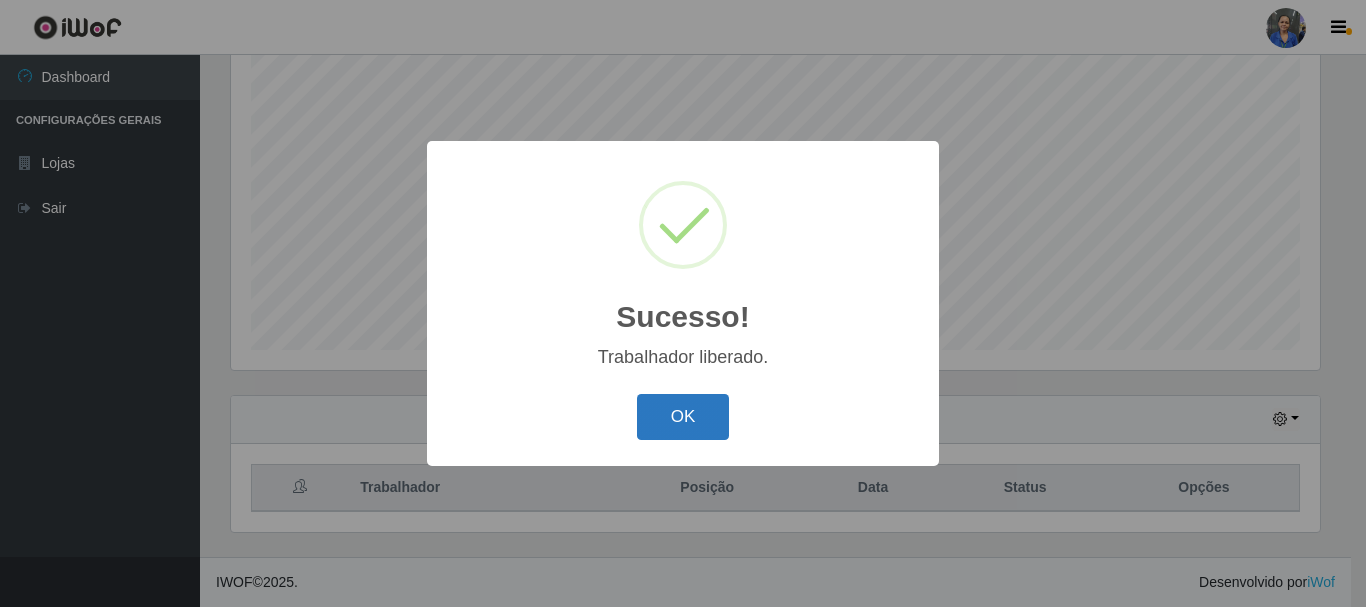 click on "OK" at bounding box center (683, 417) 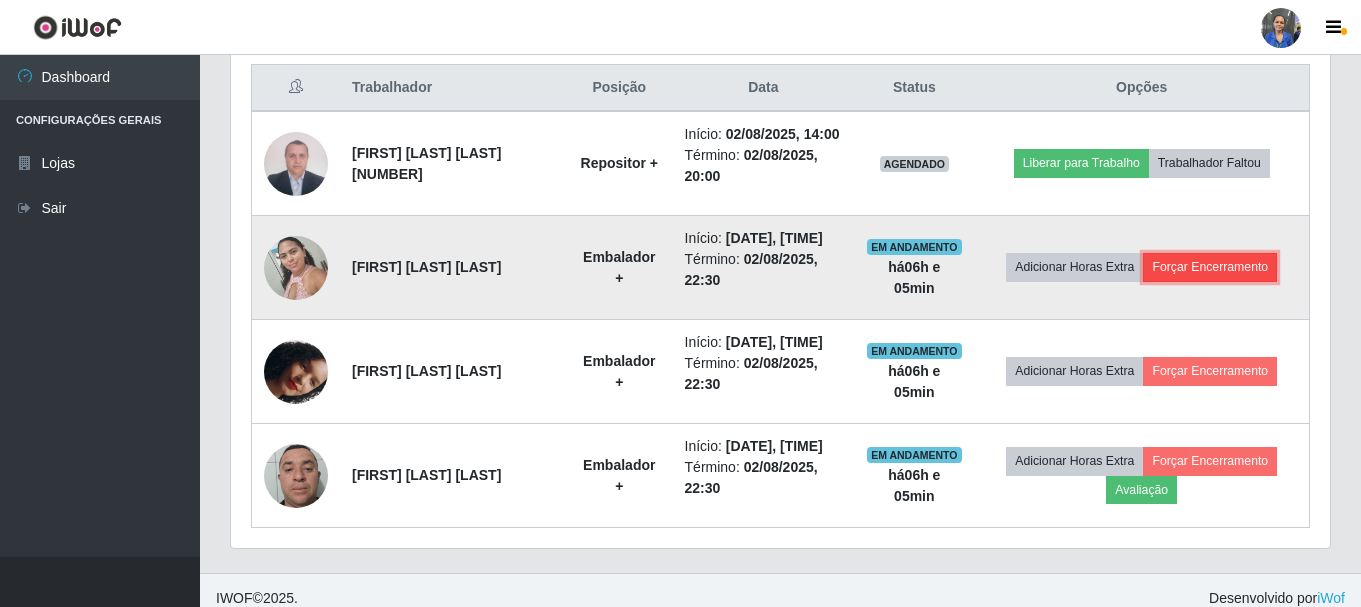 click on "Forçar Encerramento" at bounding box center [1210, 267] 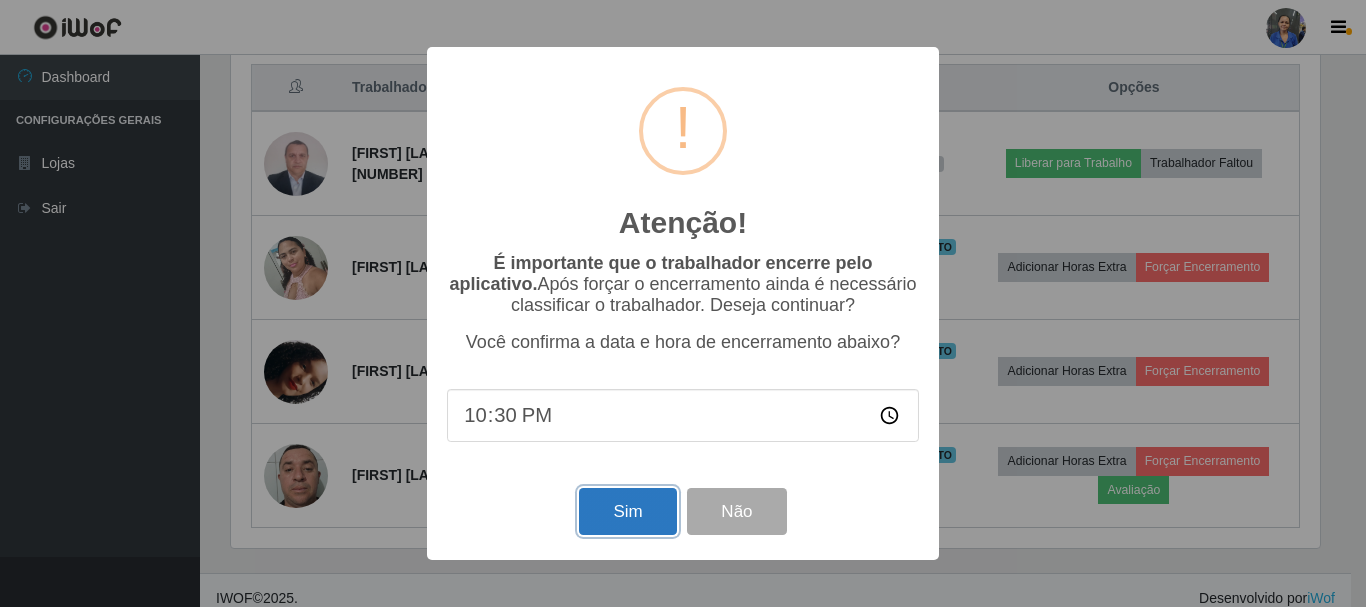 click on "Sim" at bounding box center (627, 511) 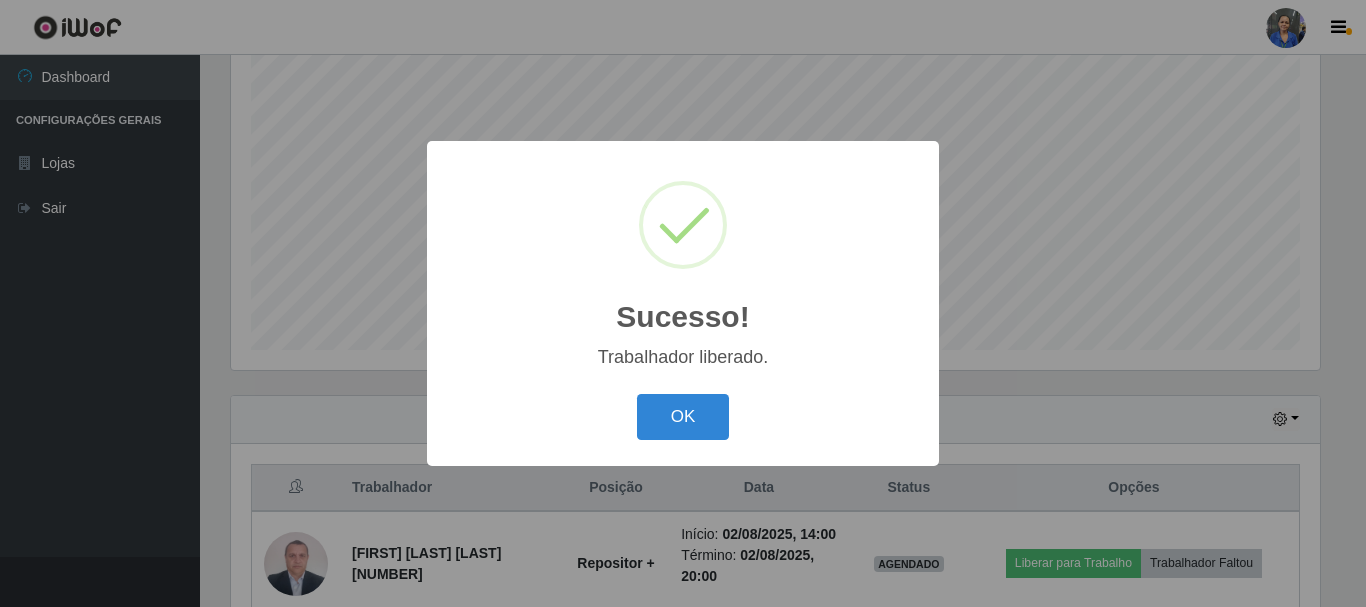 drag, startPoint x: 667, startPoint y: 418, endPoint x: 677, endPoint y: 408, distance: 14.142136 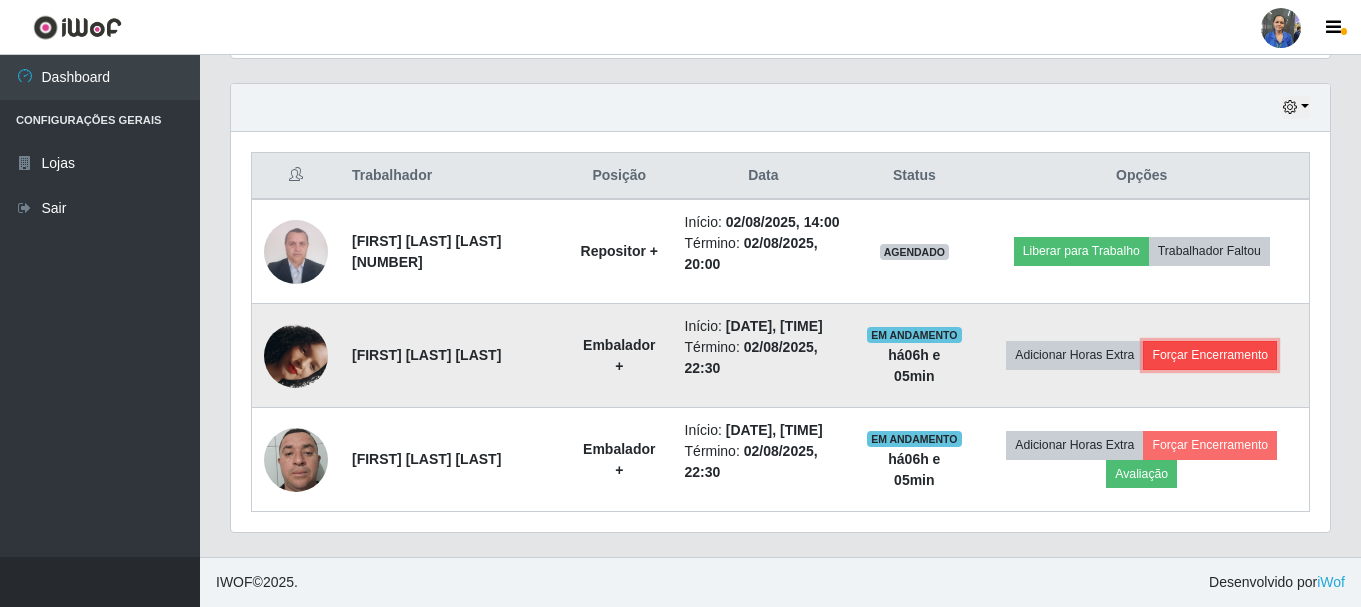 click on "Forçar Encerramento" at bounding box center [1210, 355] 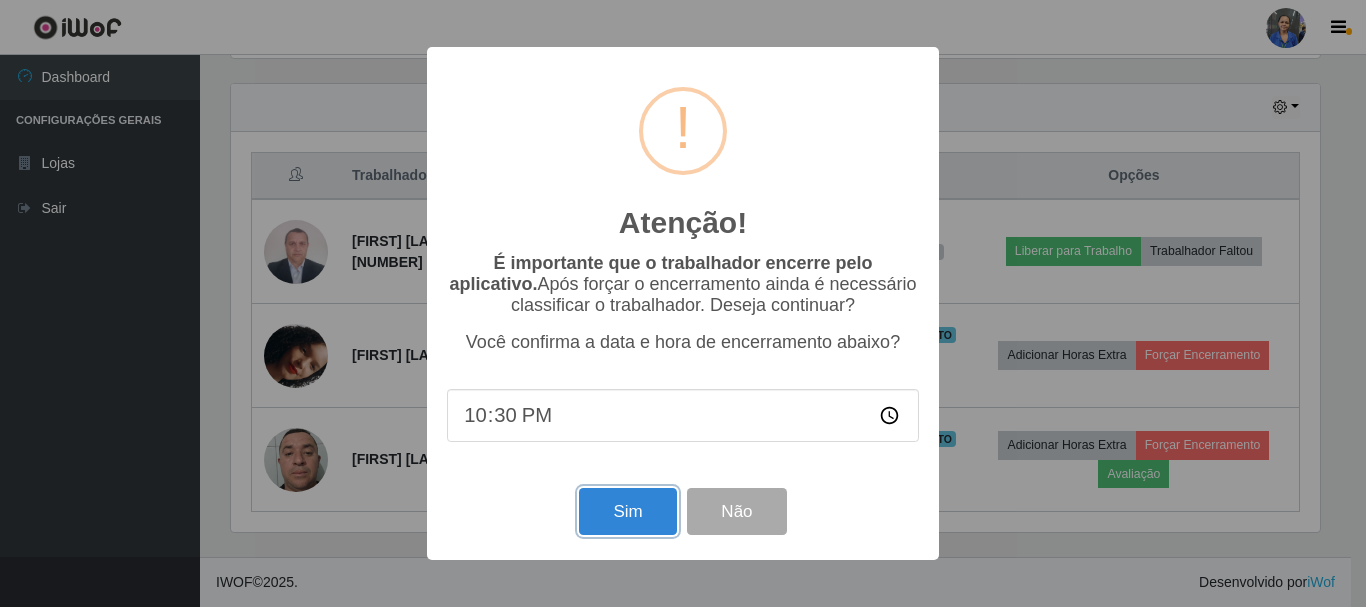 drag, startPoint x: 618, startPoint y: 508, endPoint x: 640, endPoint y: 474, distance: 40.496914 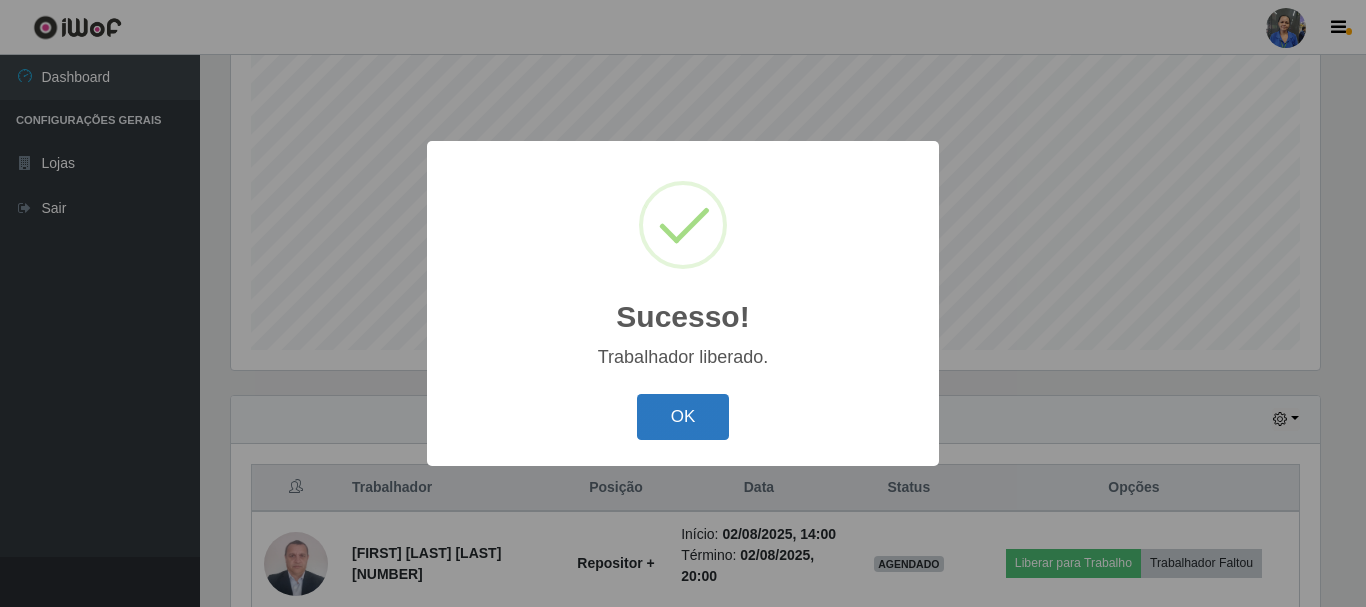 click on "OK" at bounding box center (683, 417) 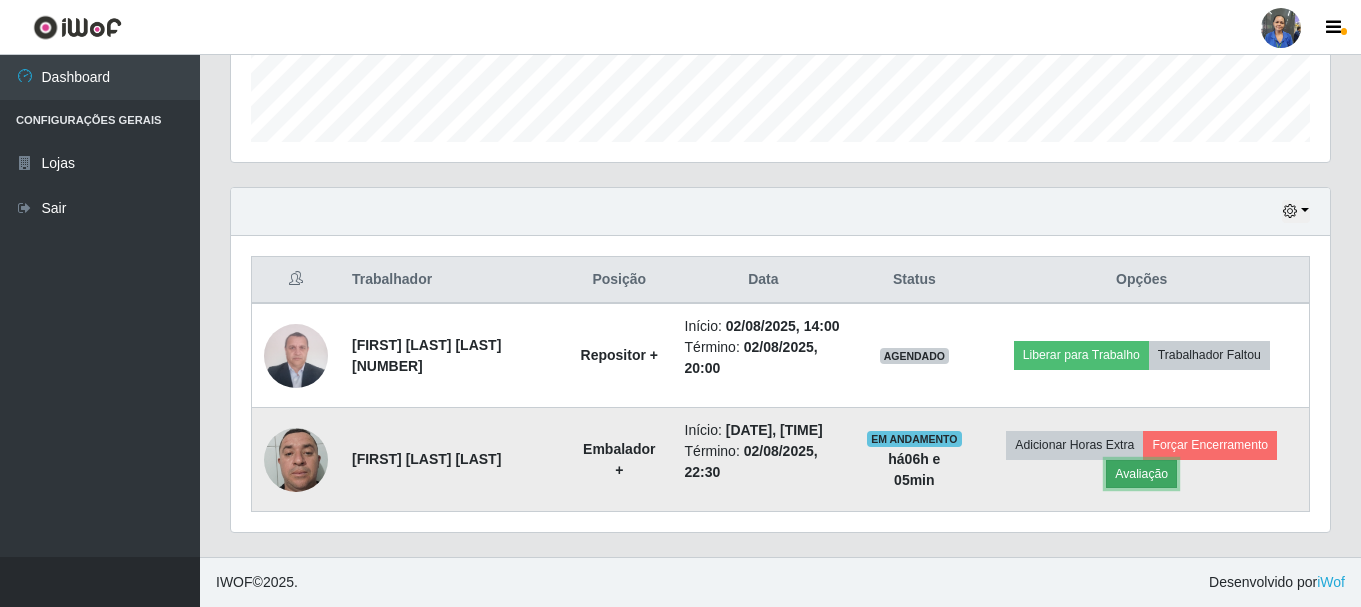 click on "Avaliação" at bounding box center [1141, 474] 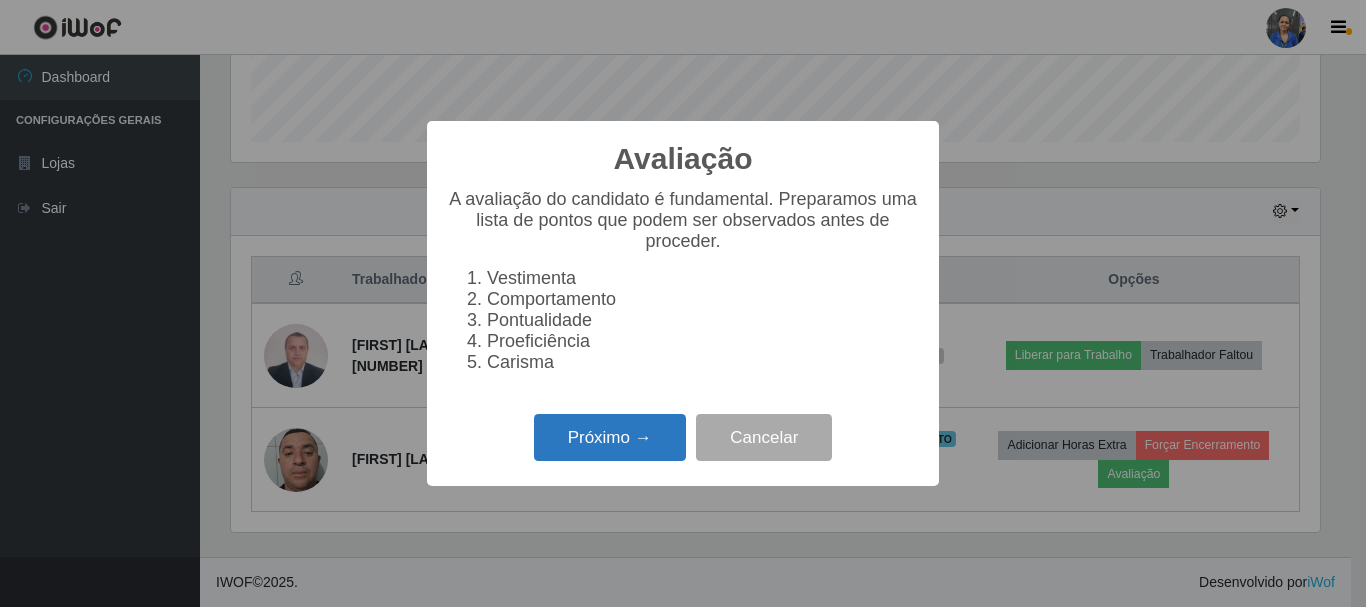 click on "Próximo →" at bounding box center (610, 437) 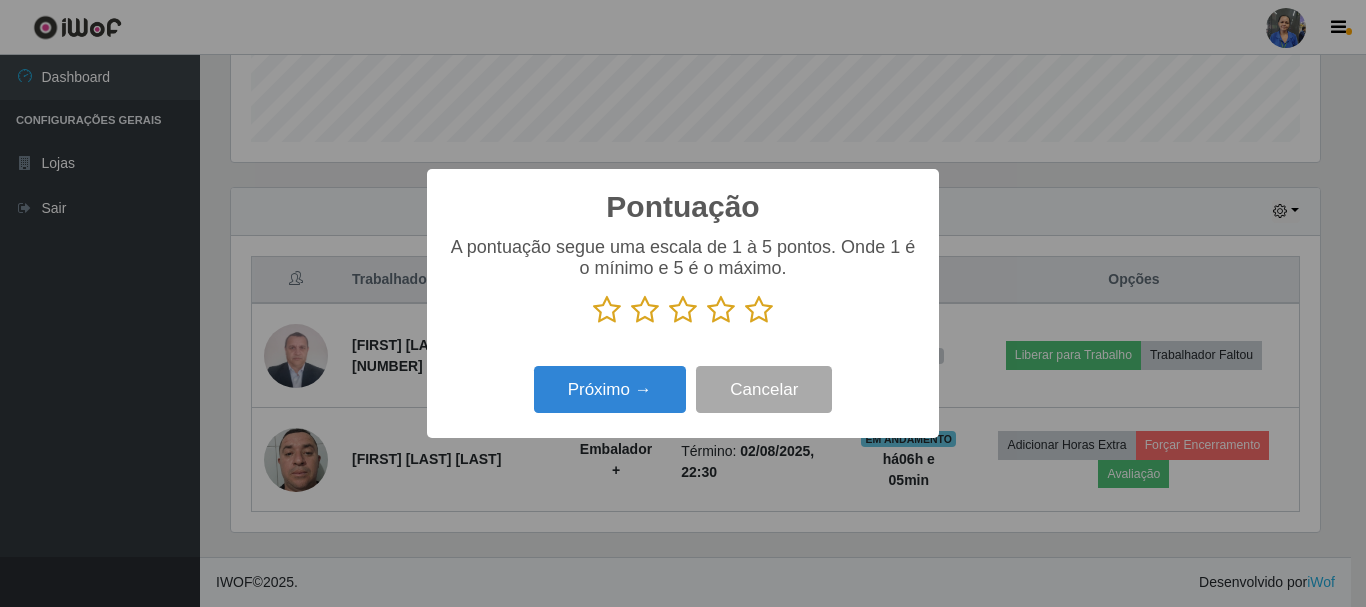 click at bounding box center [759, 310] 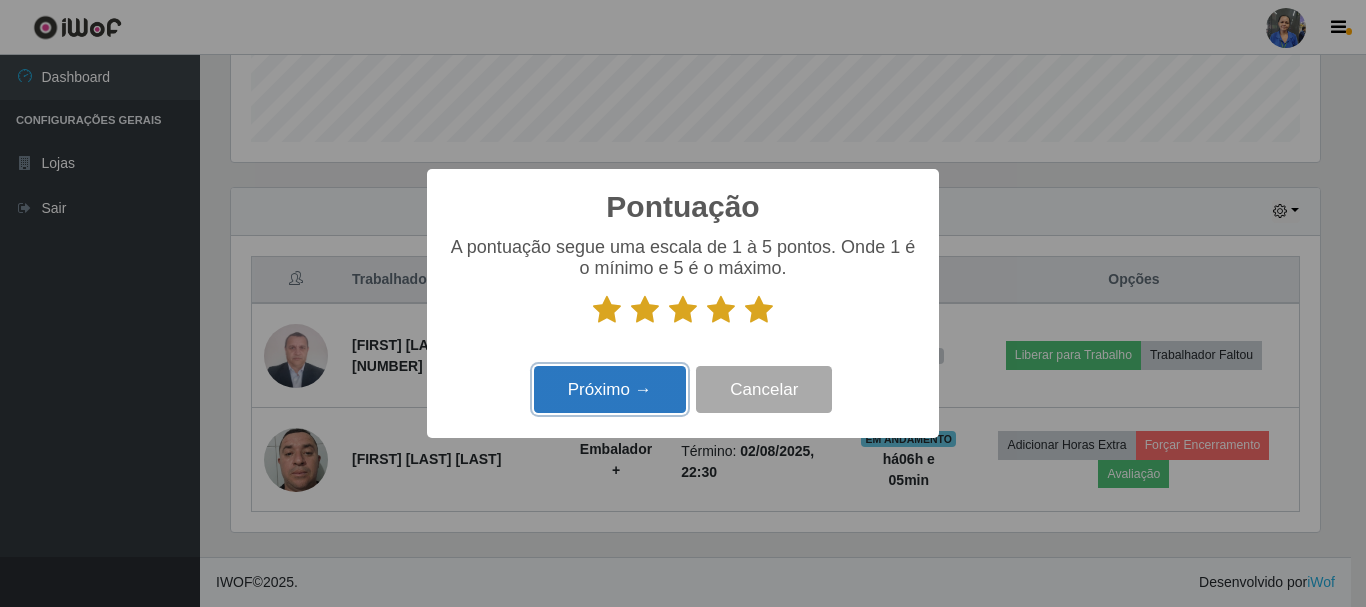 click on "Próximo →" at bounding box center [610, 389] 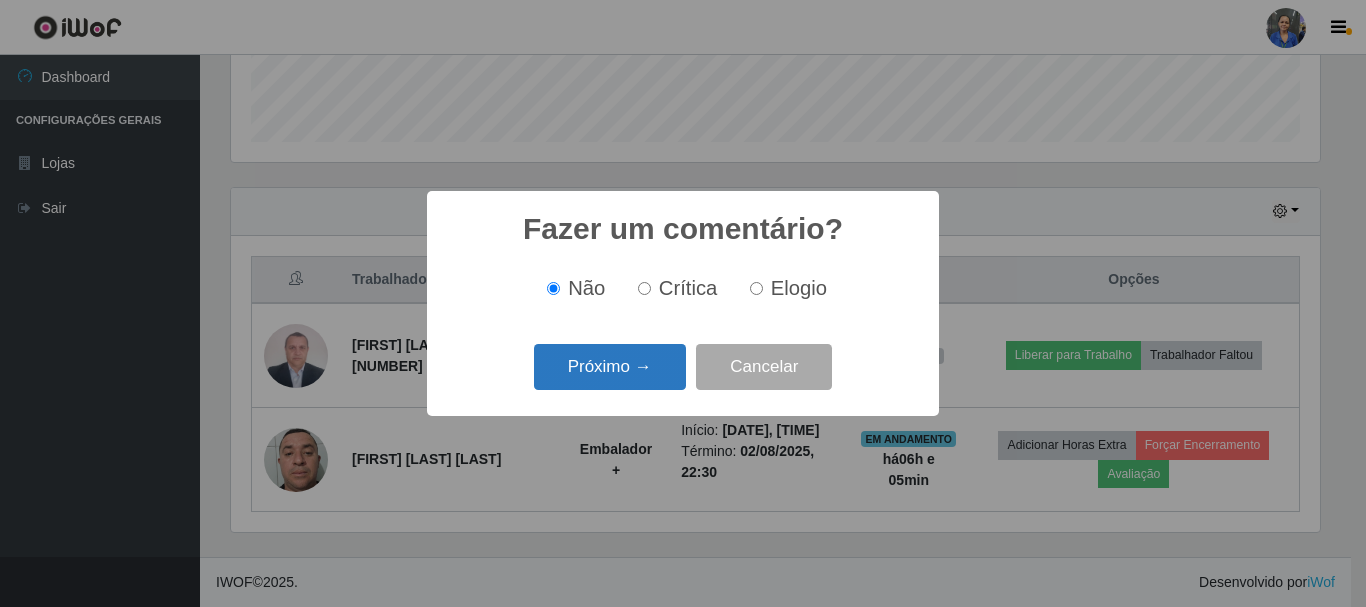 click on "Próximo →" at bounding box center (610, 367) 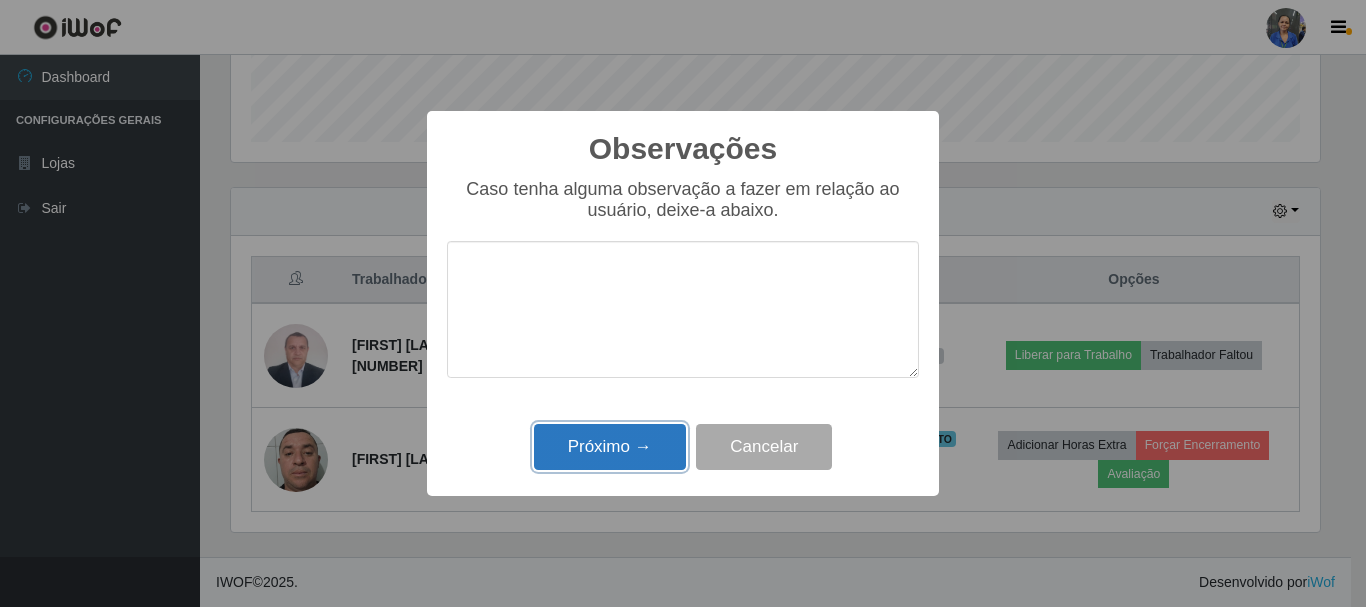 click on "Próximo →" at bounding box center (610, 447) 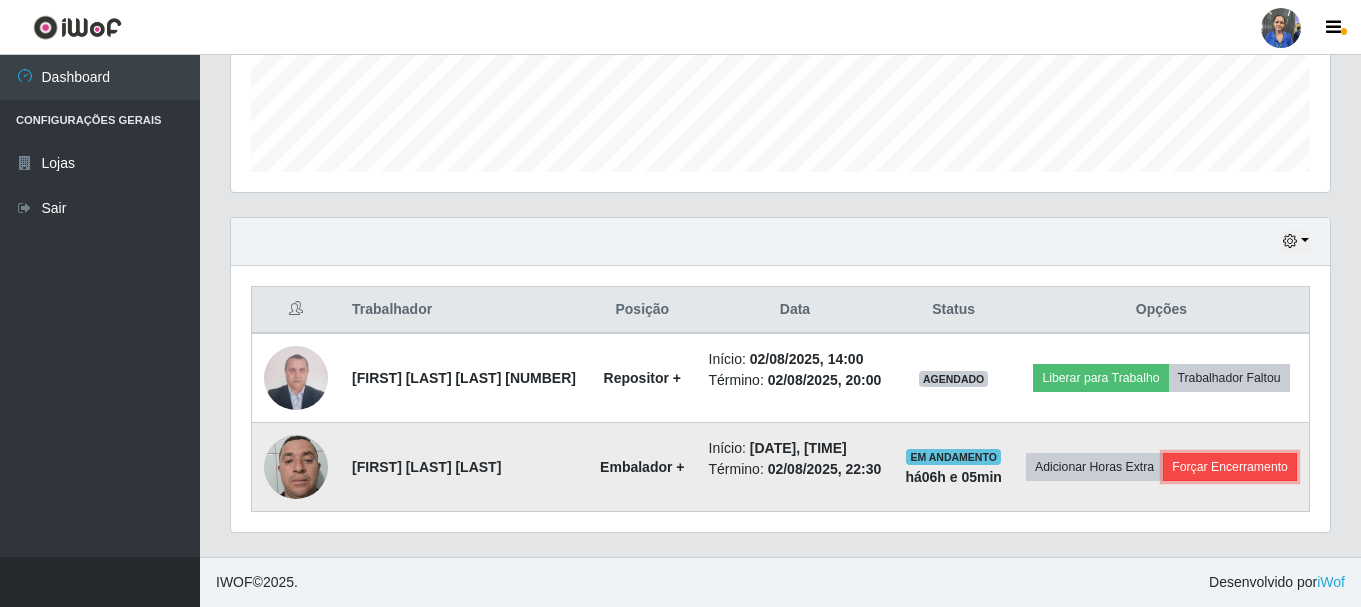 click on "Forçar Encerramento" at bounding box center (1230, 467) 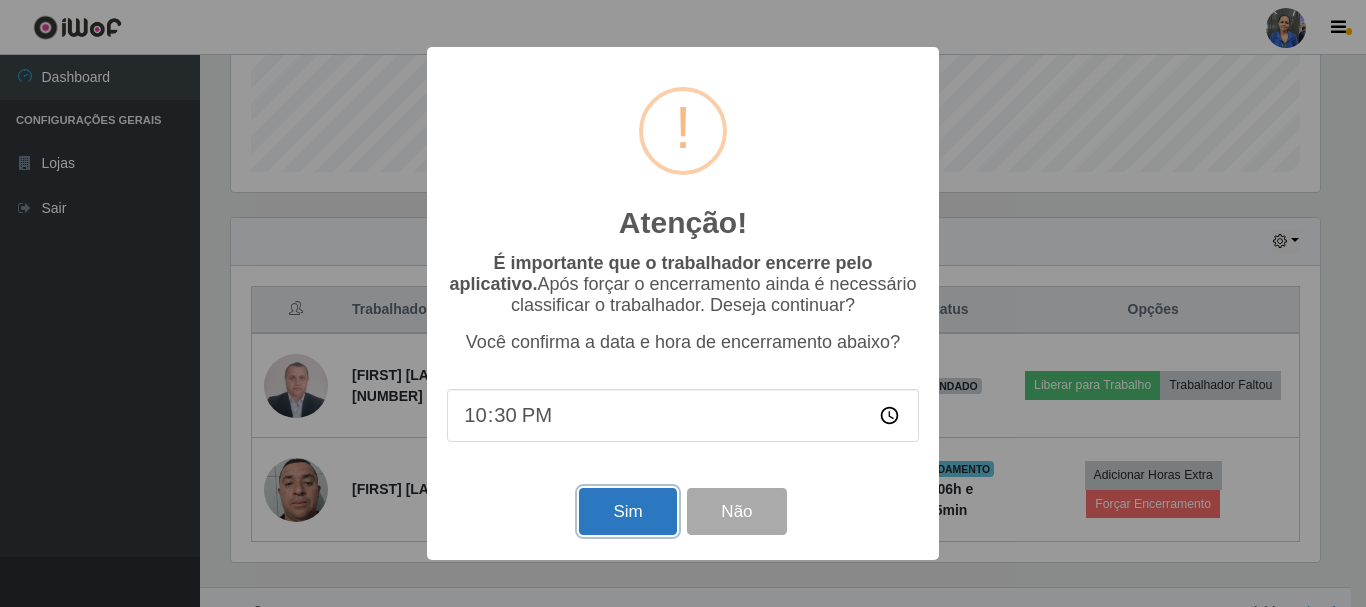 click on "Sim" at bounding box center [627, 511] 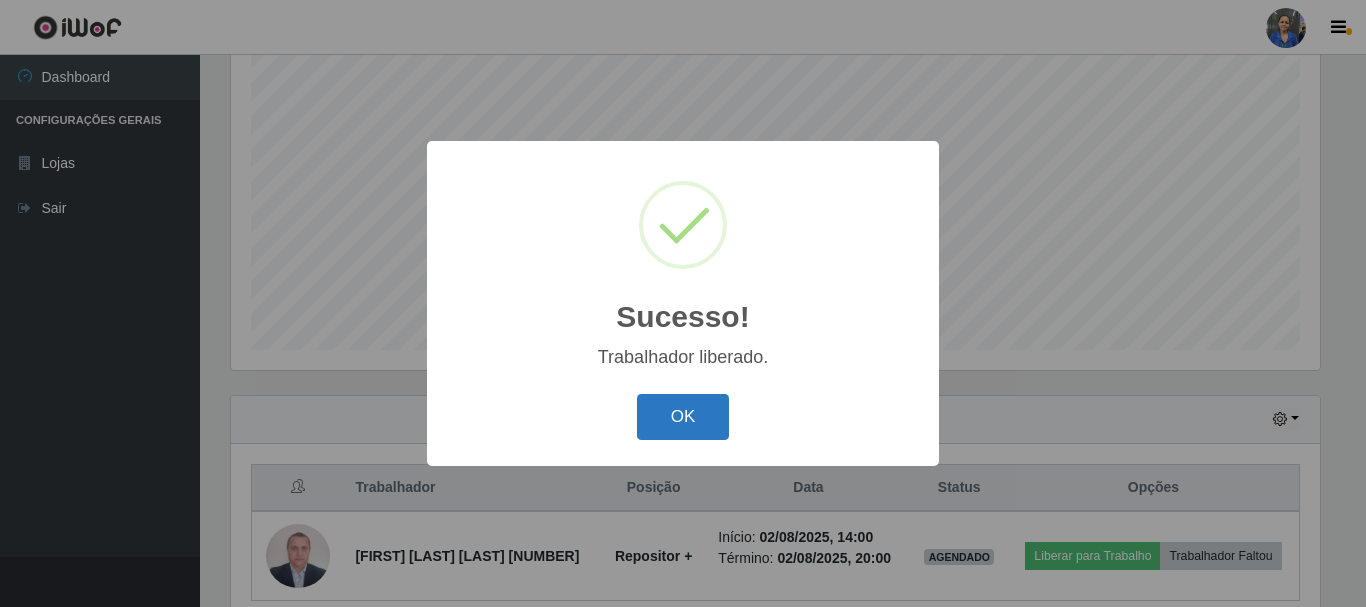 click on "OK" at bounding box center (683, 417) 